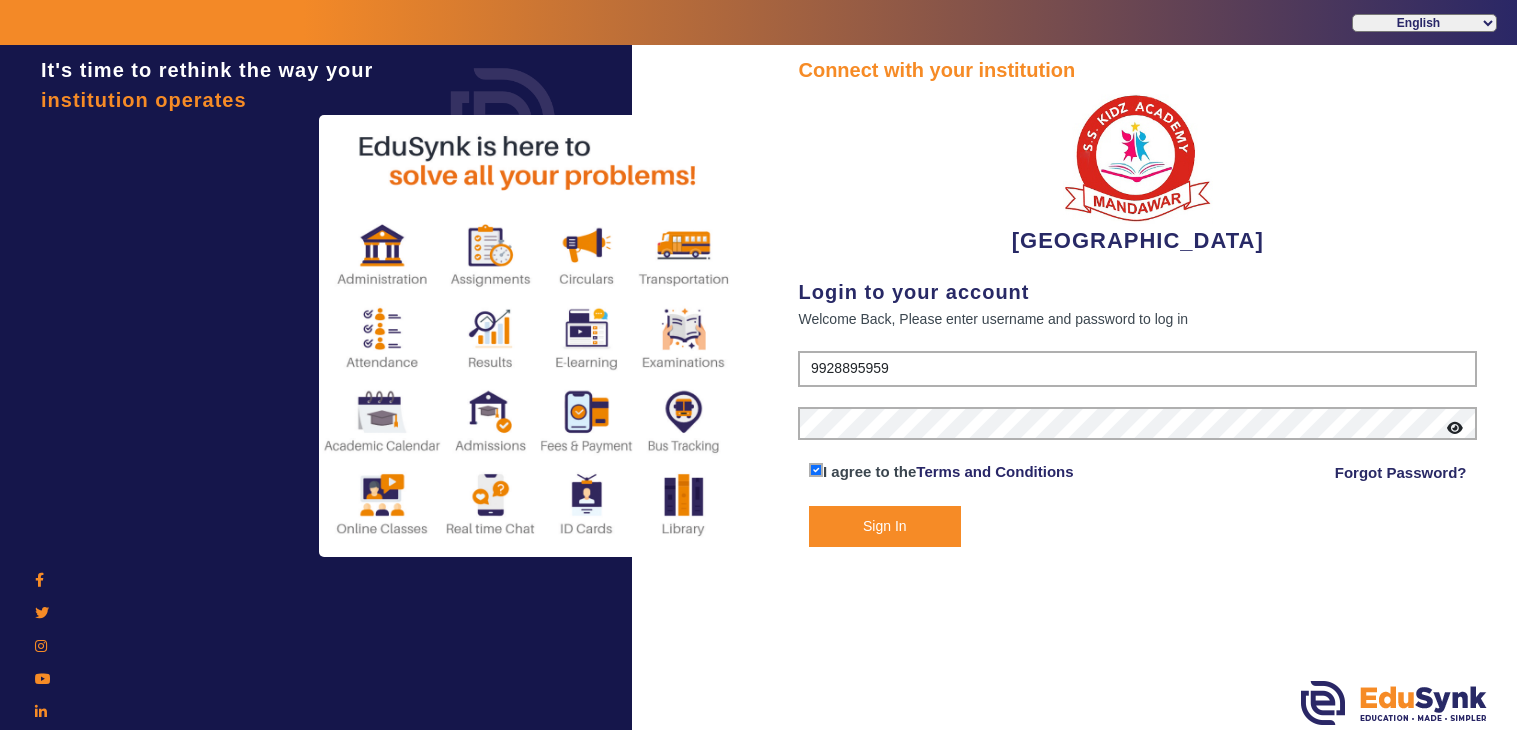 scroll, scrollTop: 0, scrollLeft: 0, axis: both 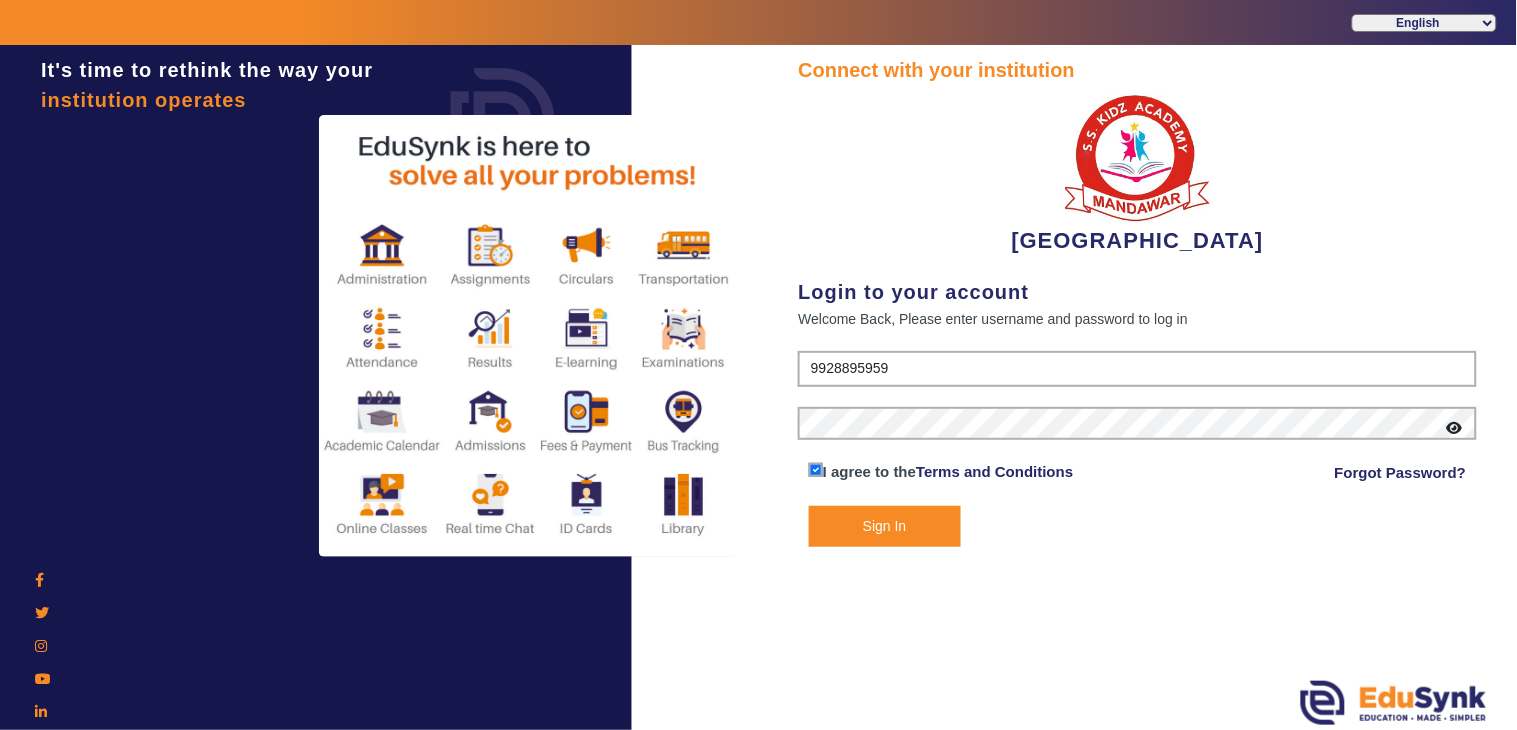 click on "Sign In" 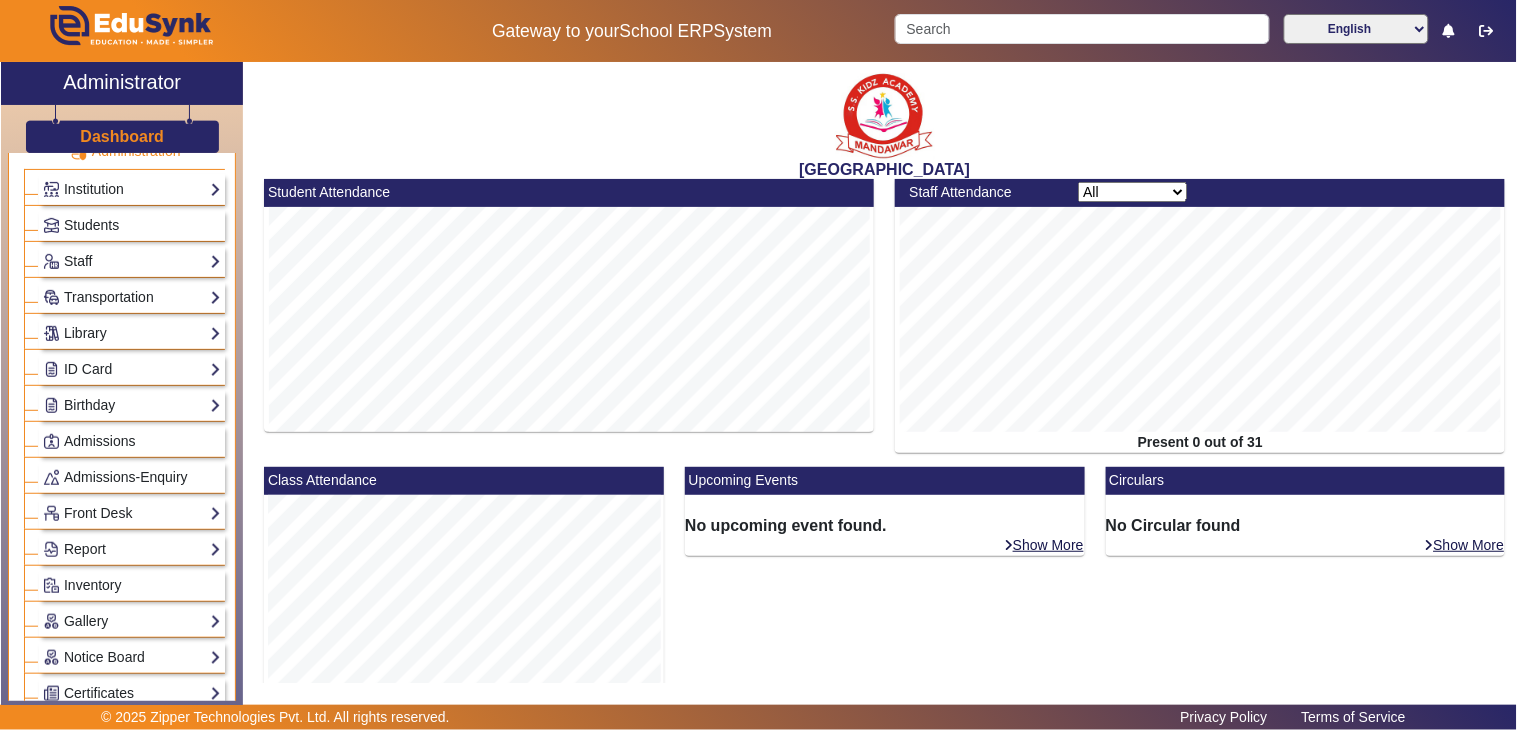 scroll, scrollTop: 953, scrollLeft: 0, axis: vertical 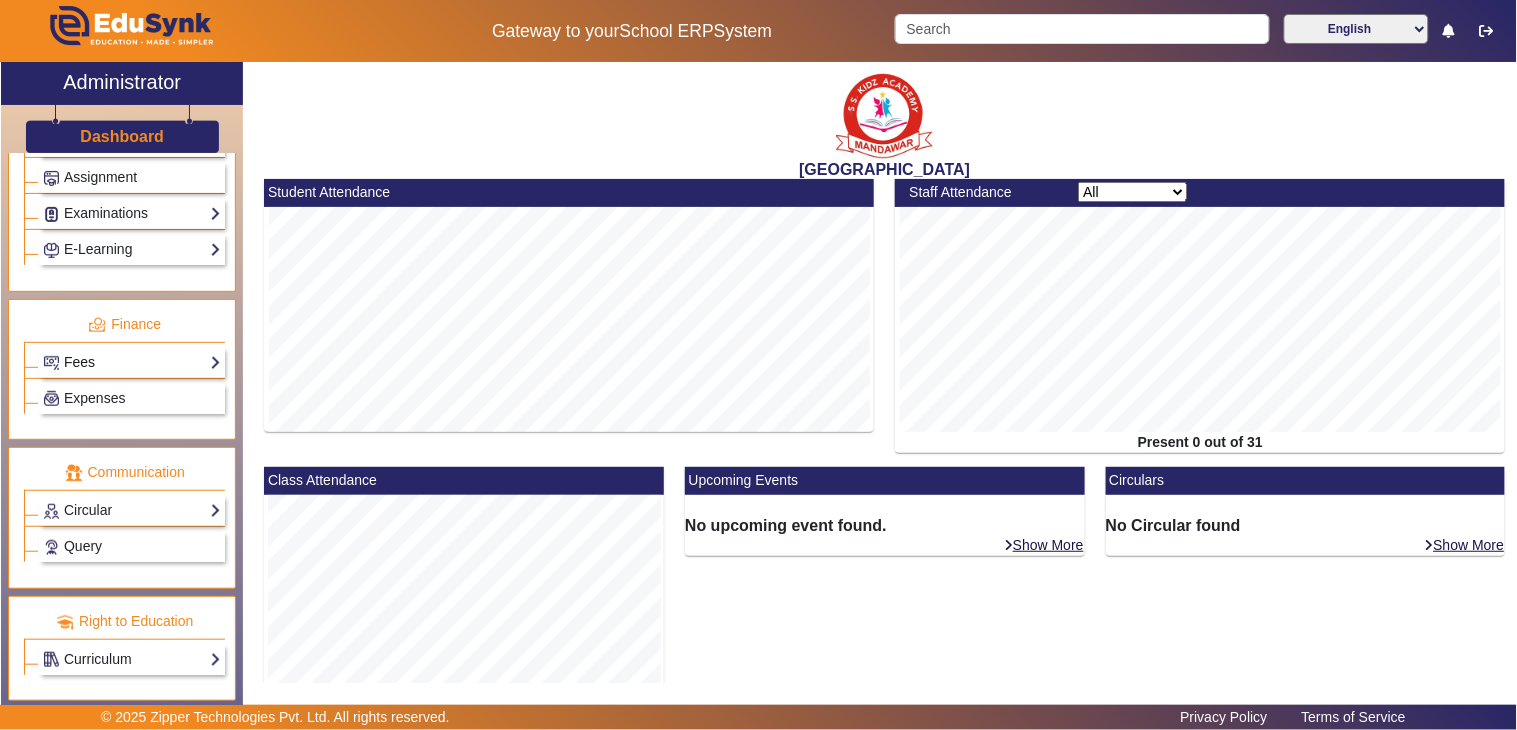 click on "Fees" 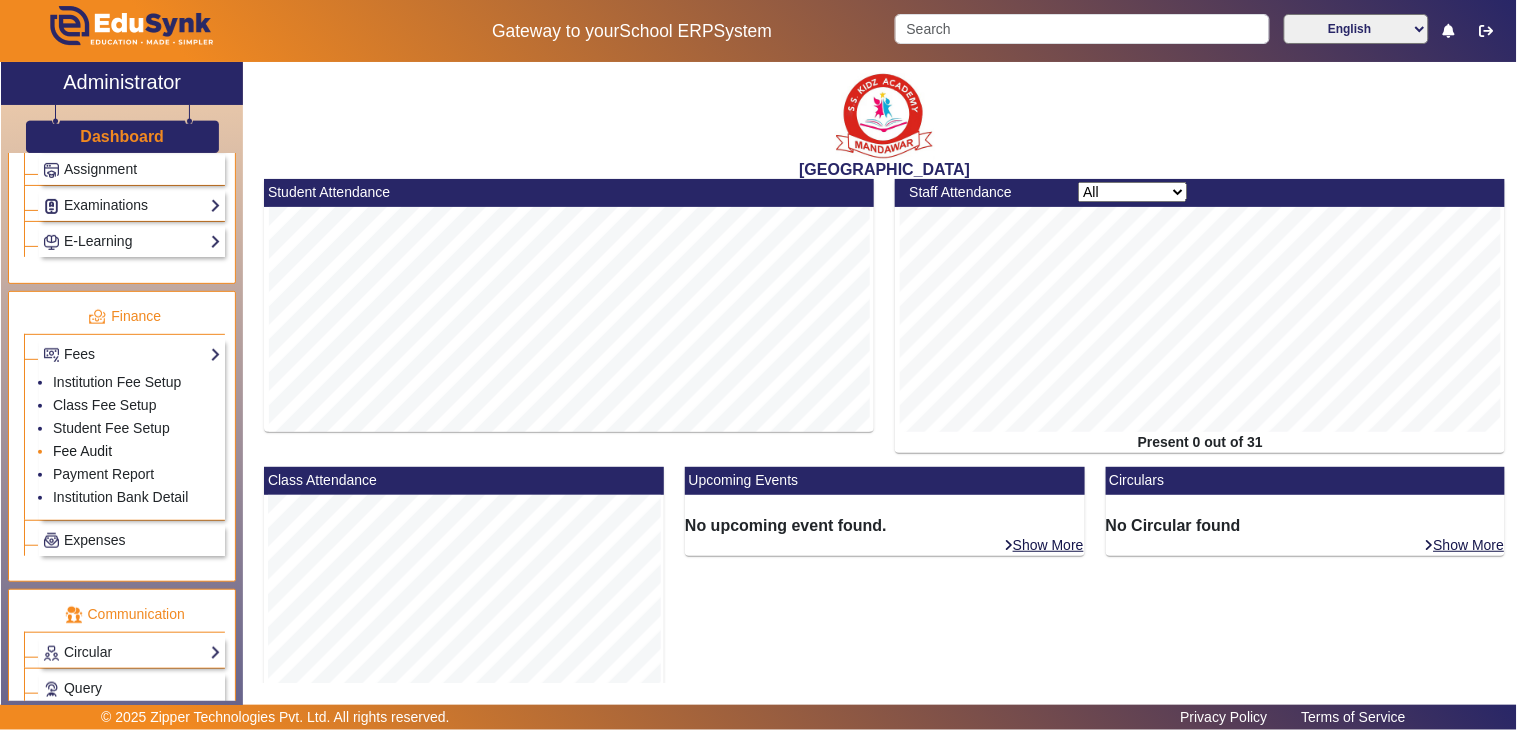 click on "Fee Audit" 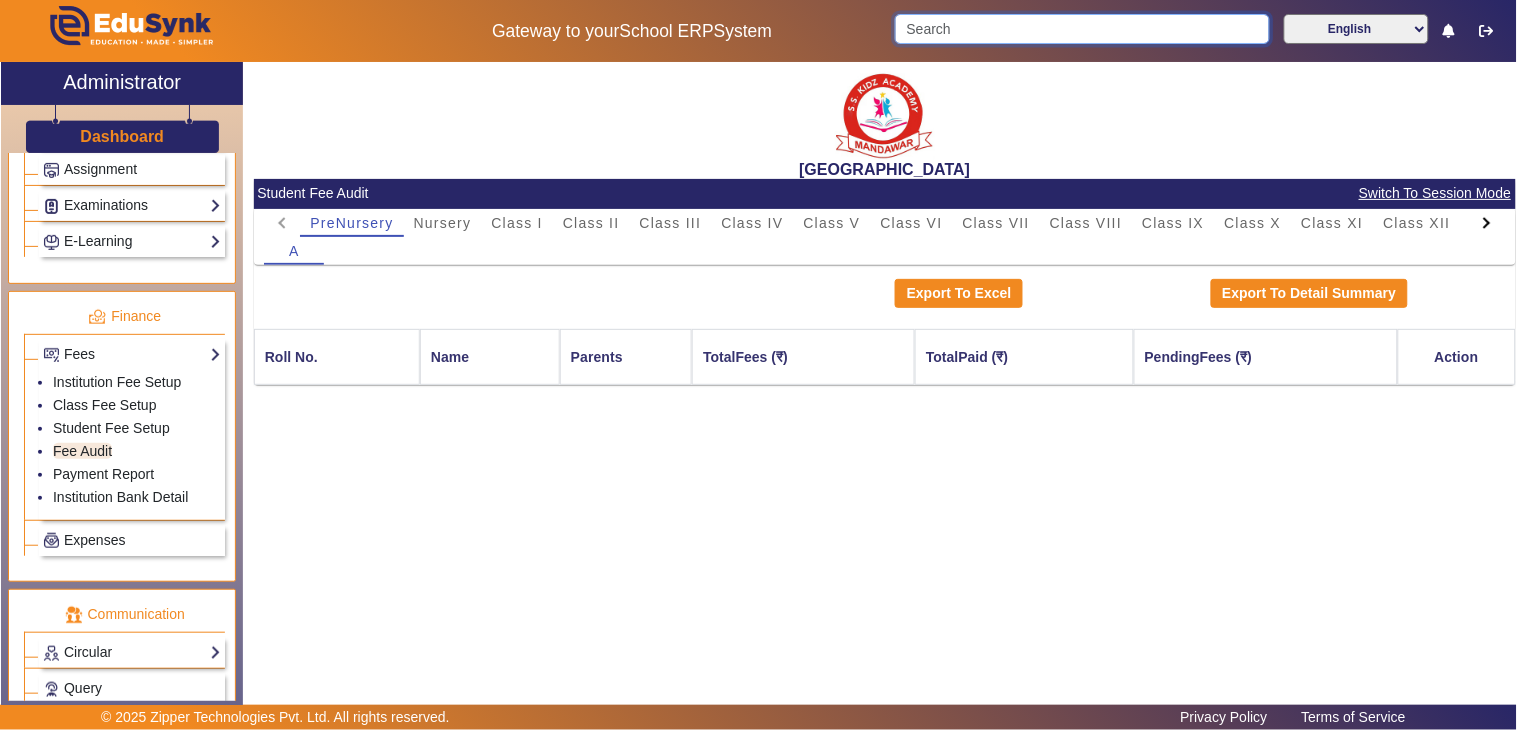 click at bounding box center (1082, 29) 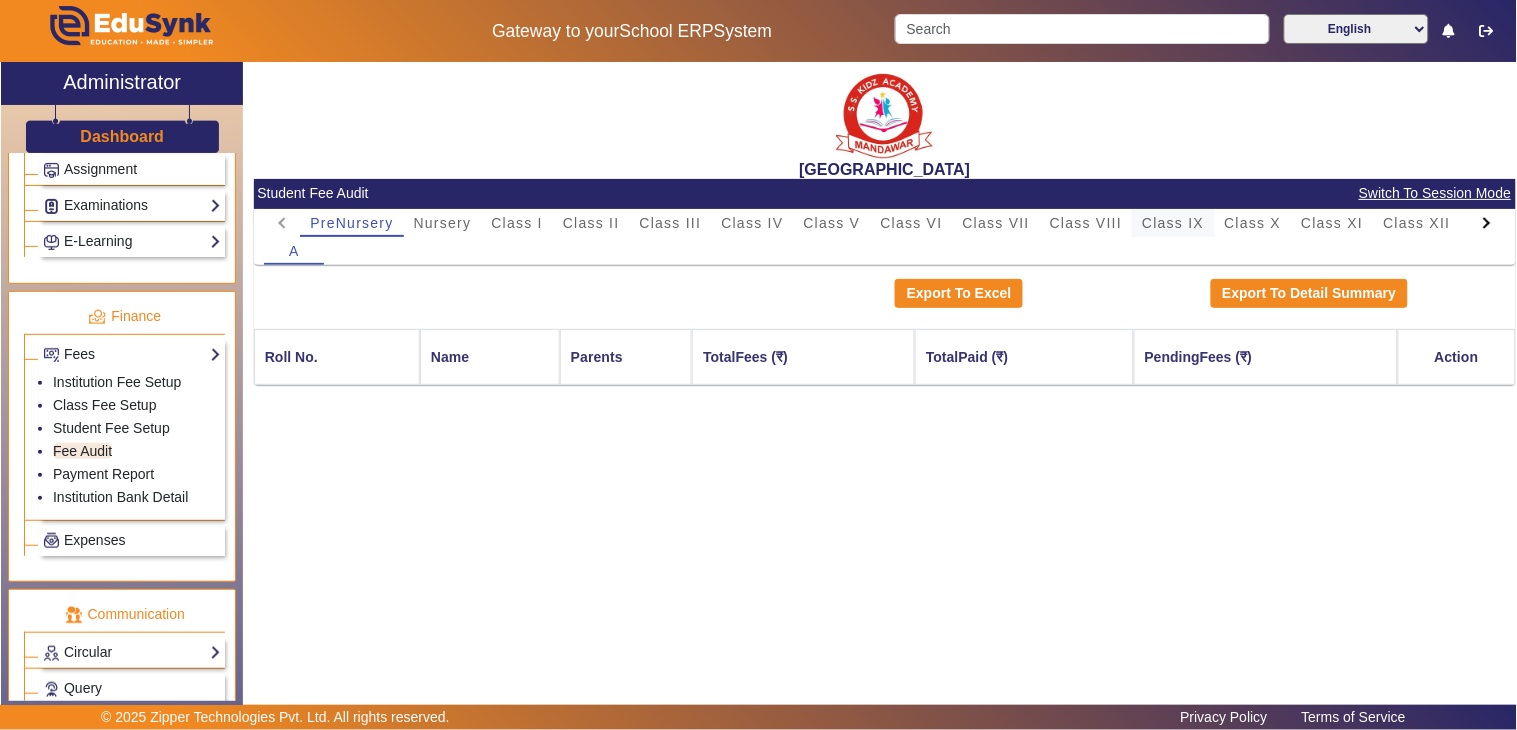 click on "Class IX" at bounding box center (1173, 223) 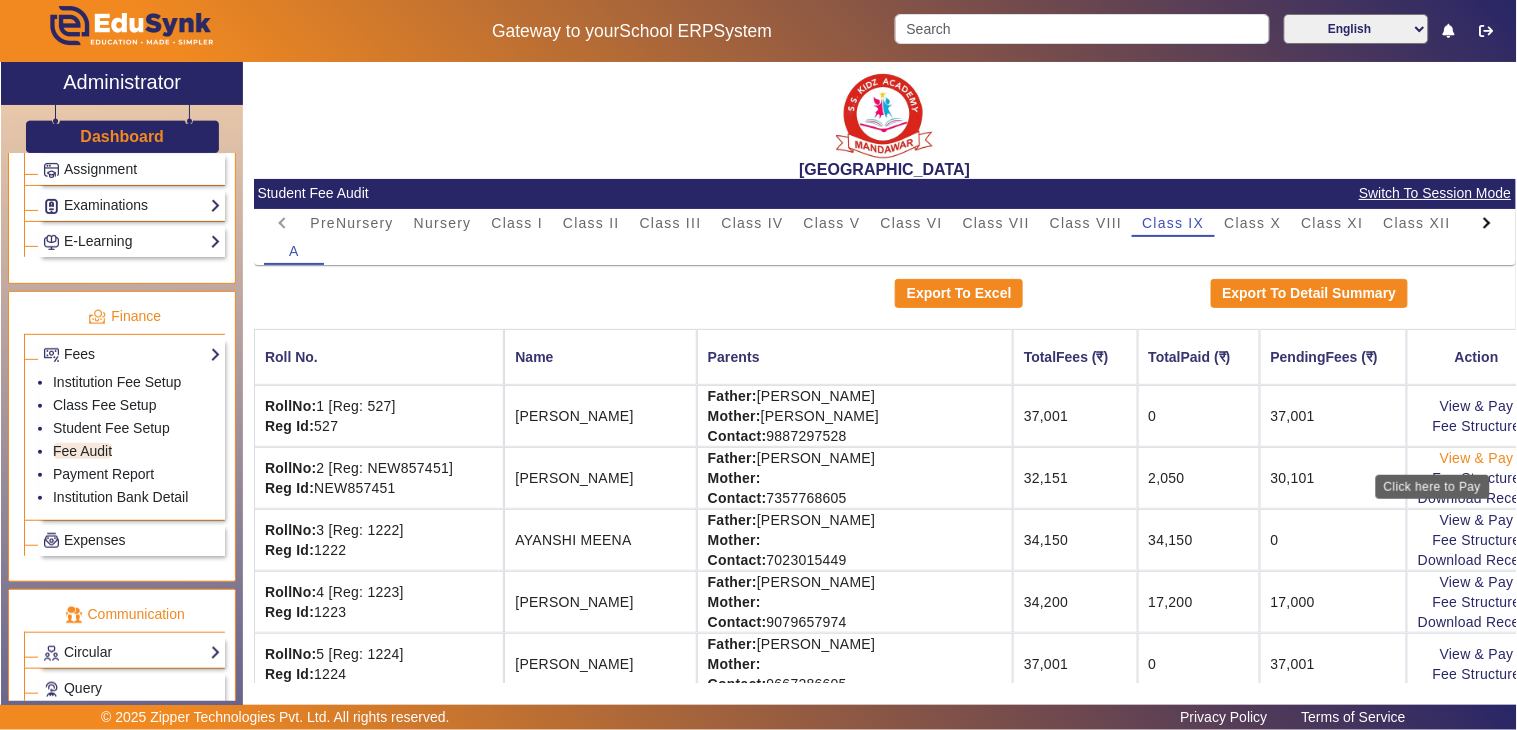 click on "View & Pay" 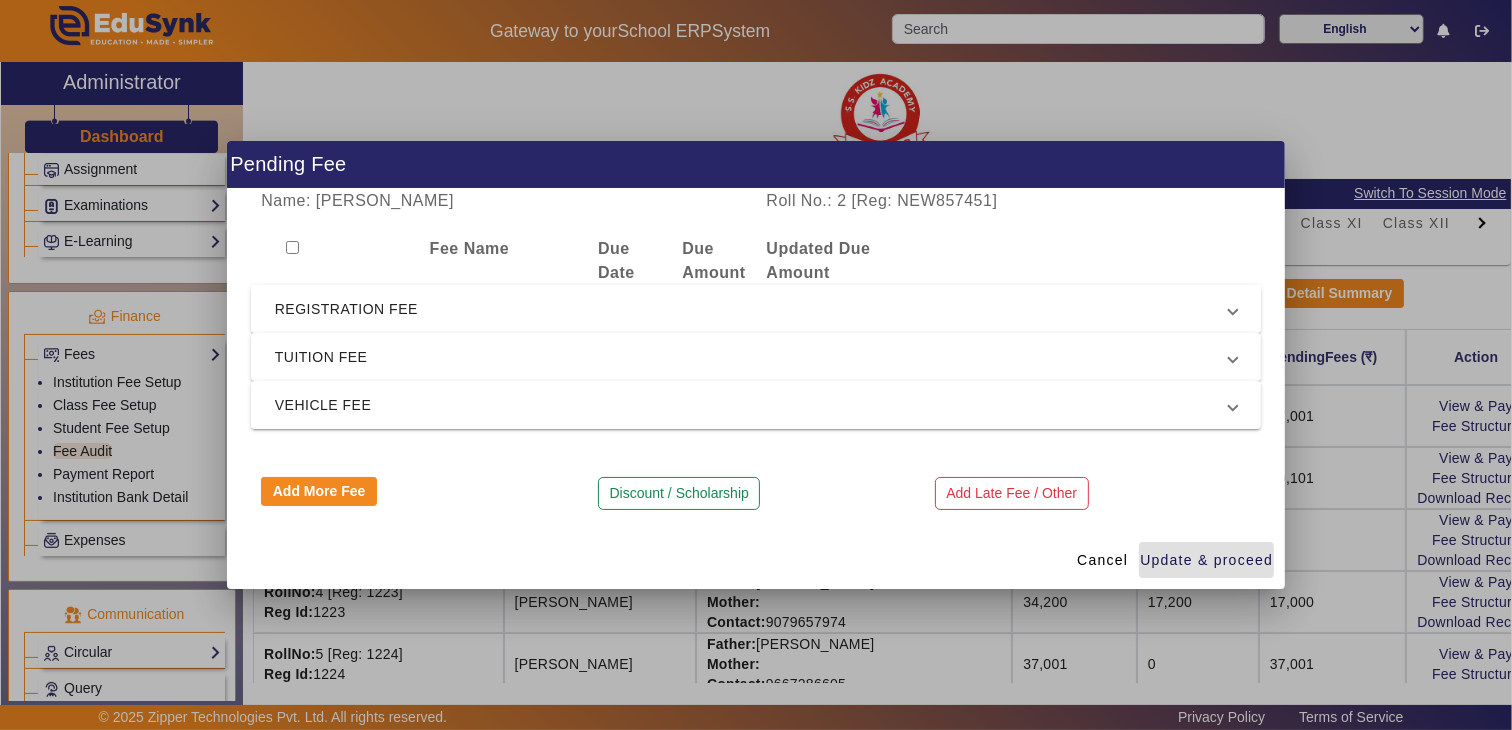 click on "REGISTRATION FEE" at bounding box center (756, 309) 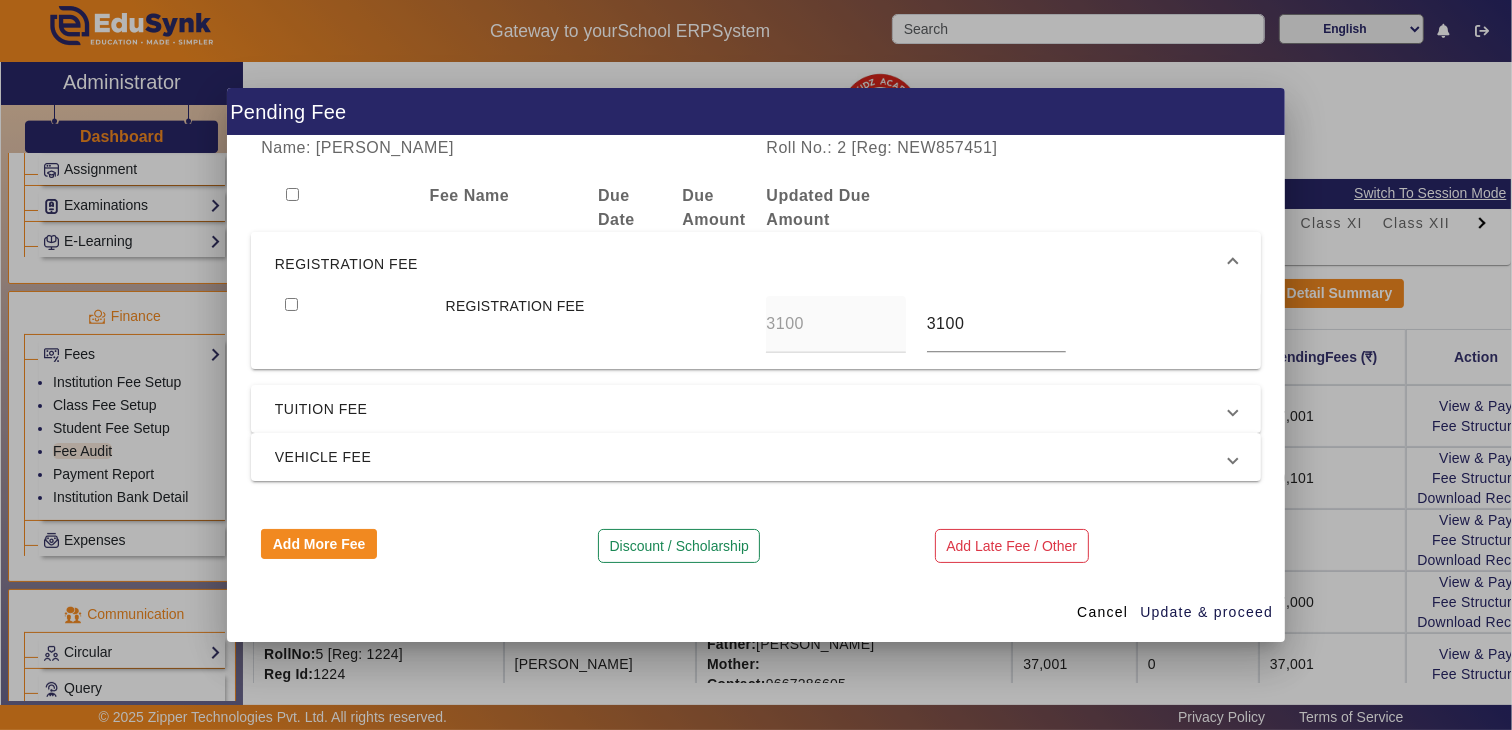 click on "REGISTRATION FEE" at bounding box center [752, 264] 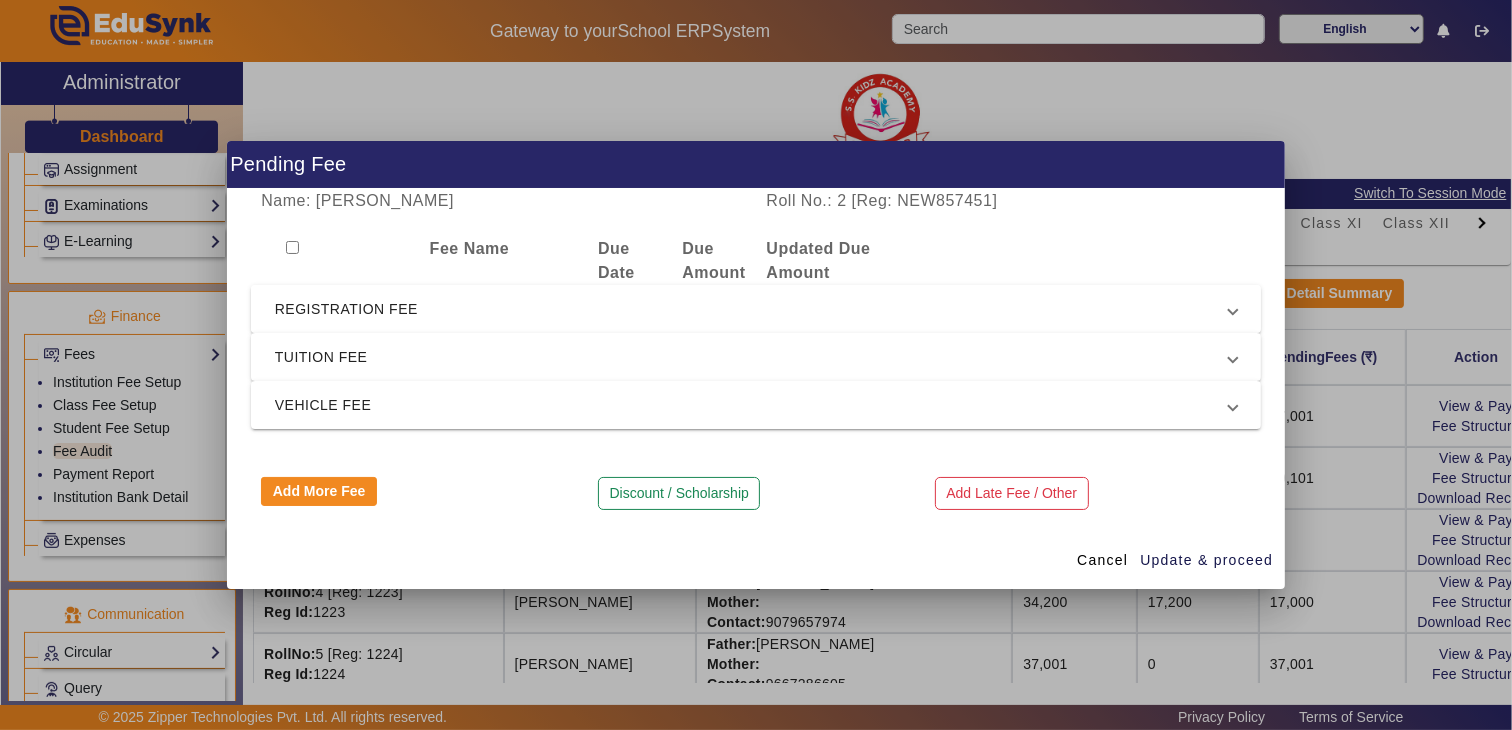 click on "REGISTRATION FEE" at bounding box center [752, 309] 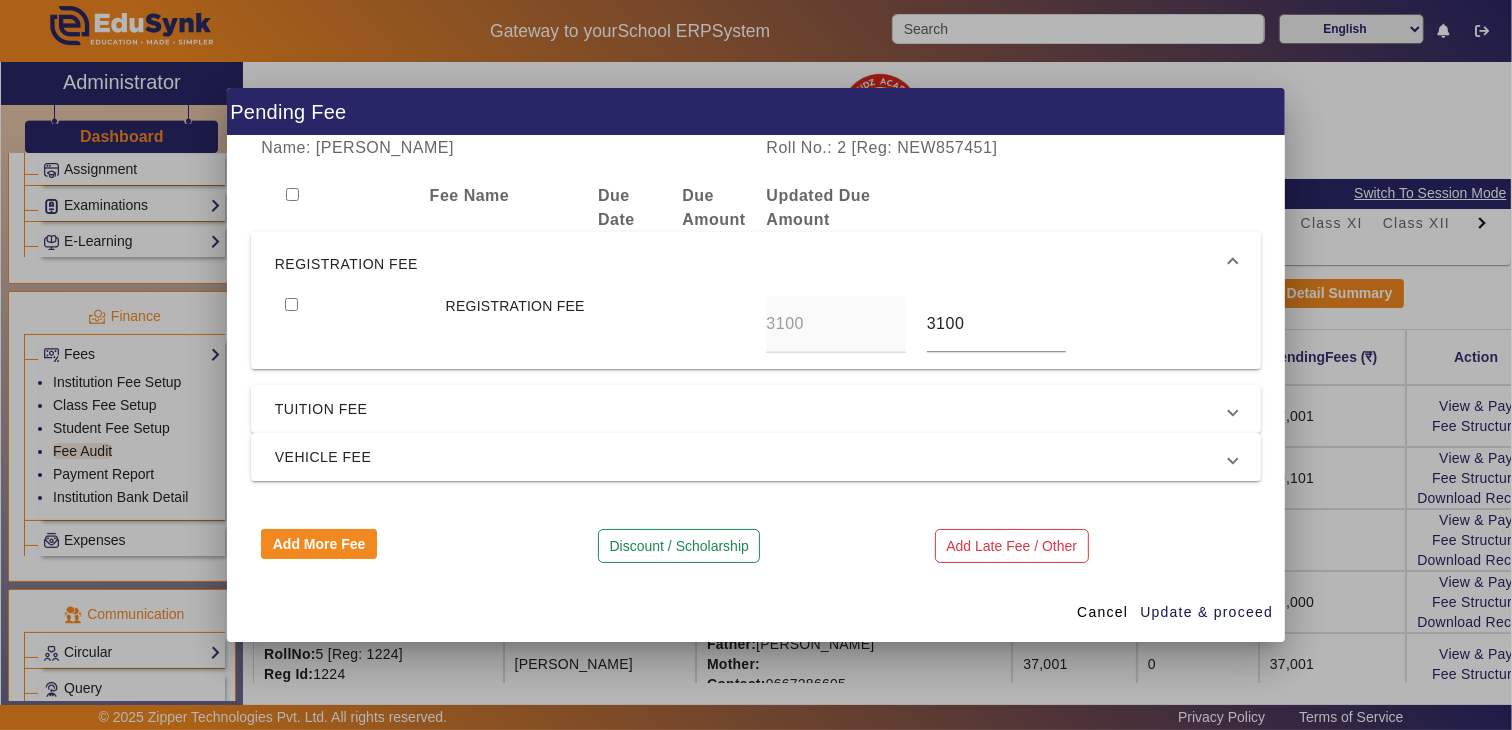 click at bounding box center (291, 304) 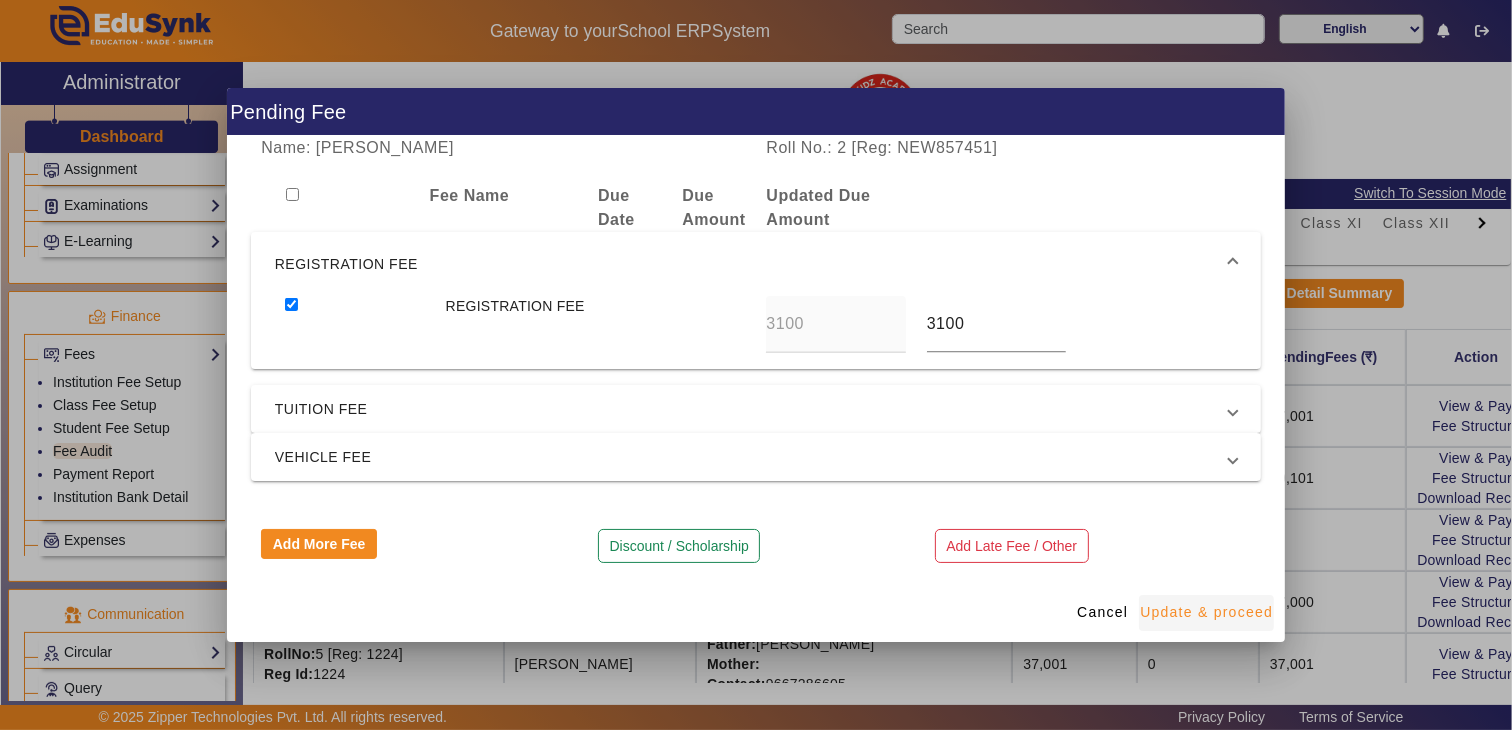 click on "Update & proceed" at bounding box center [1206, 612] 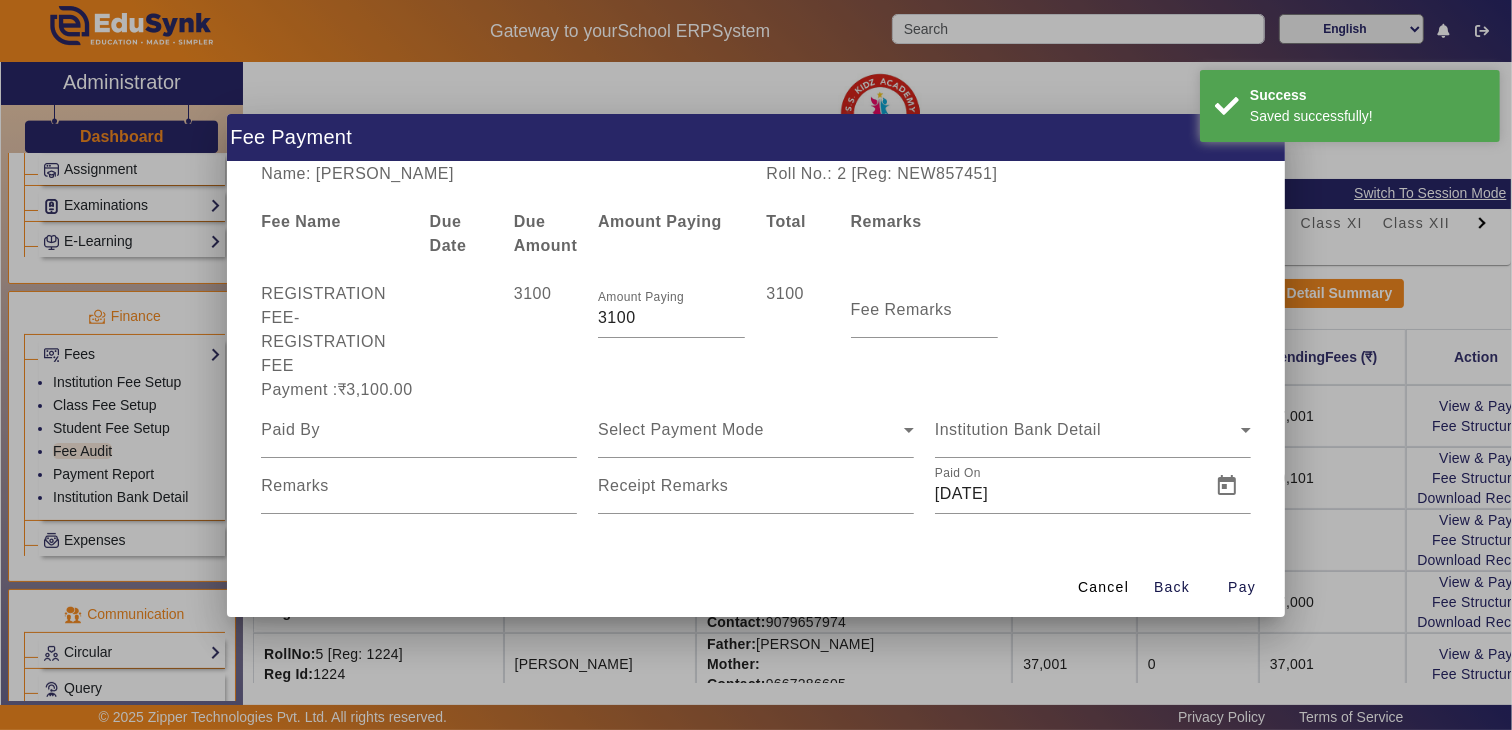 drag, startPoint x: 665, startPoint y: 312, endPoint x: 526, endPoint y: 316, distance: 139.05754 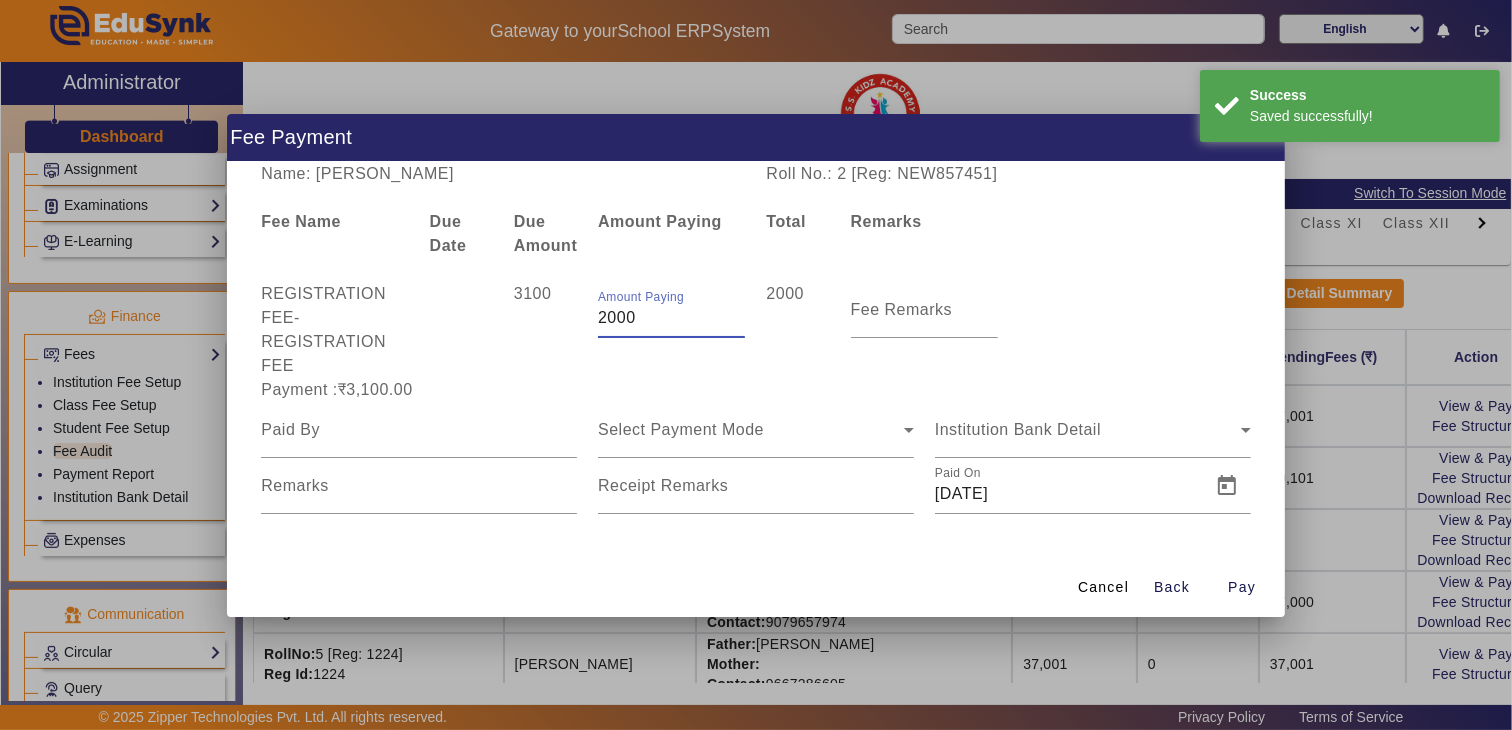type on "2000" 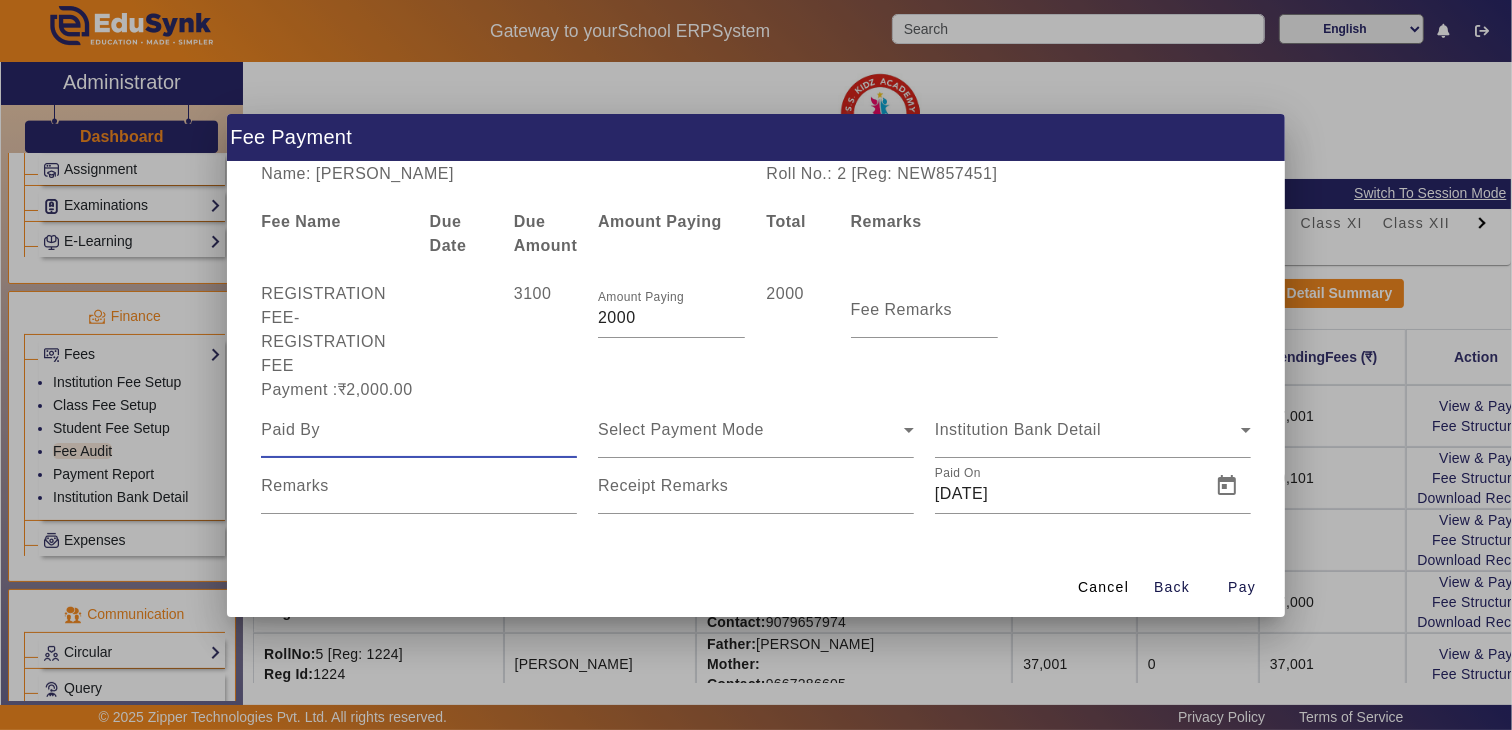 click at bounding box center [419, 430] 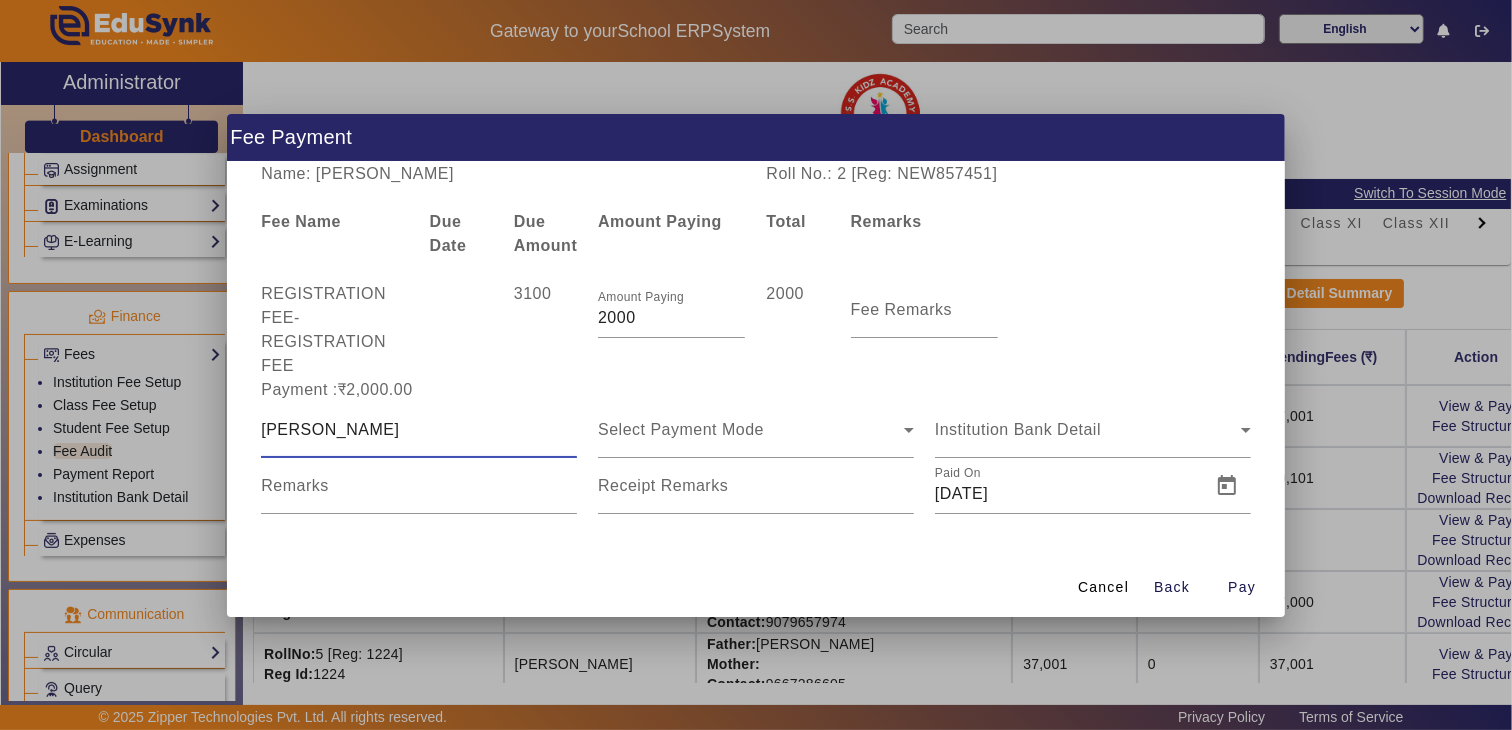 type on "[PERSON_NAME]" 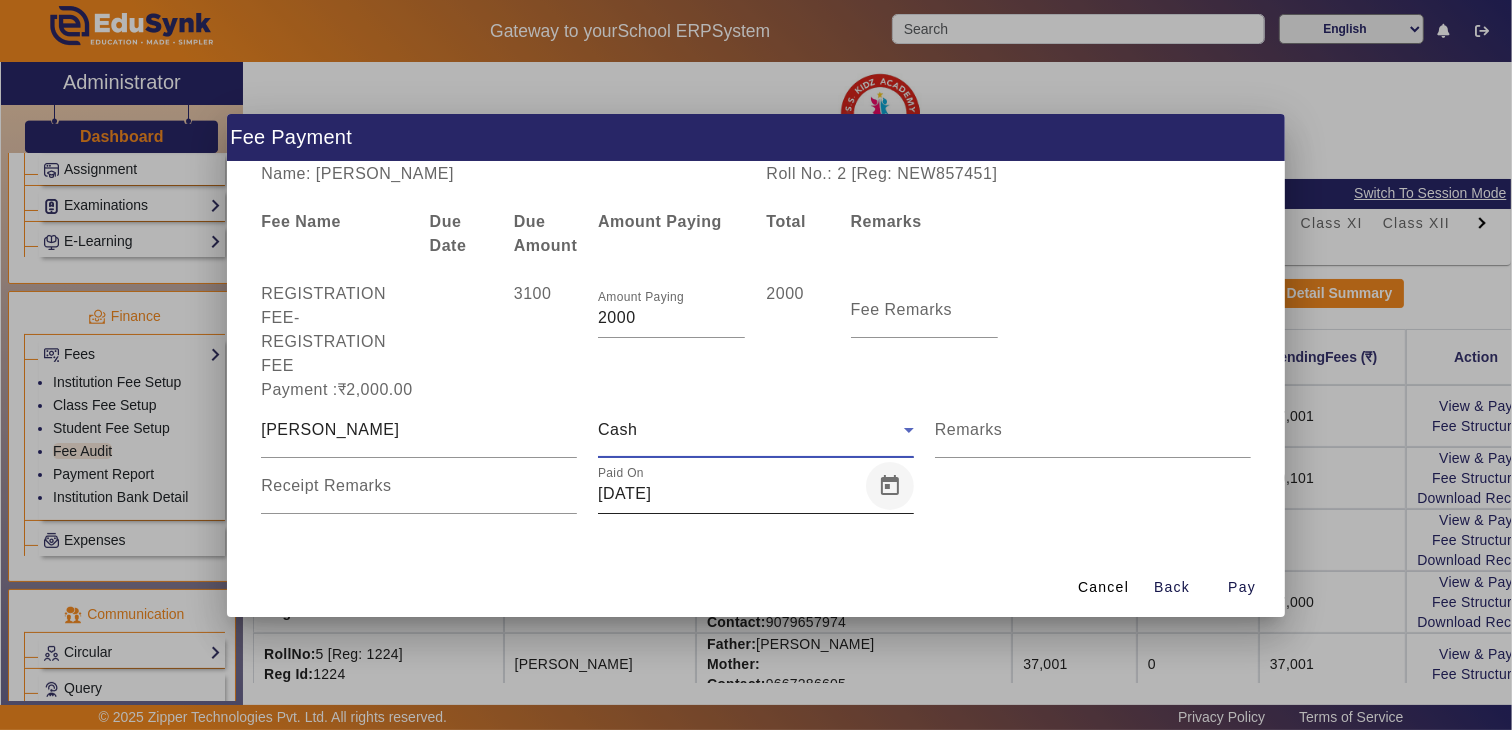 click at bounding box center [890, 486] 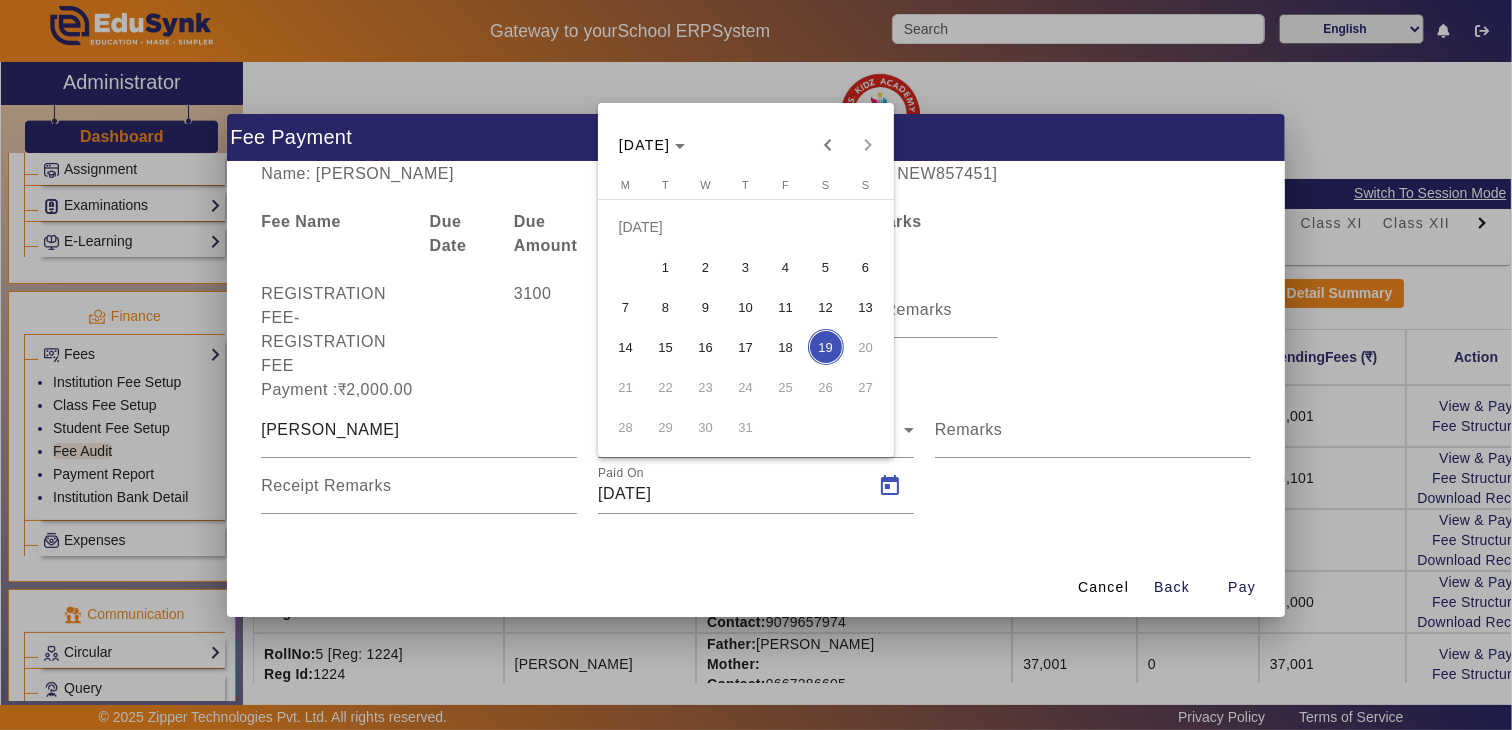 click on "18" at bounding box center (786, 347) 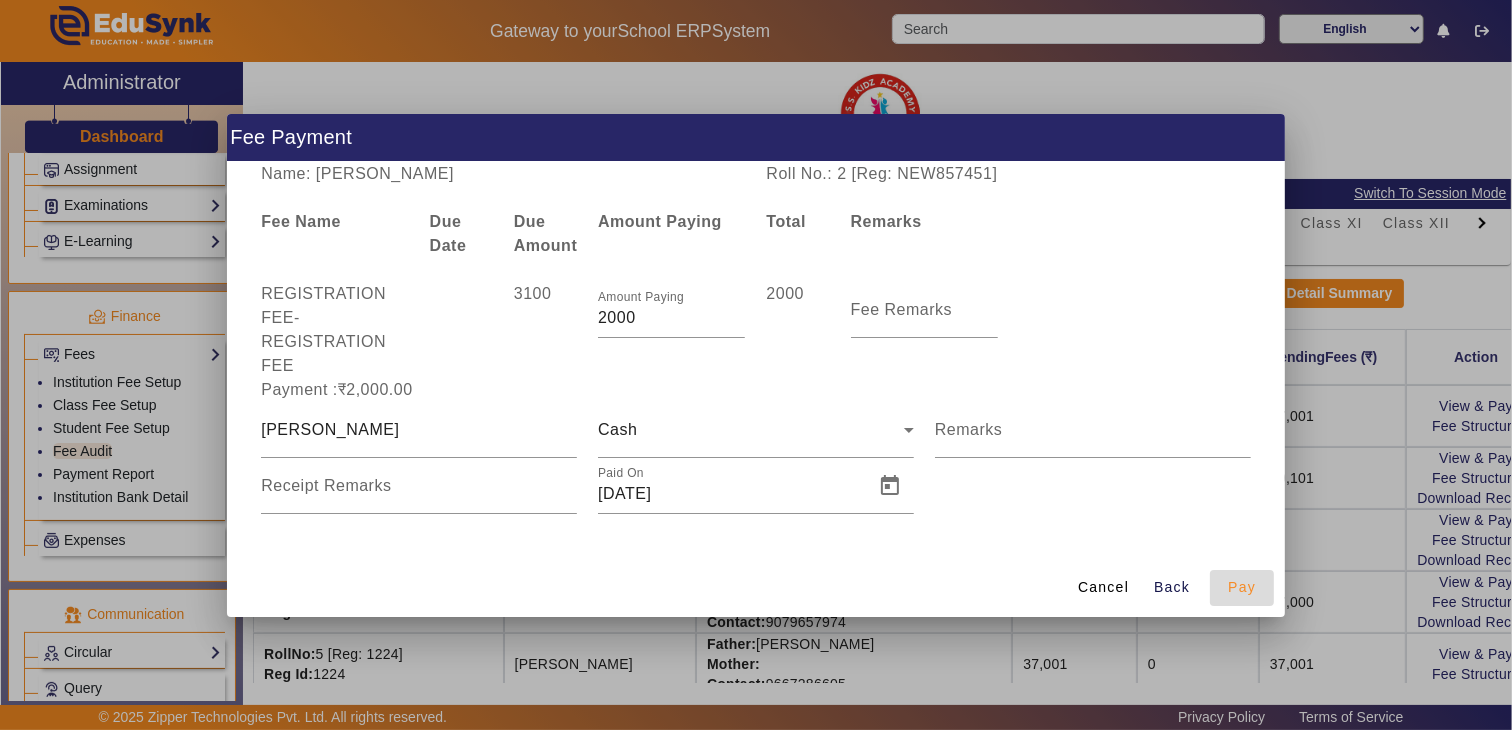 click on "Pay" at bounding box center (1242, 587) 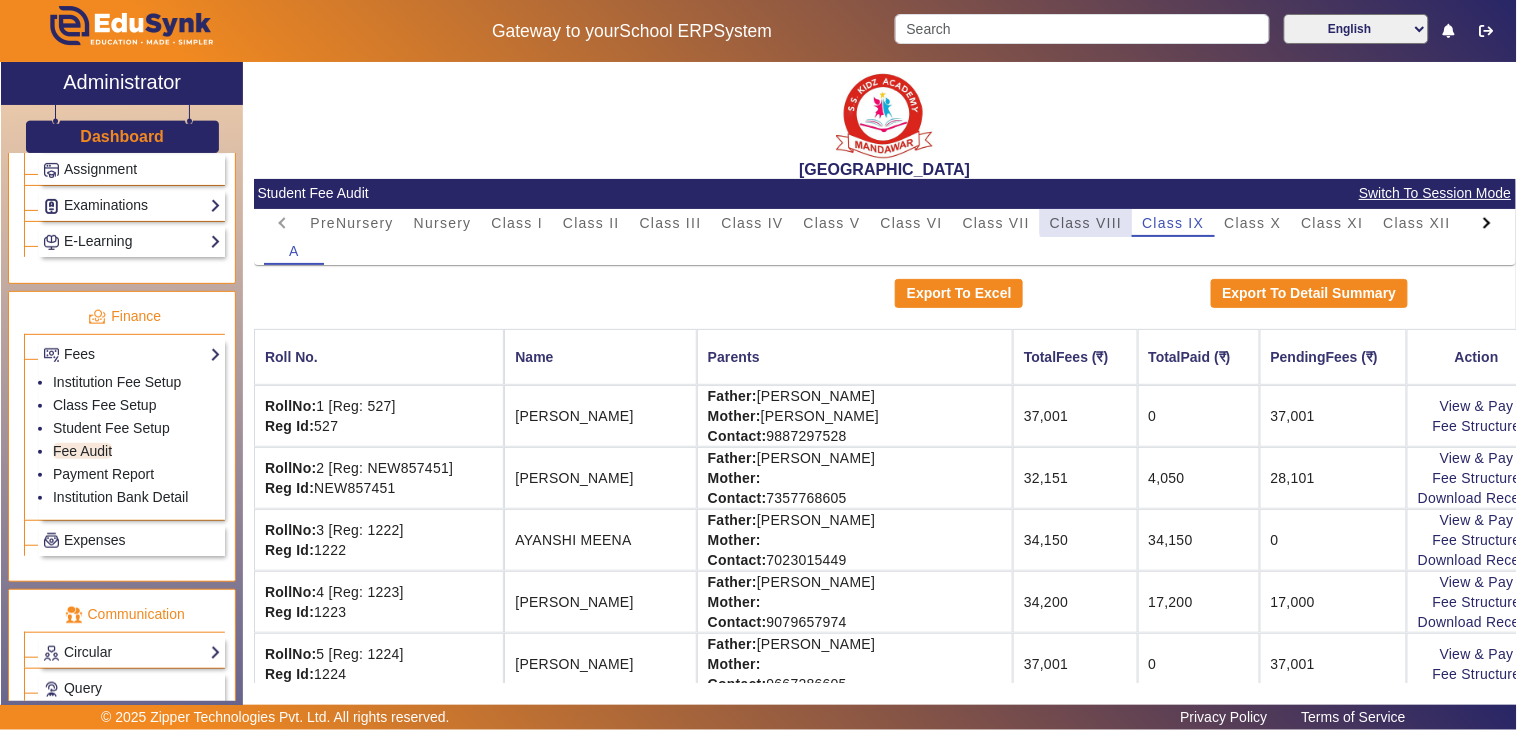 click on "Class VIII" at bounding box center [1086, 223] 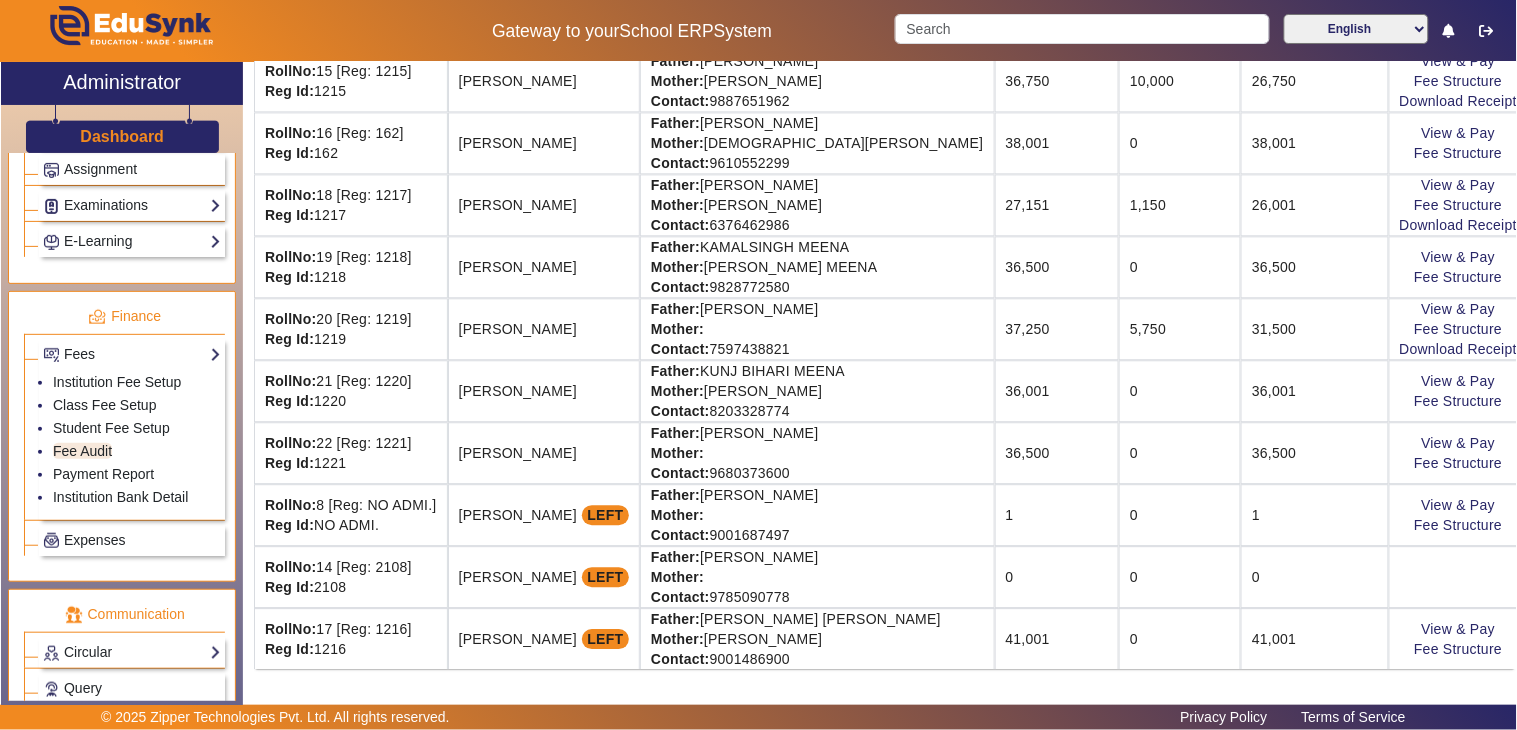 scroll, scrollTop: 1147, scrollLeft: 0, axis: vertical 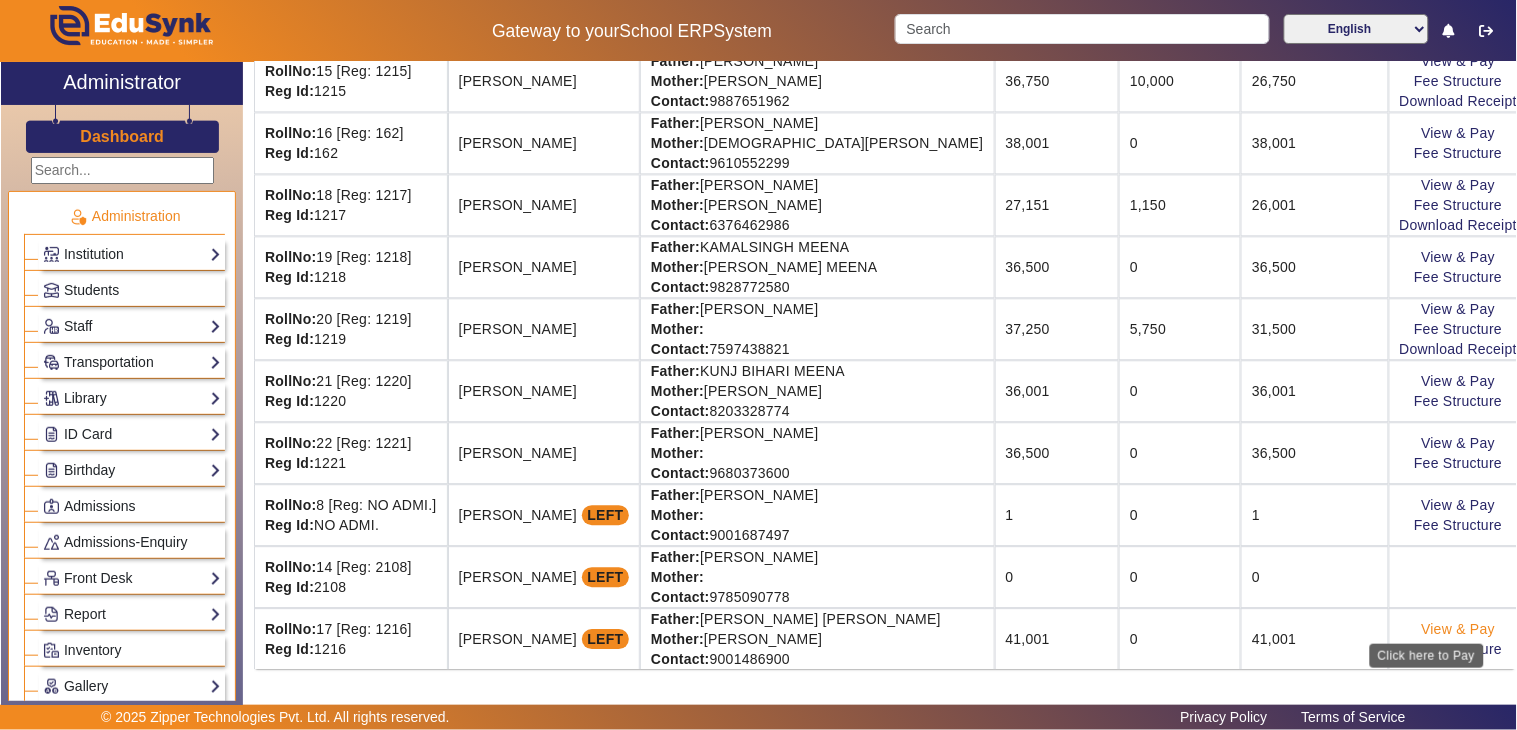 click on "View & Pay" 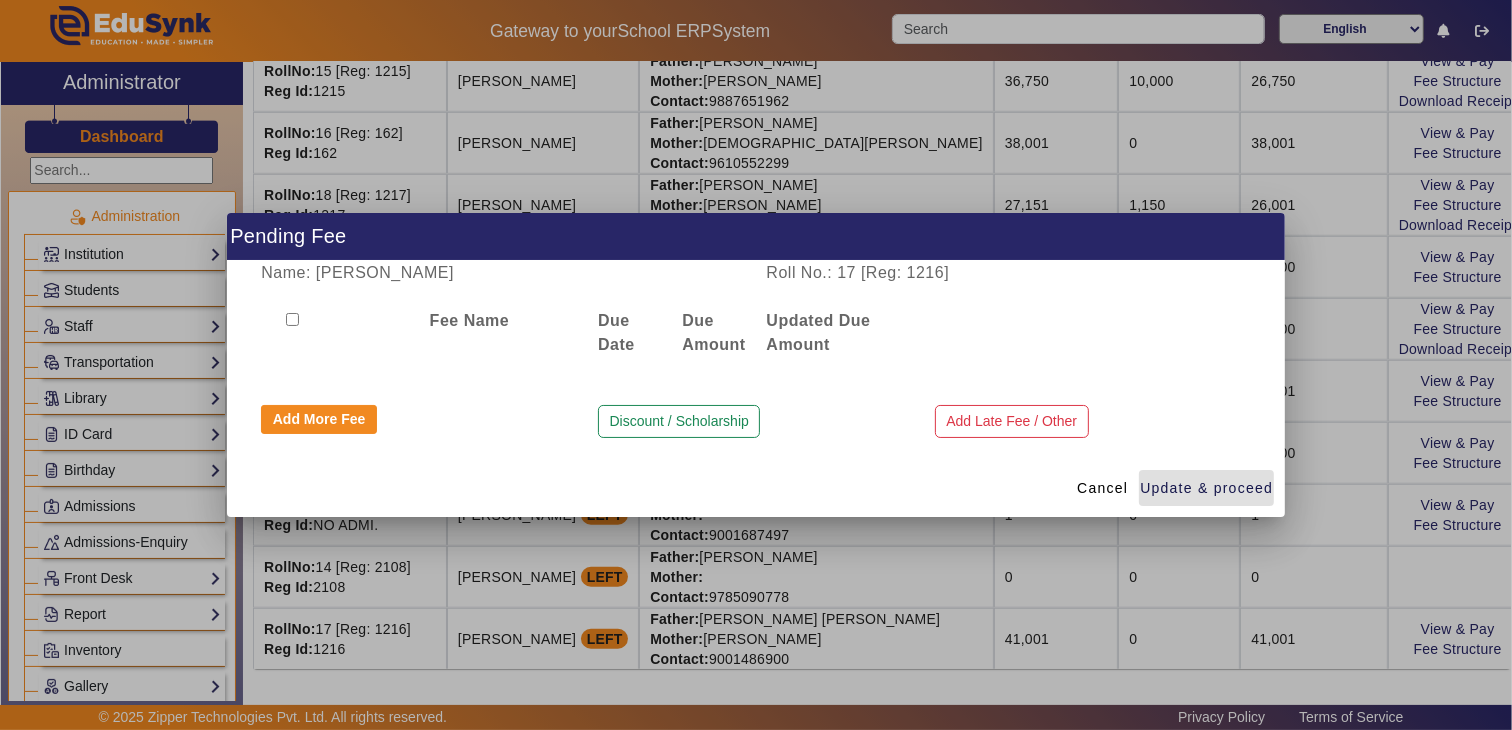 drag, startPoint x: 1282, startPoint y: 627, endPoint x: 1313, endPoint y: 643, distance: 34.88553 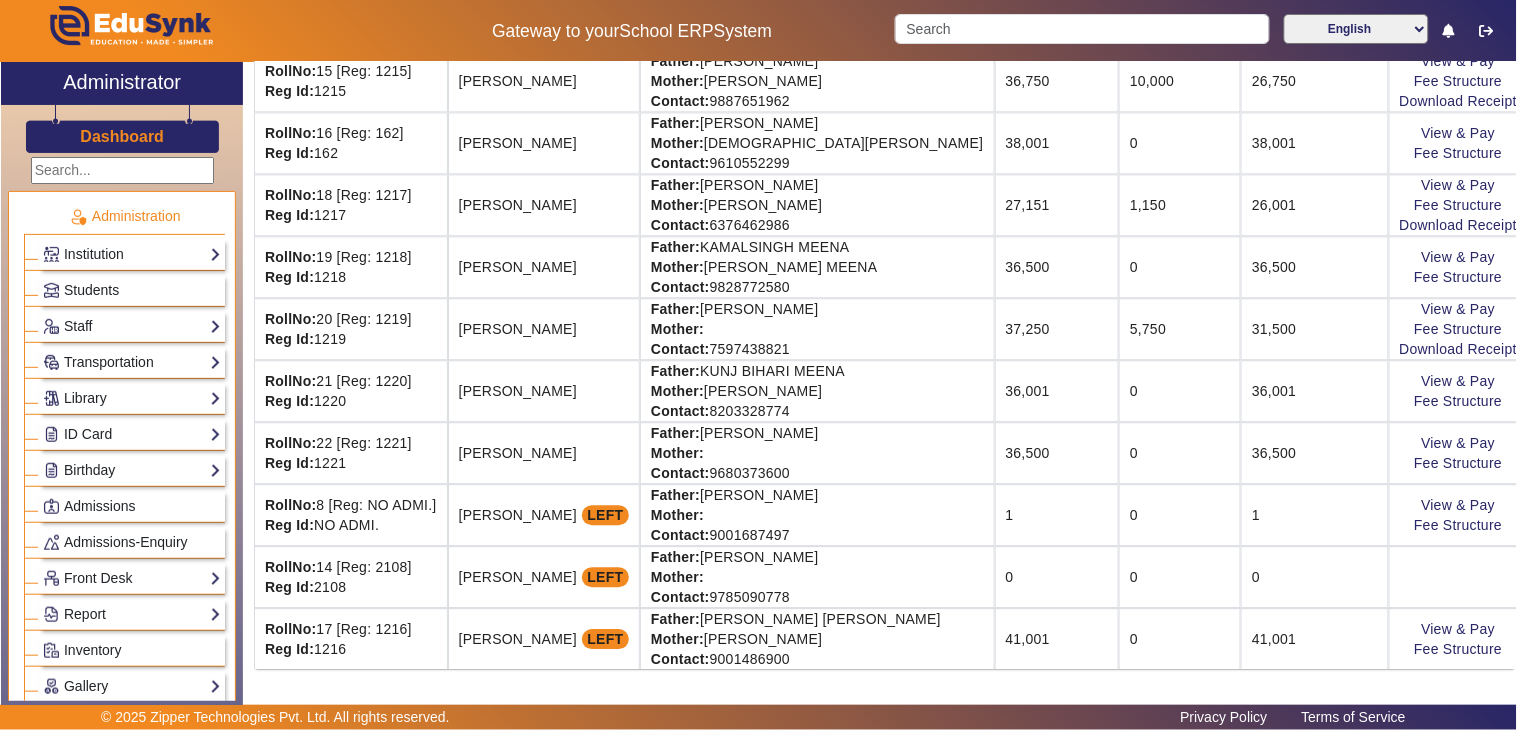 click on "View & Pay   Fee Structure" 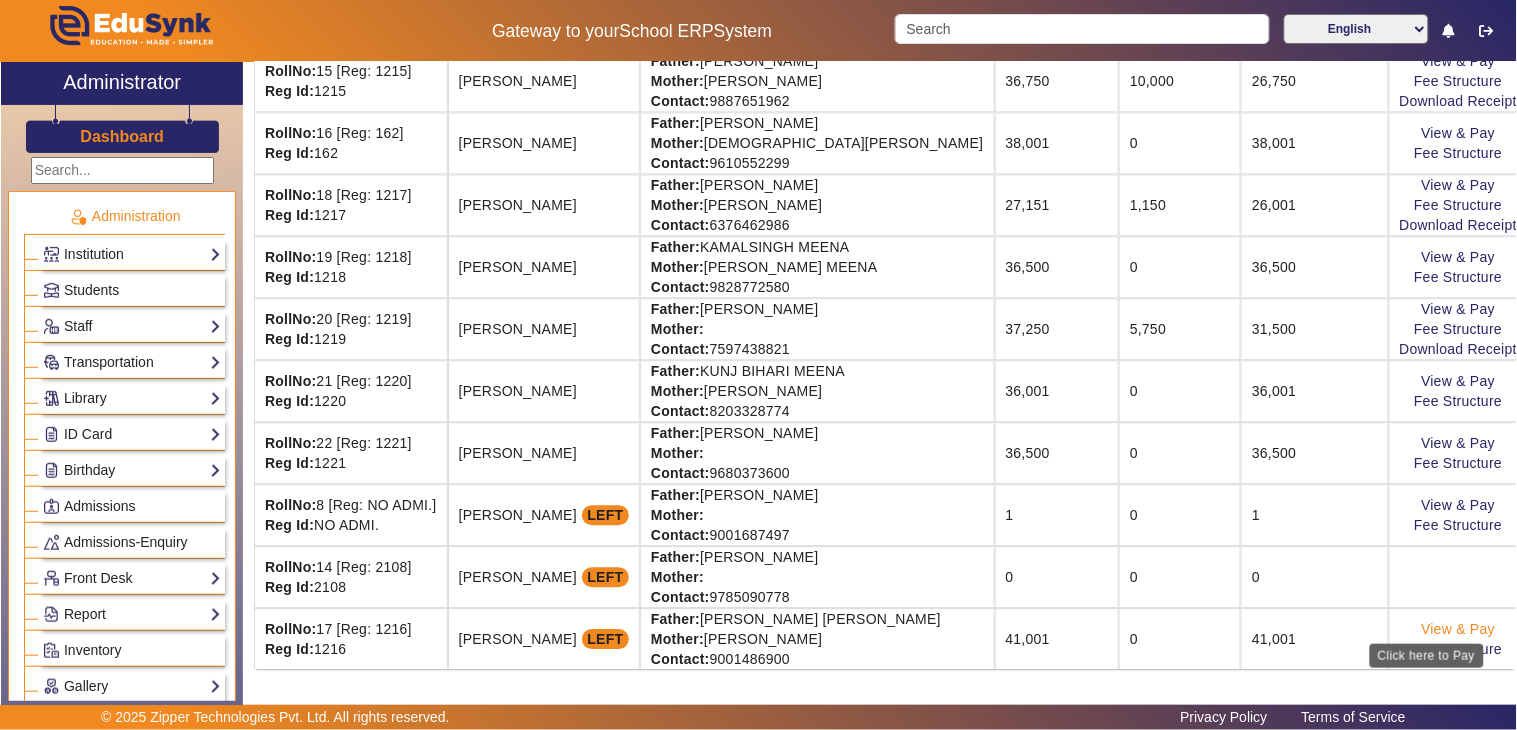 click on "View & Pay" 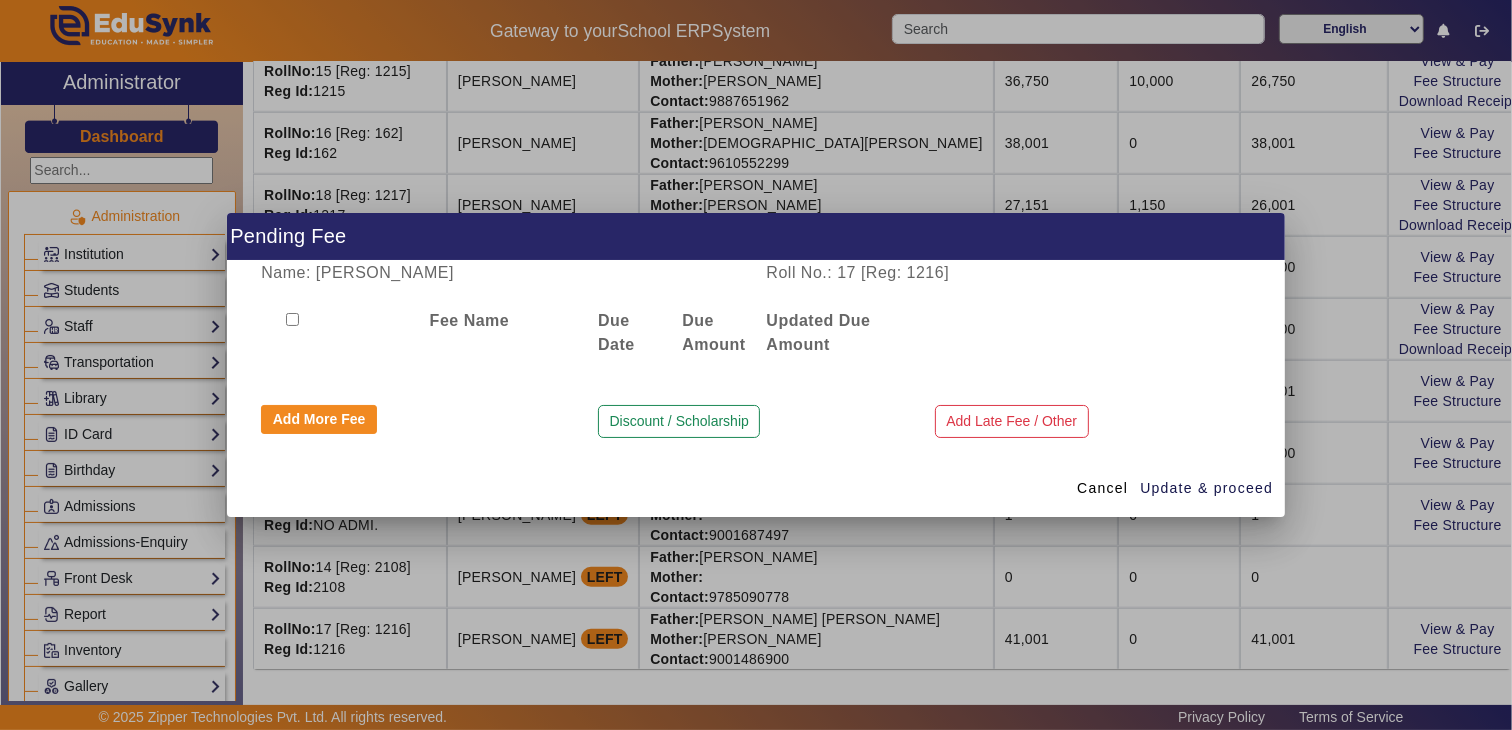 click at bounding box center (756, 365) 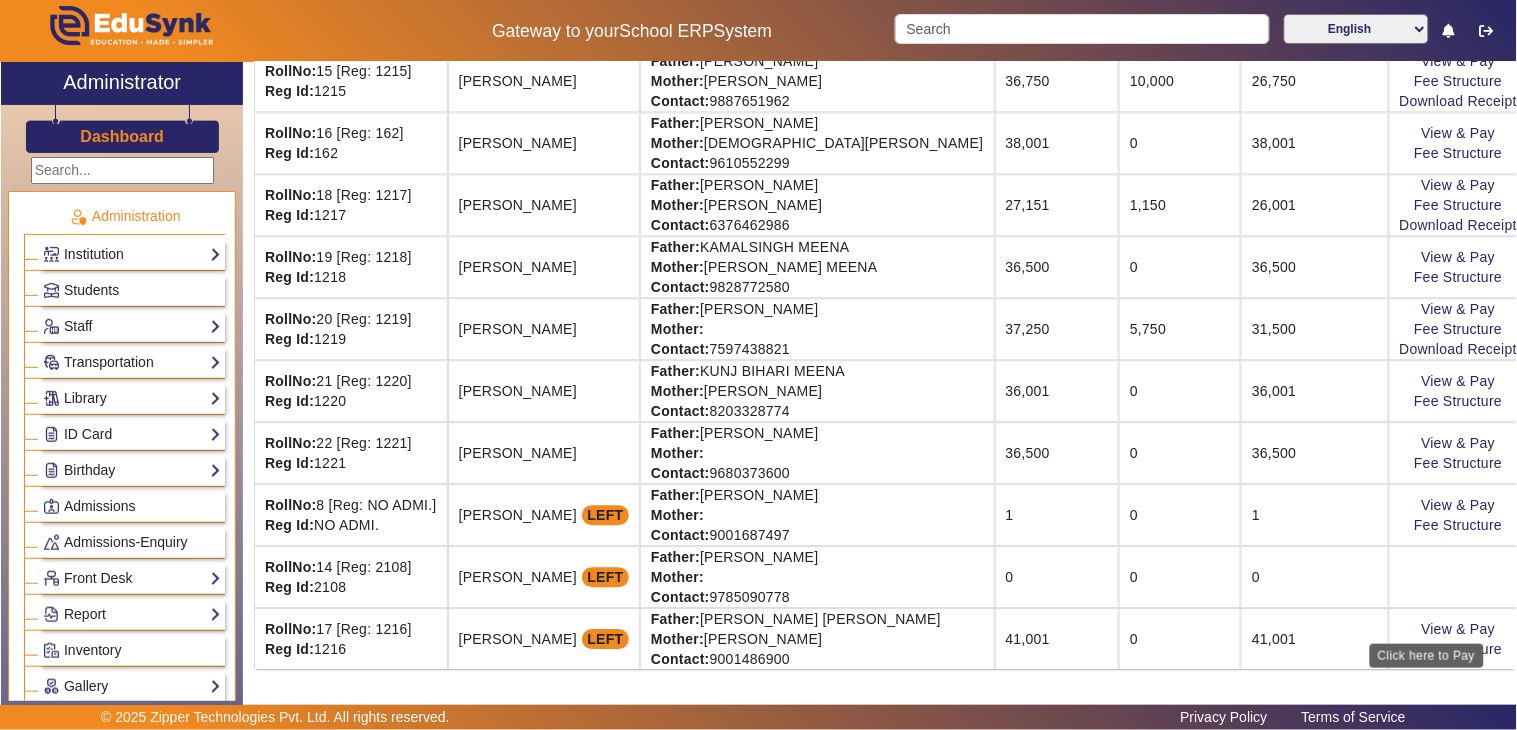 click on "Gateway to your  School ERP  System  English हिंदी (Hindi) ಕನ್ನಡ (Kannada) தமிழ் (Tamil) ଓଡିଆ (Odia) ਪੰਜਾਬੀ (Punjabi) मराठी (Marathi) മലയാളം (Malayalam) తెలుగు (Telugu) অসমীয়া (Assamese) ગુજરાતી (Gujarati) বাংলা (Bengali) X Administrator Dashboard Administration  Institution  Institution Details   Session Configuration   Classes/Batches   Subjects  Students Staff  Teachers   Non Teaching Staff   Driver   Support Staff  Transportation  Overview   Vehicle Directory   Routes   Trip Record  Library  Overview   Configuration   Book Lists   Issue a Book   List of Books Issued   Card   Penalties  ID Card  Students   Teachers   Non Teaching Staff   Template  Birthday  Students  Admissions Admissions-Enquiry Front Desk  Visitors Book   Postal Receipt   Postal Dispatch   Phone Call Logs   Complaint Book  Report  Import History   App Invites   Other Reports  Inventory Gallery  List   Add   List  A" at bounding box center (758, 365) 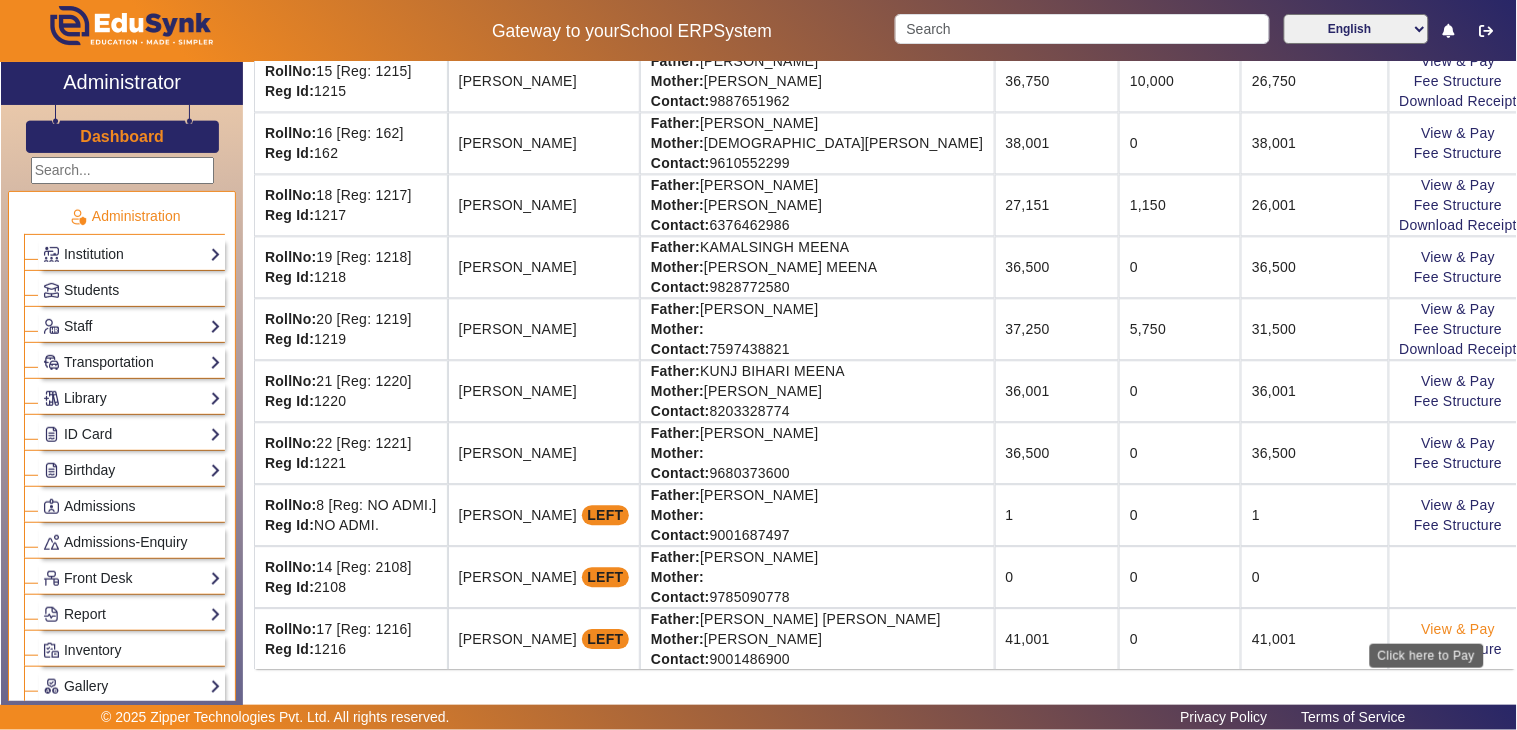 click on "View & Pay" 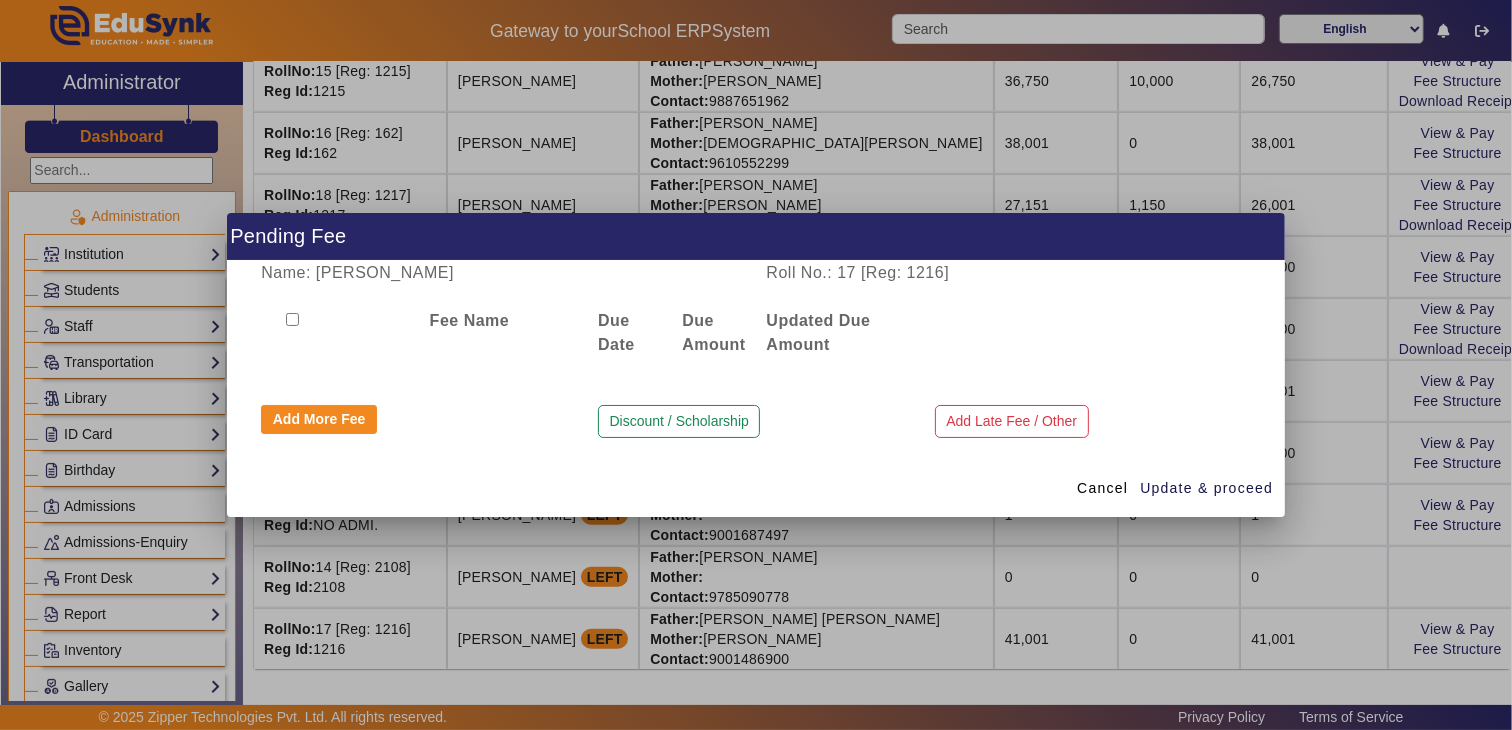 click at bounding box center [756, 365] 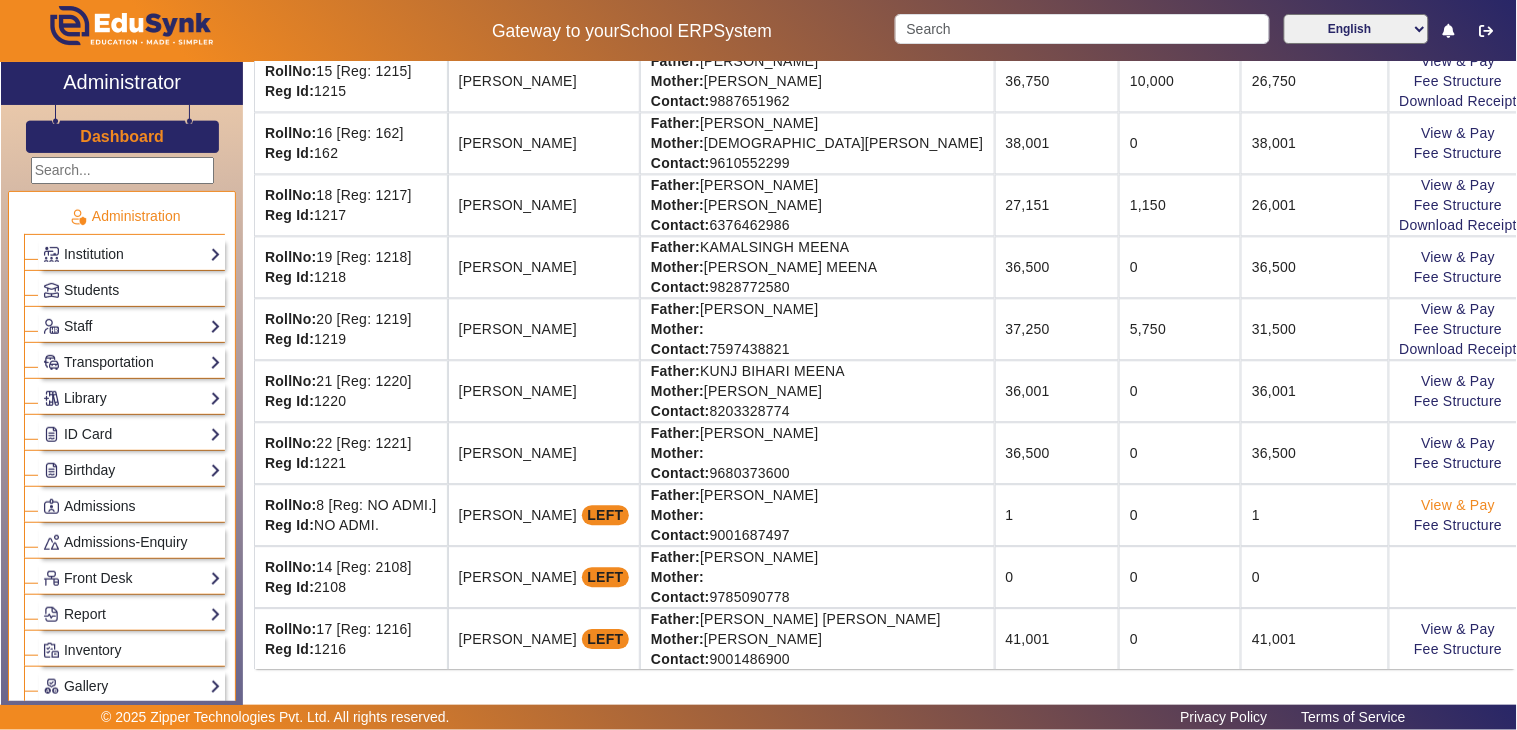 click on "View & Pay" 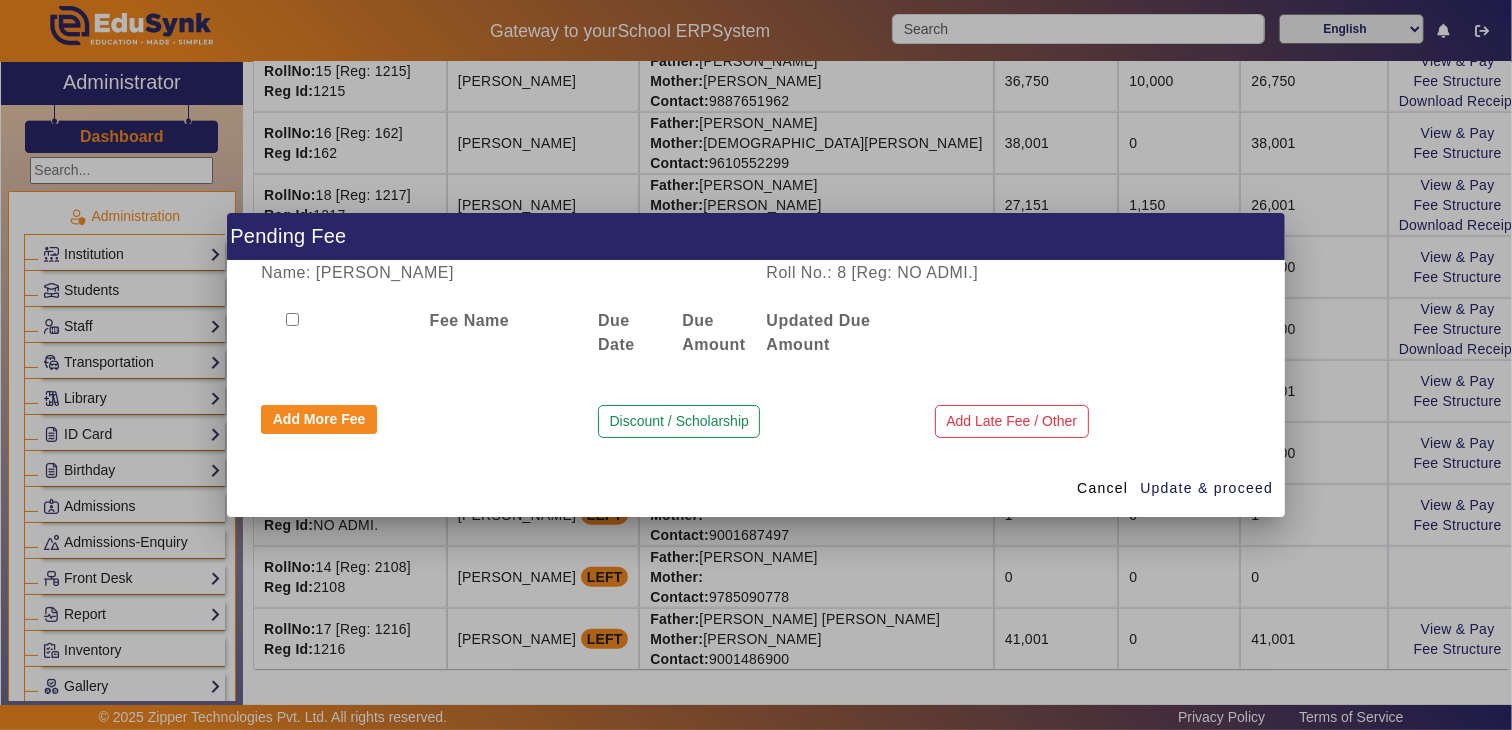 drag, startPoint x: 1174, startPoint y: 624, endPoint x: 1310, endPoint y: 655, distance: 139.48836 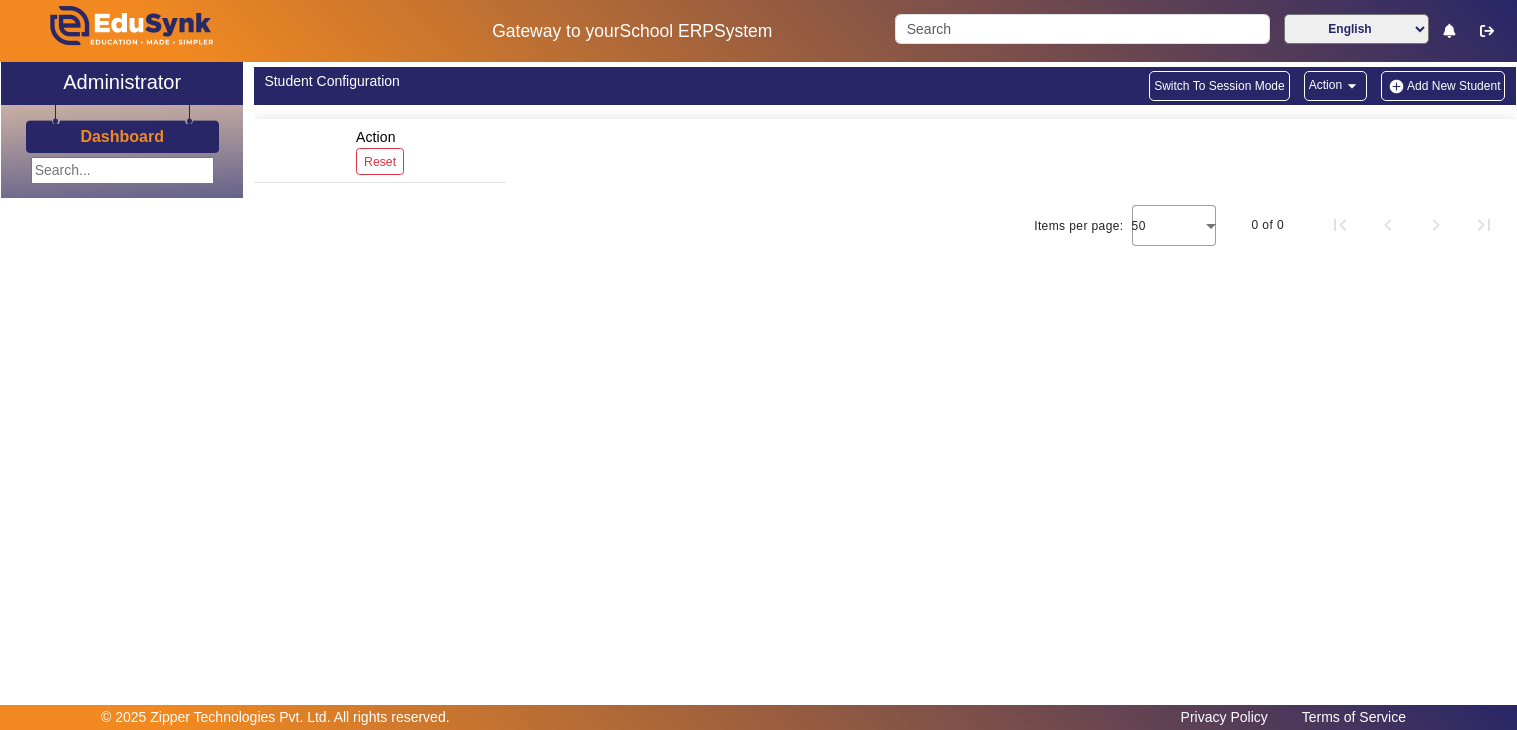 scroll, scrollTop: 0, scrollLeft: 0, axis: both 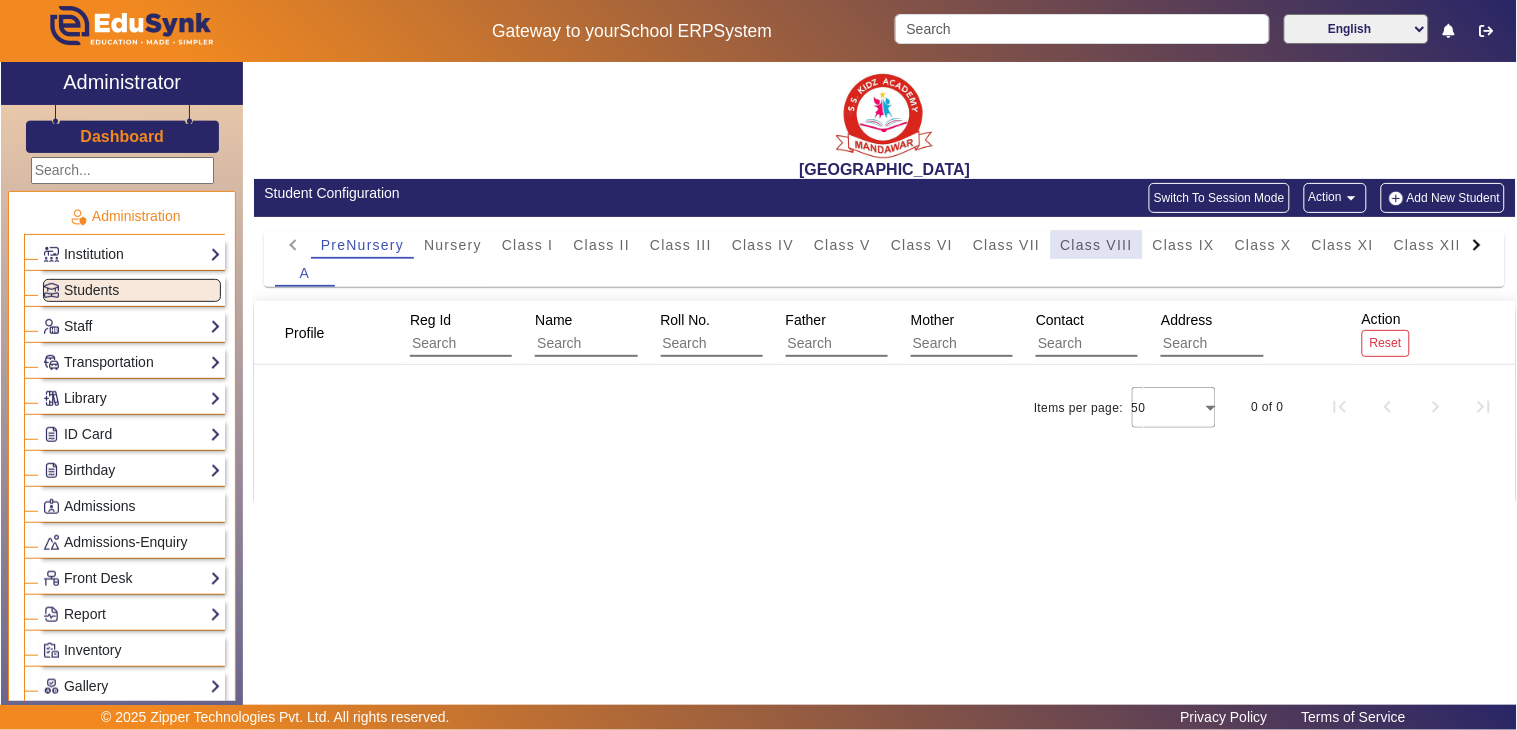 click on "Class VIII" at bounding box center (1097, 245) 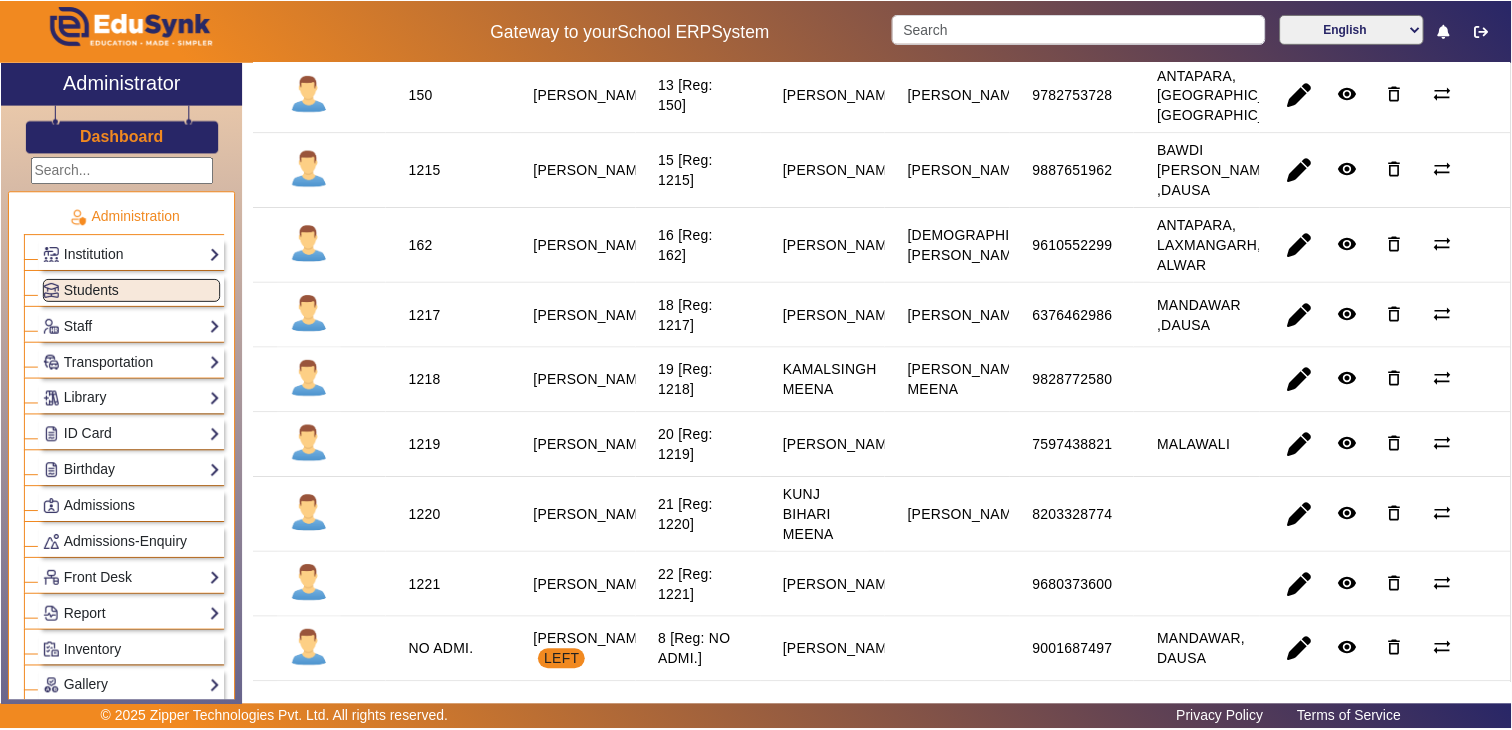scroll, scrollTop: 1480, scrollLeft: 0, axis: vertical 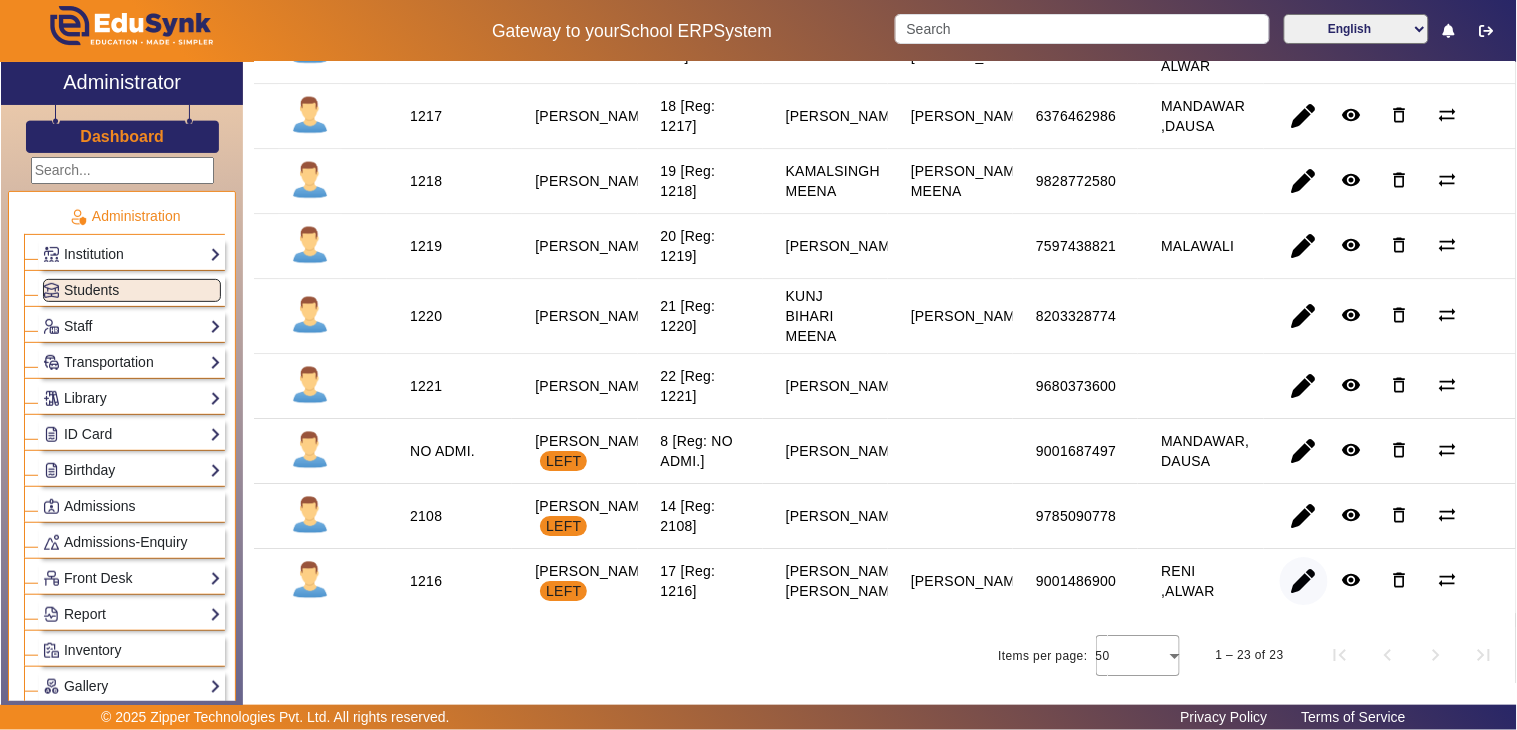 click 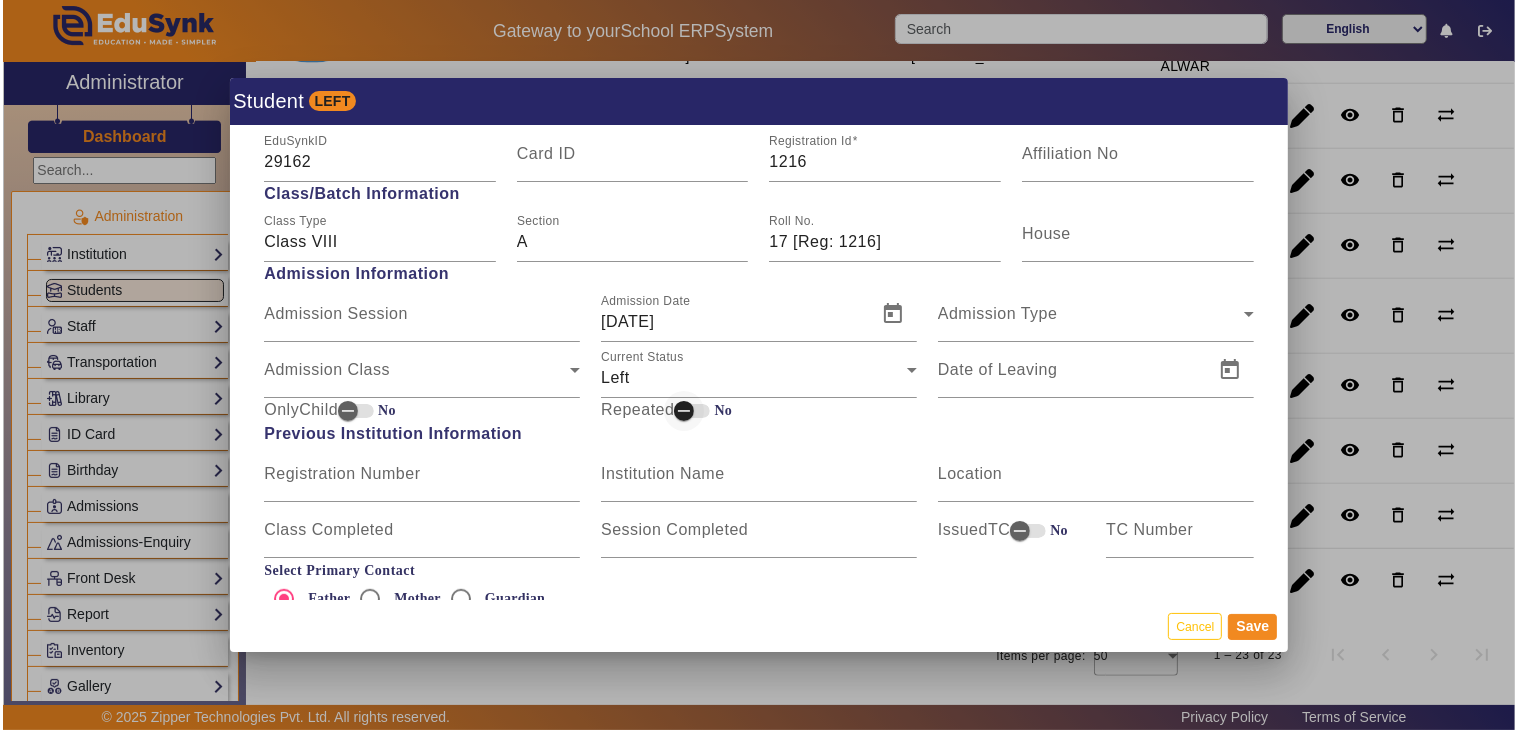 scroll, scrollTop: 1000, scrollLeft: 0, axis: vertical 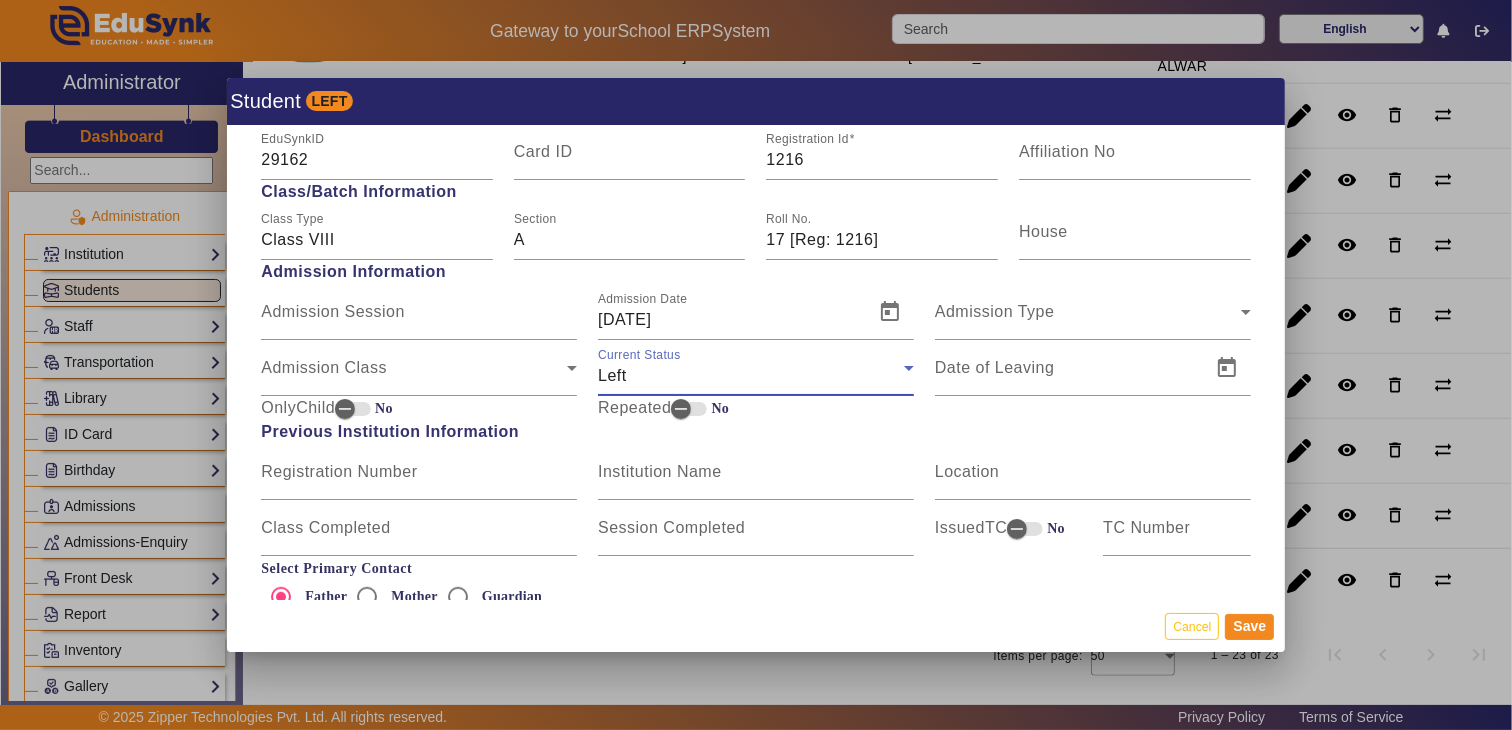 click on "Left" at bounding box center [751, 376] 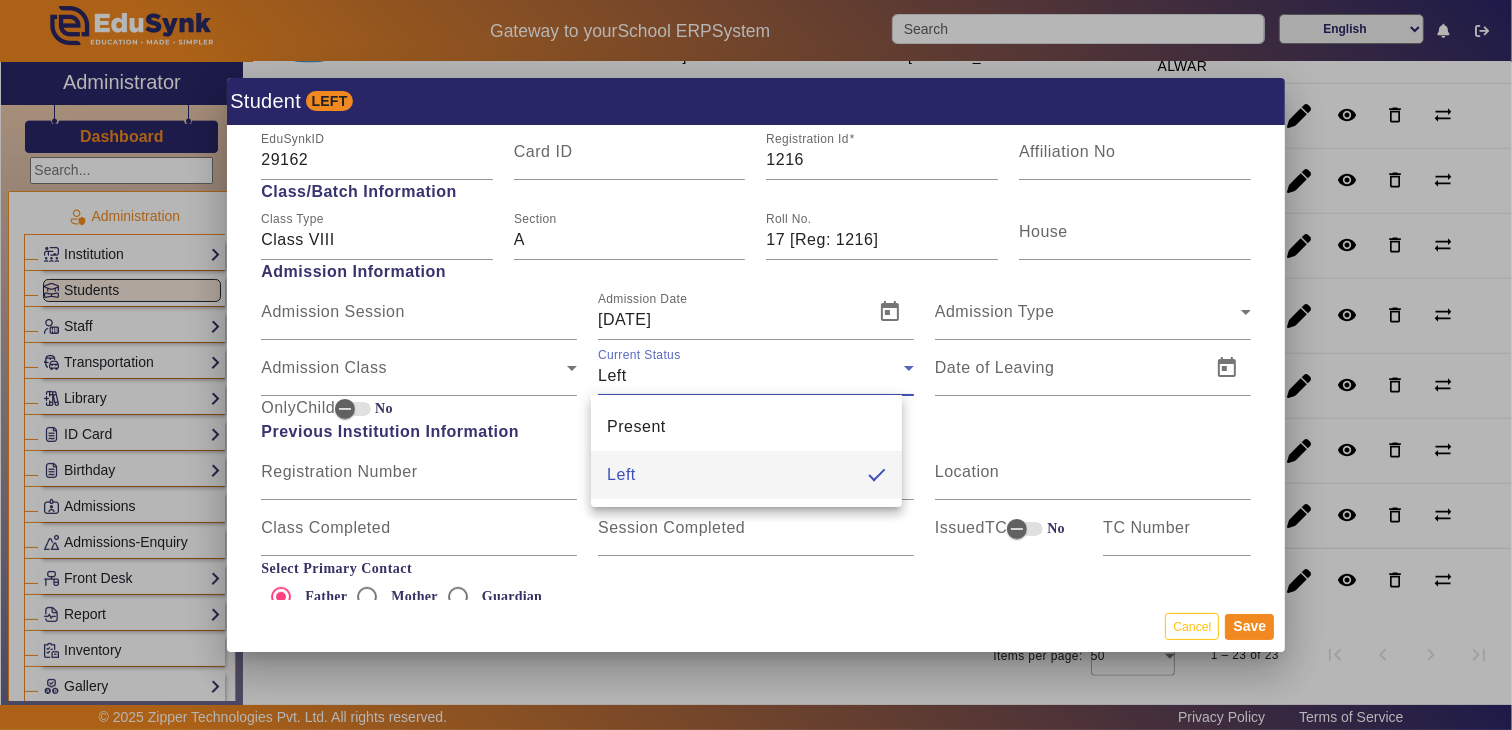 click on "Present" at bounding box center [636, 427] 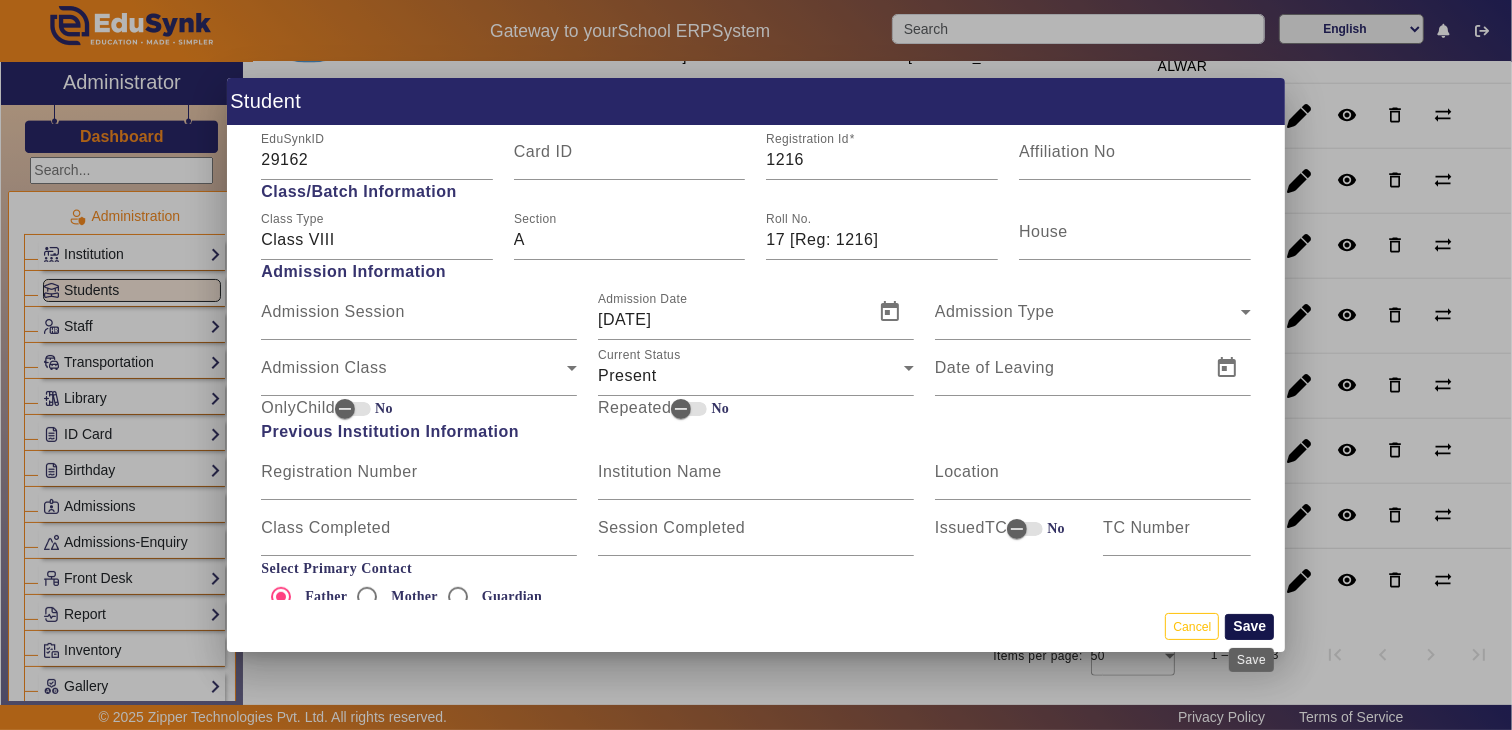 click on "Save" at bounding box center (1249, 627) 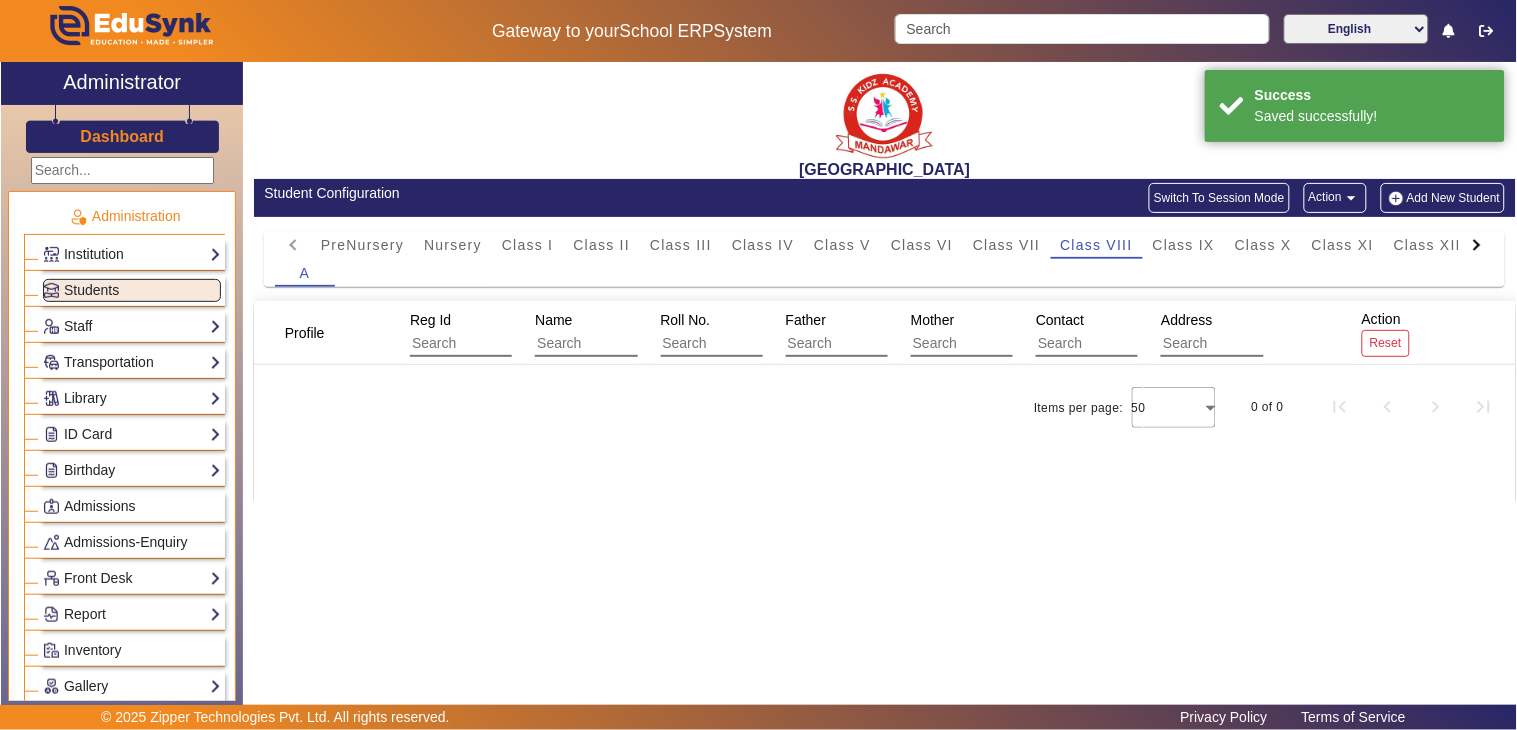 scroll, scrollTop: 0, scrollLeft: 0, axis: both 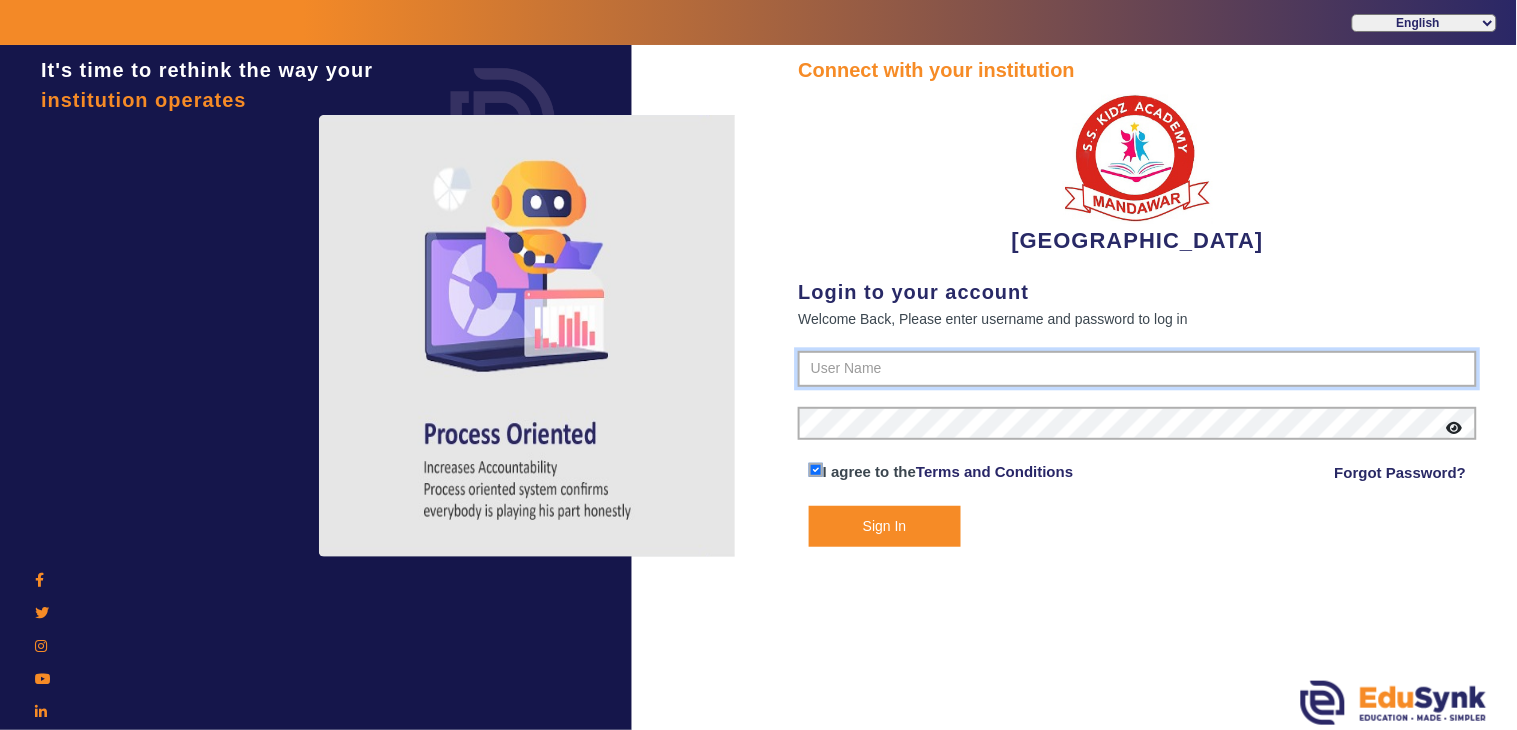 type on "9928895959" 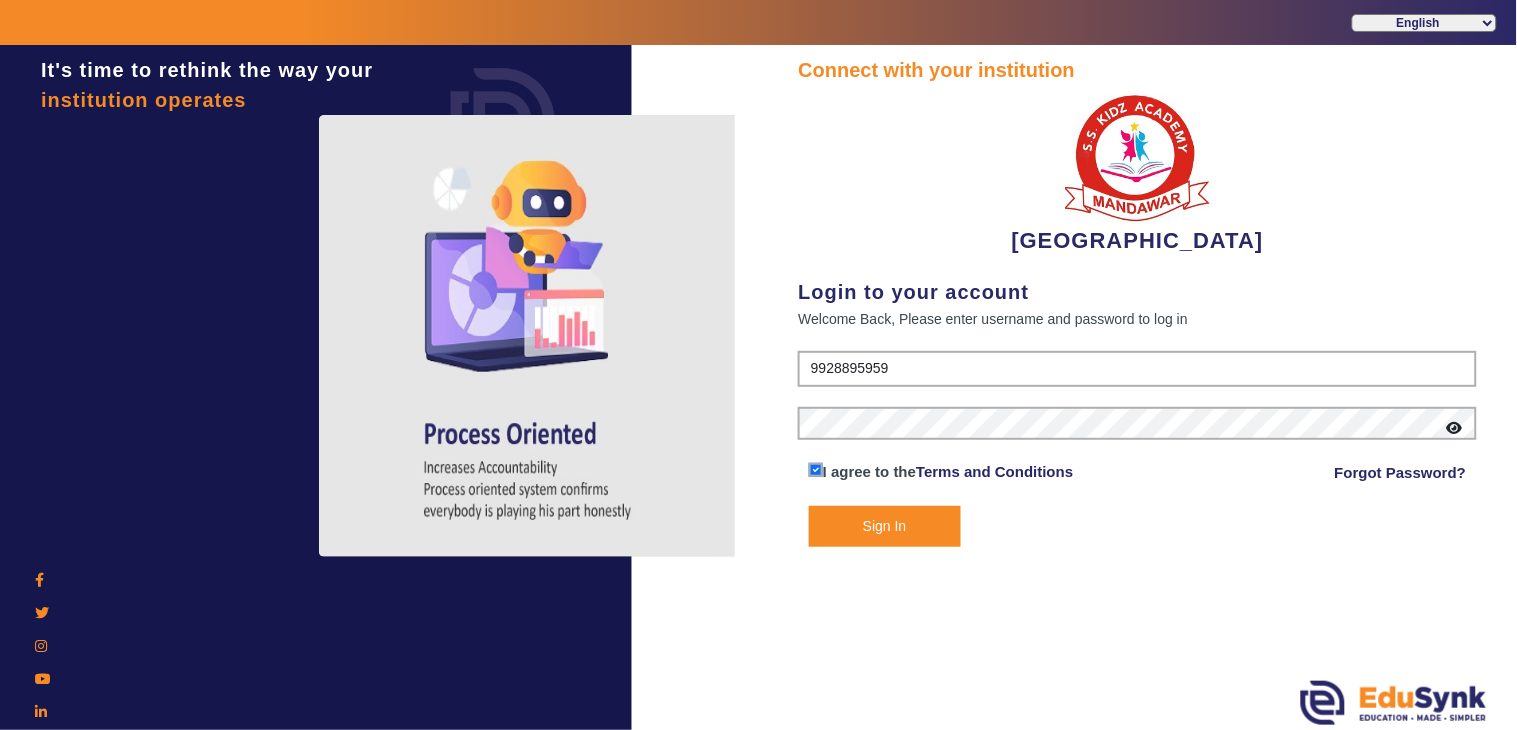 click on "Sign In" 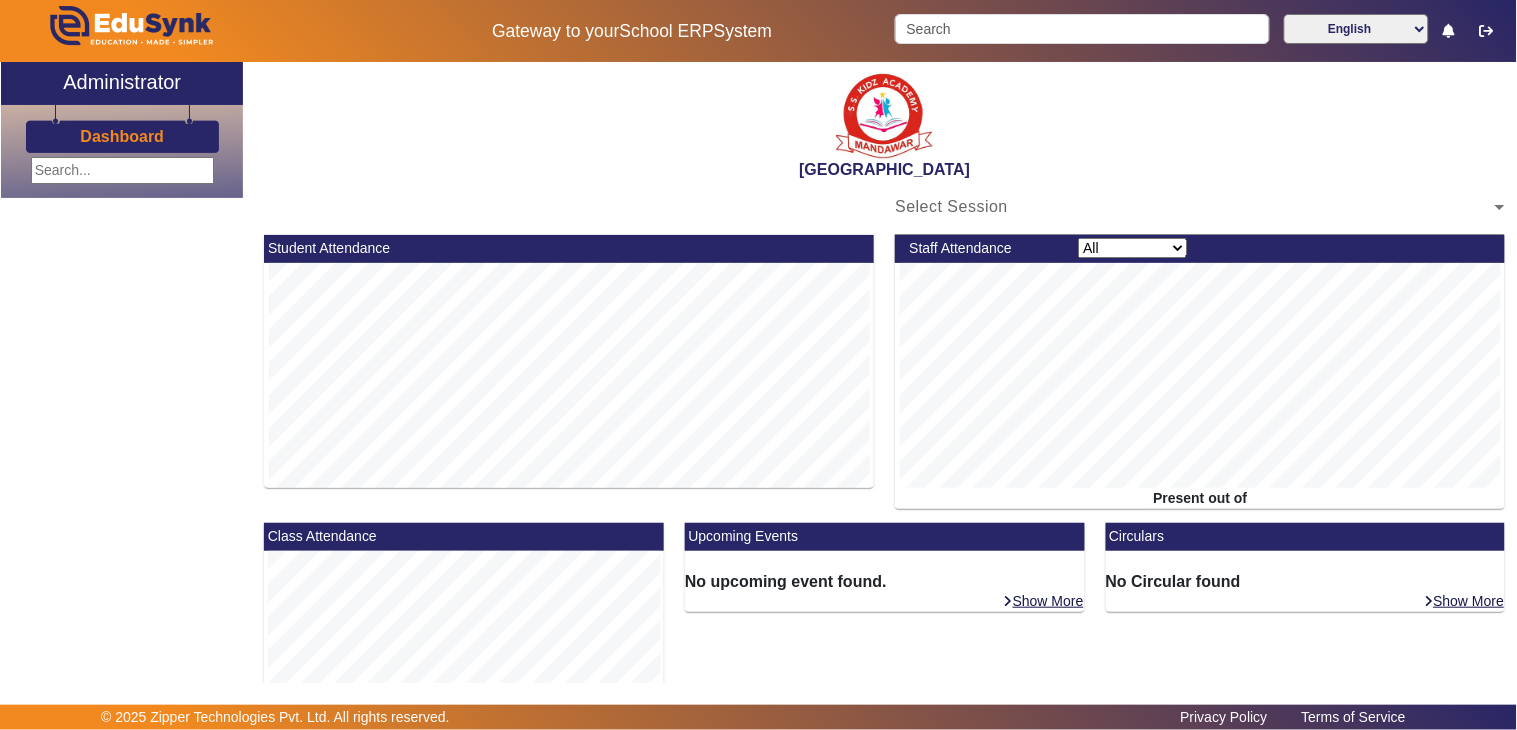 click on "Show More" 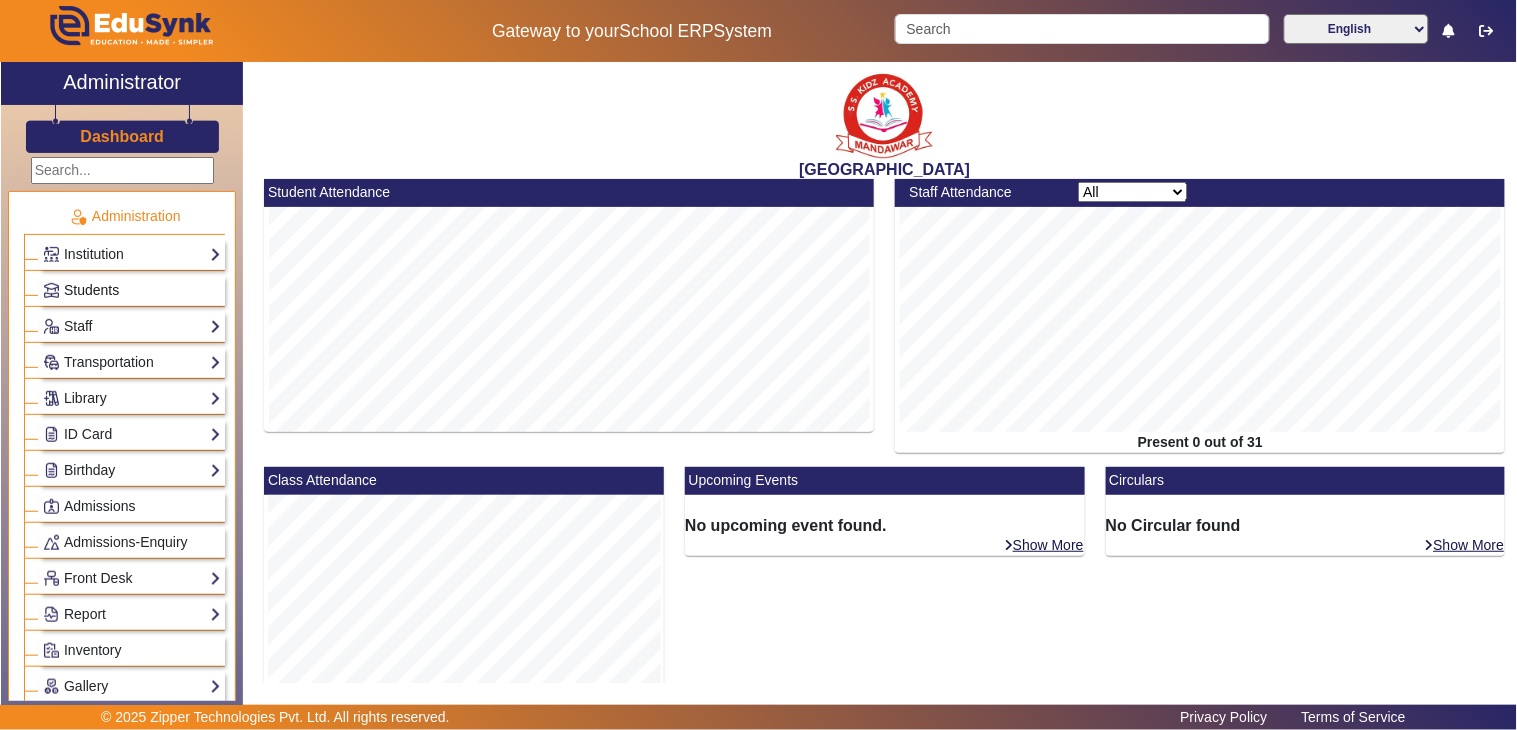 click on "Students" 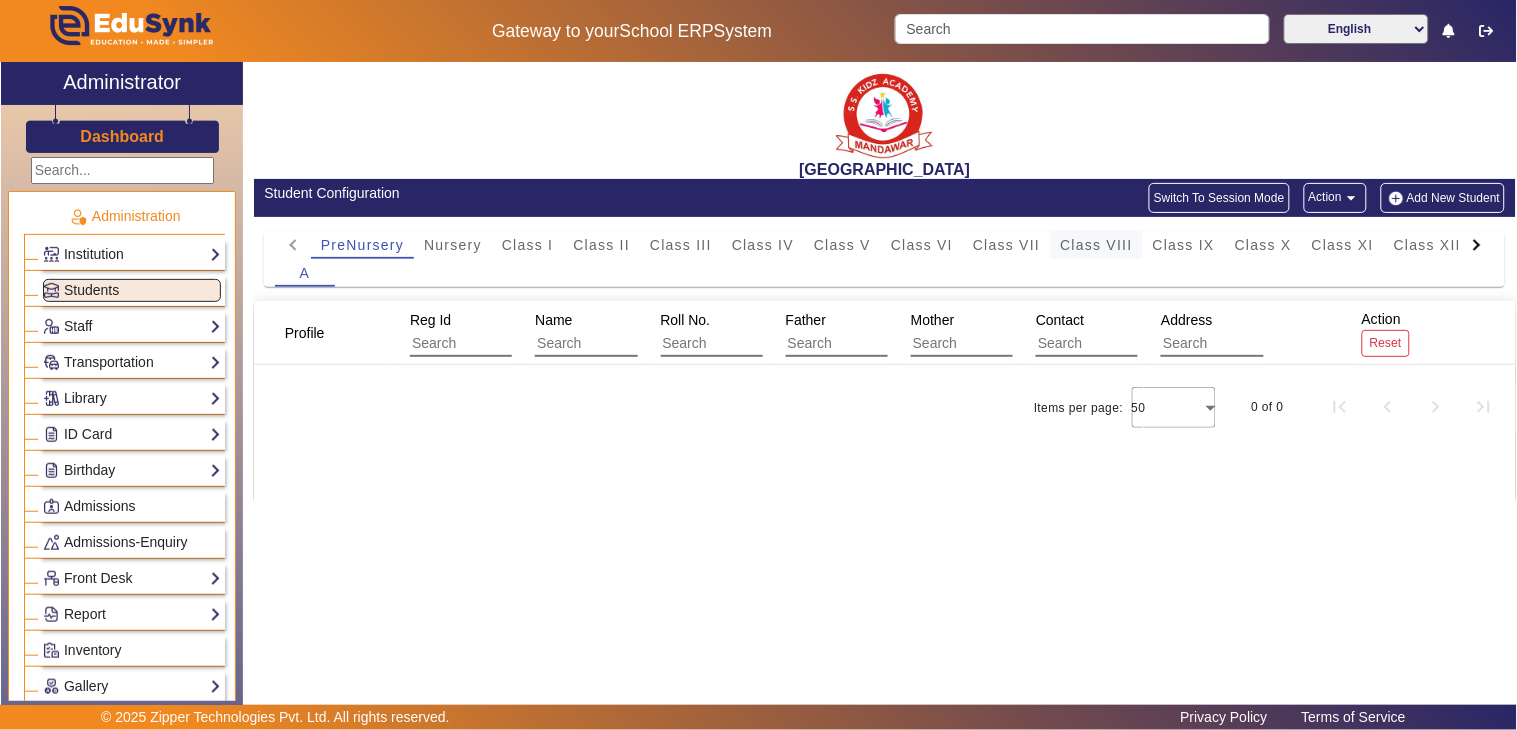 click on "Class VIII" at bounding box center [1097, 245] 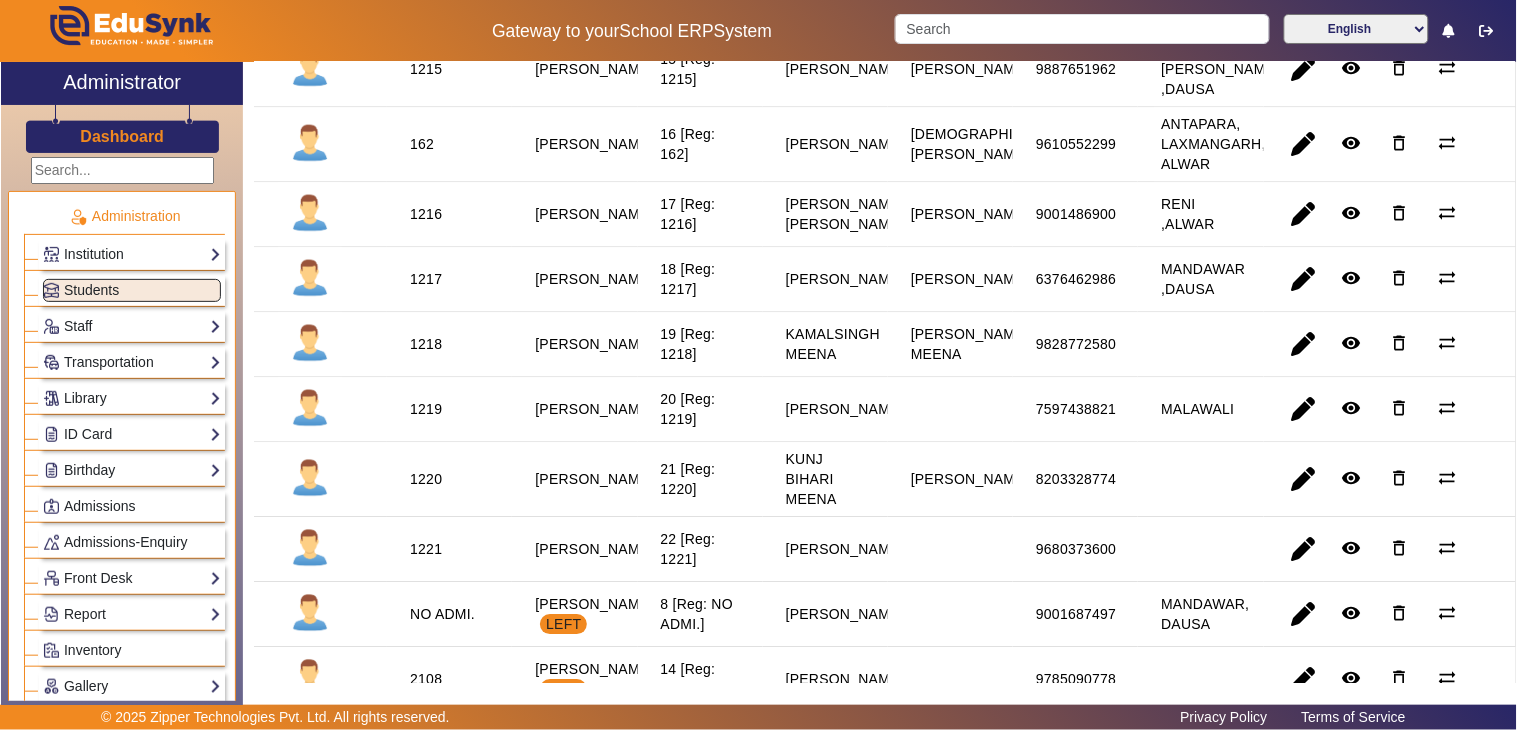 scroll, scrollTop: 1257, scrollLeft: 0, axis: vertical 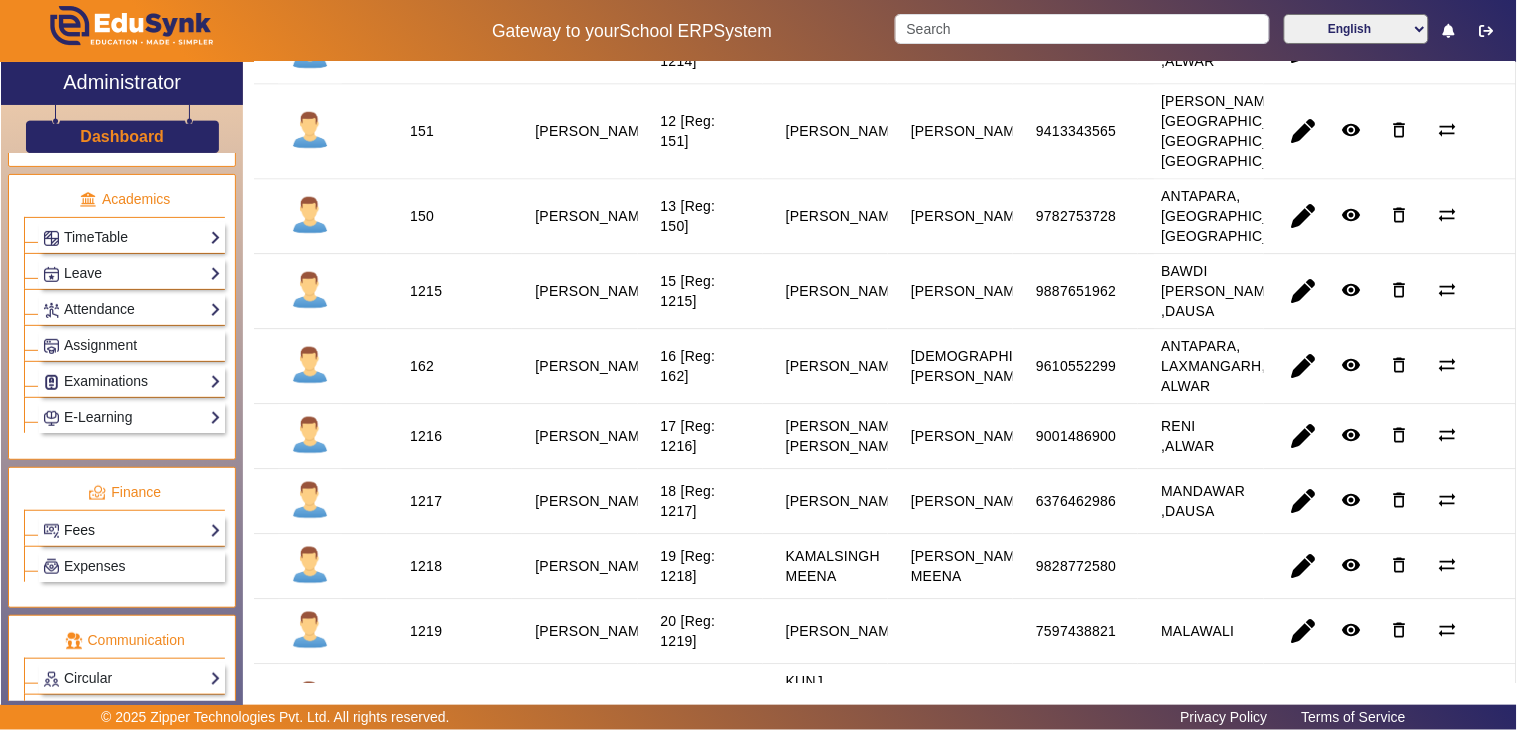 click on "Fees" 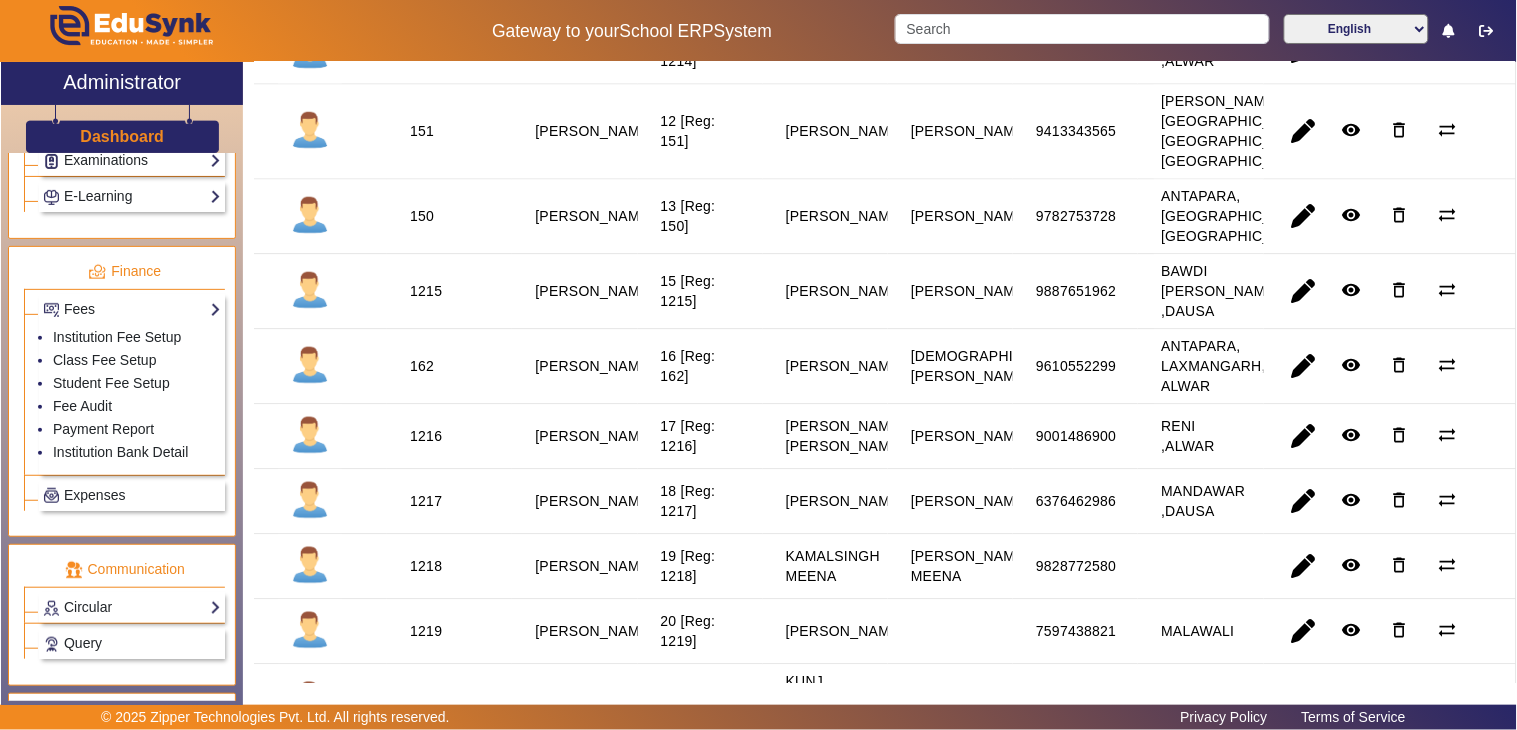 scroll, scrollTop: 1000, scrollLeft: 0, axis: vertical 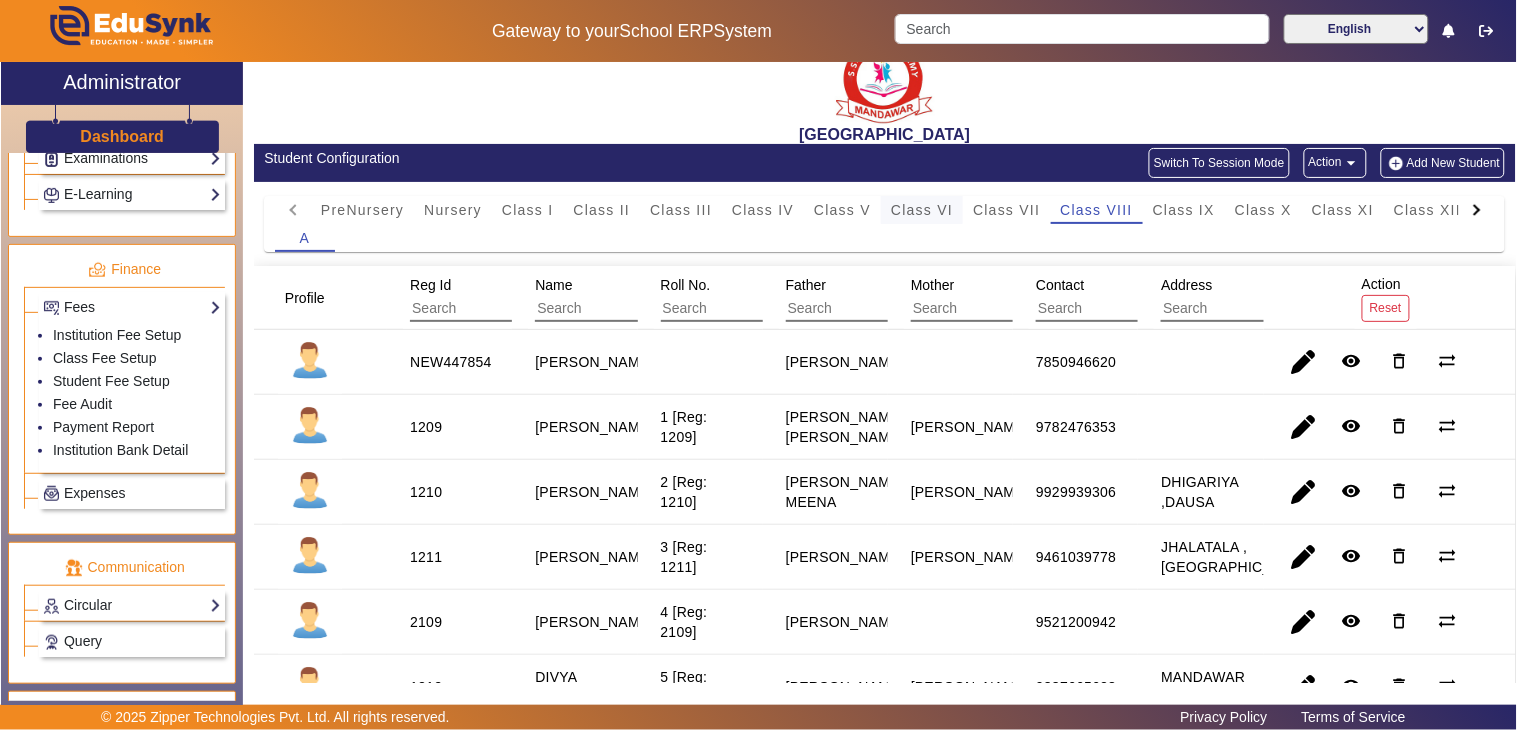 click on "Class VI" at bounding box center (922, 210) 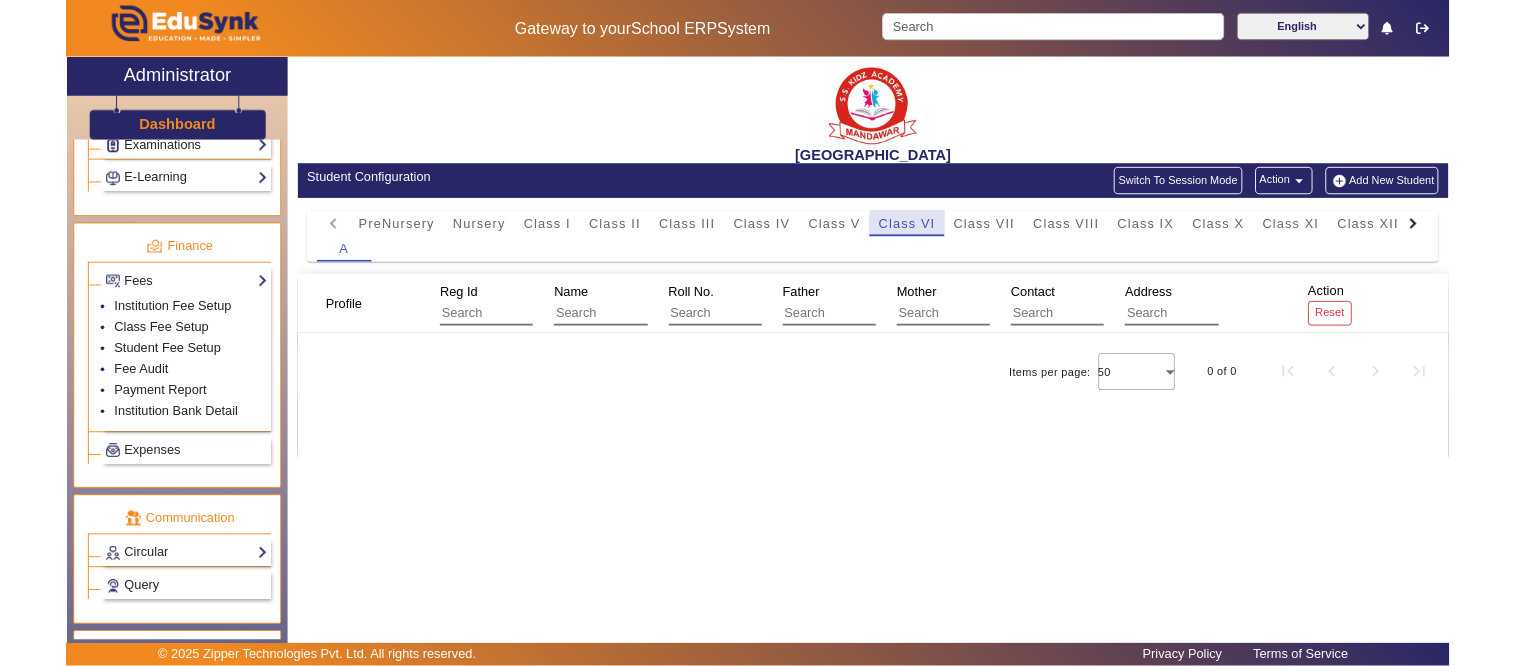 scroll, scrollTop: 0, scrollLeft: 0, axis: both 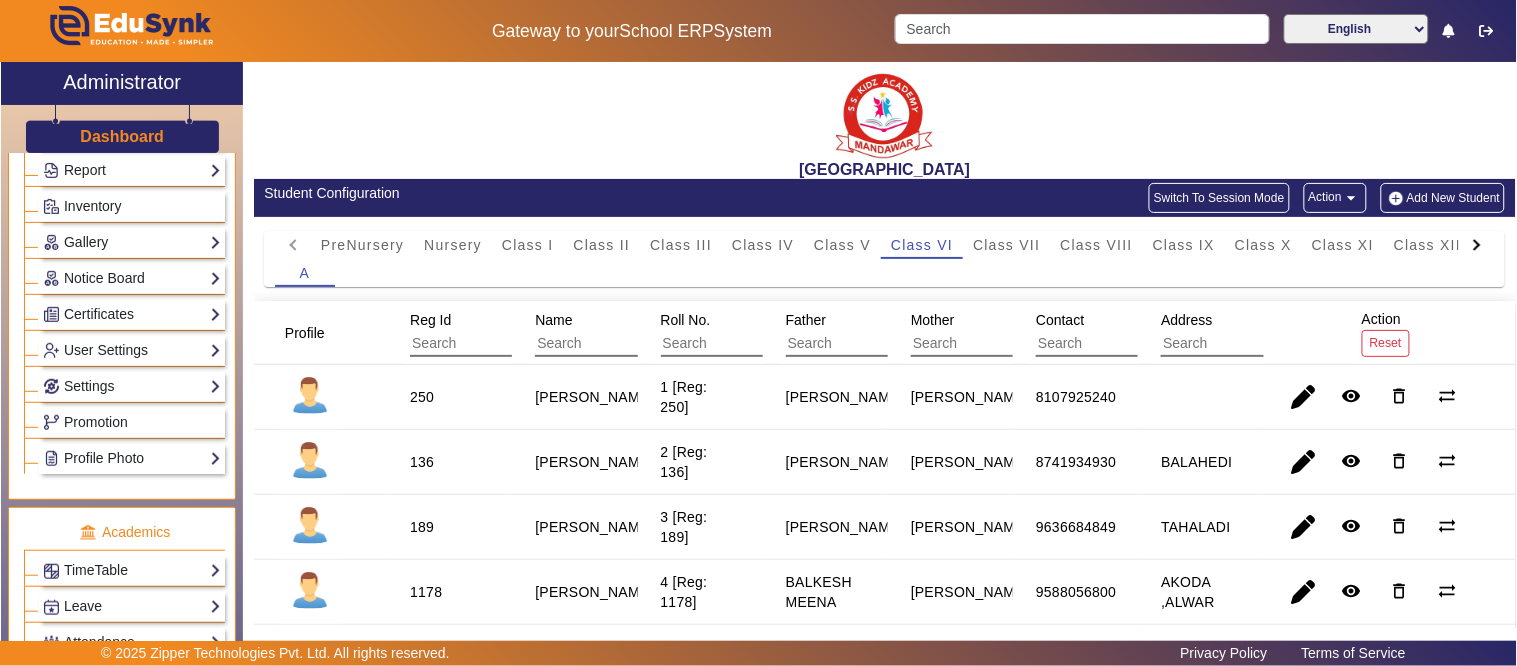 click on "Dashboard" 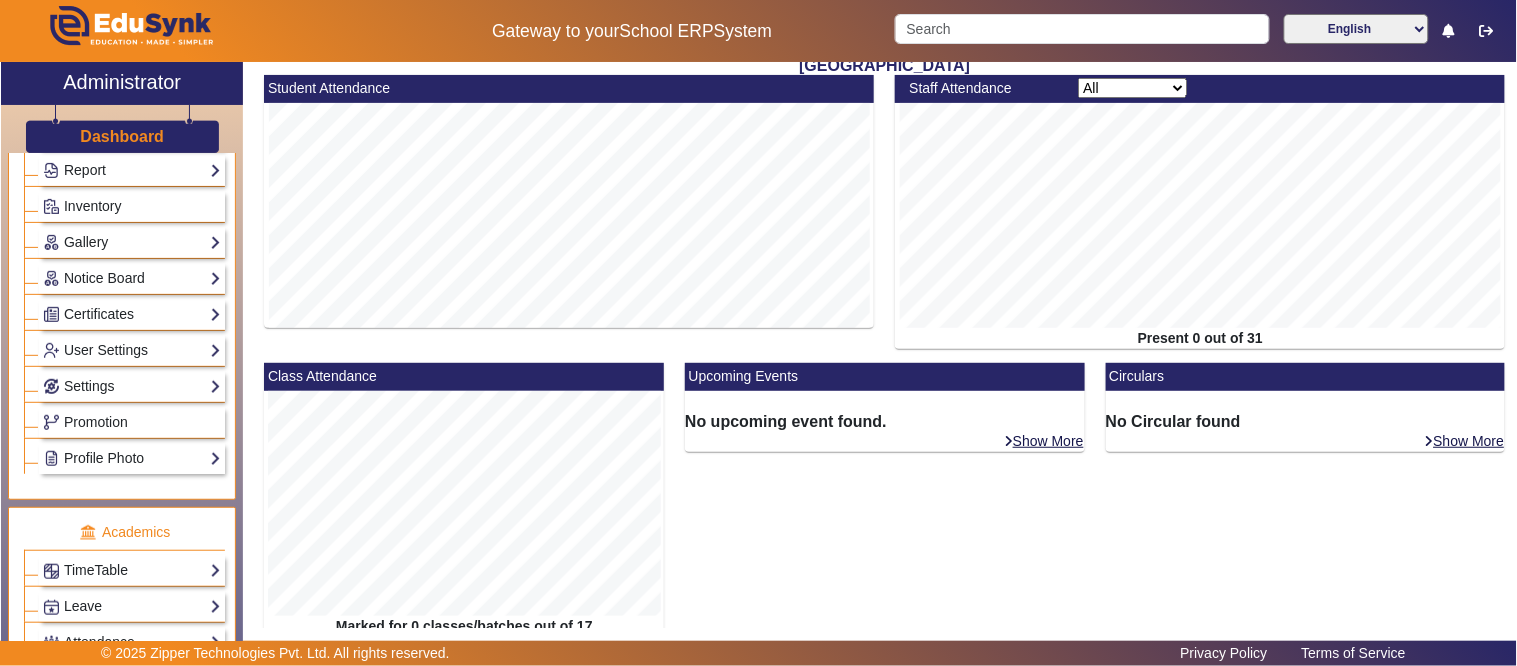 scroll, scrollTop: 0, scrollLeft: 0, axis: both 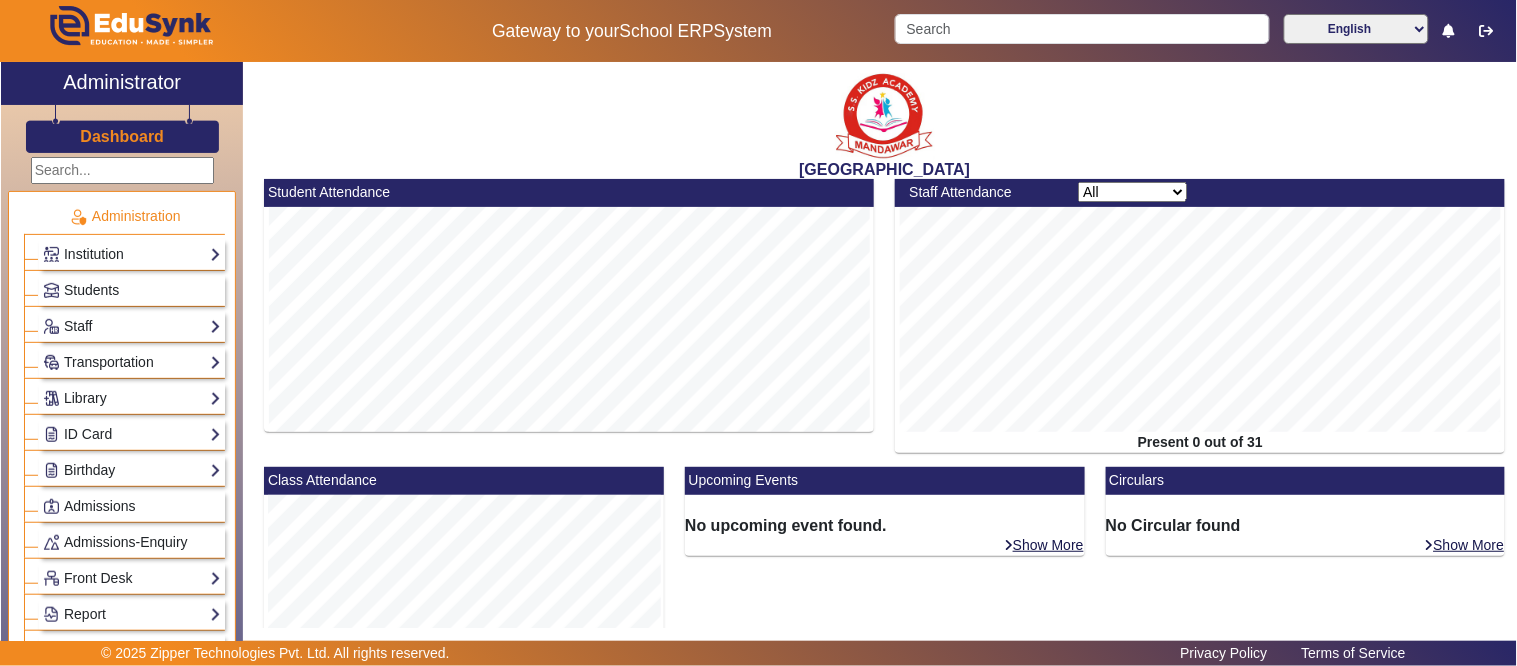 click on "Dashboard" 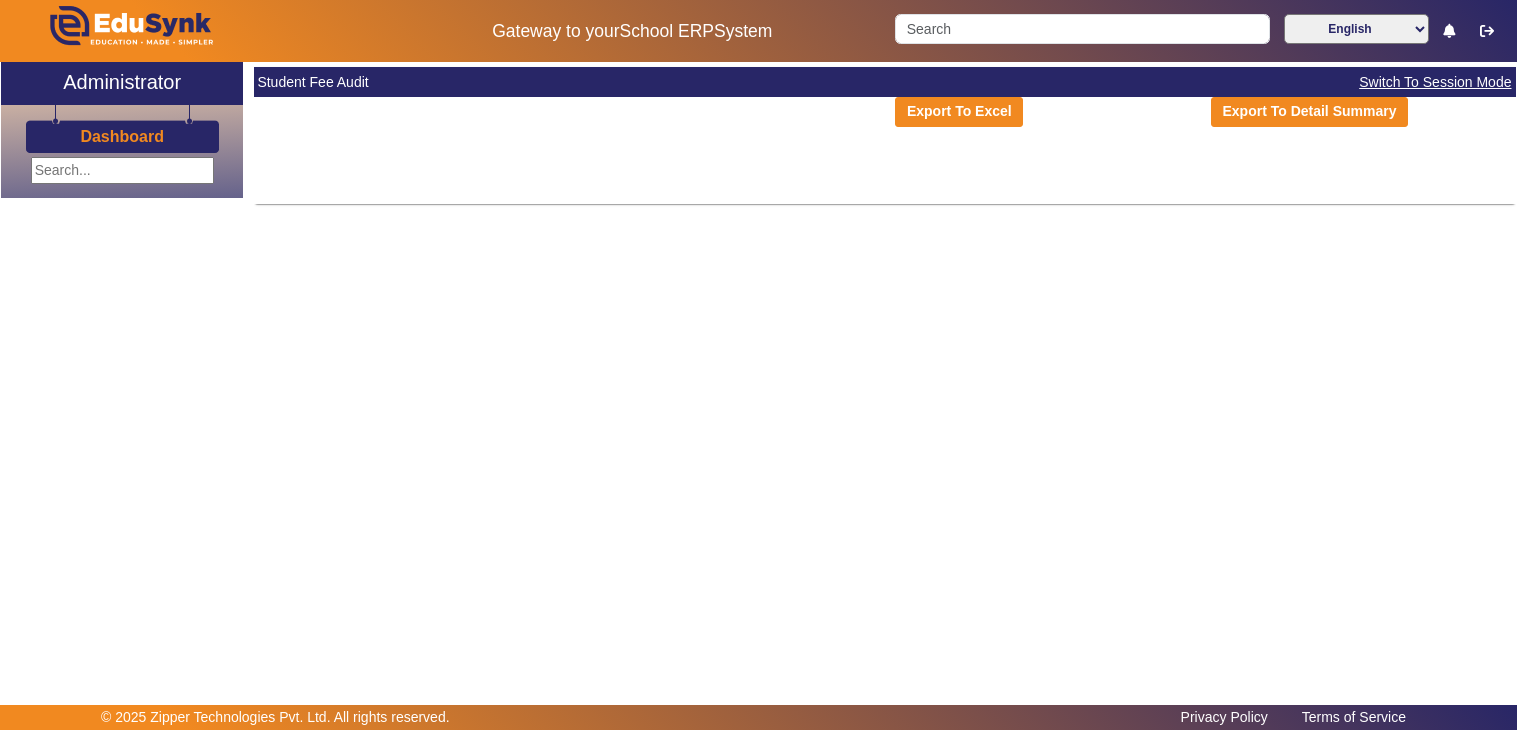 scroll, scrollTop: 0, scrollLeft: 0, axis: both 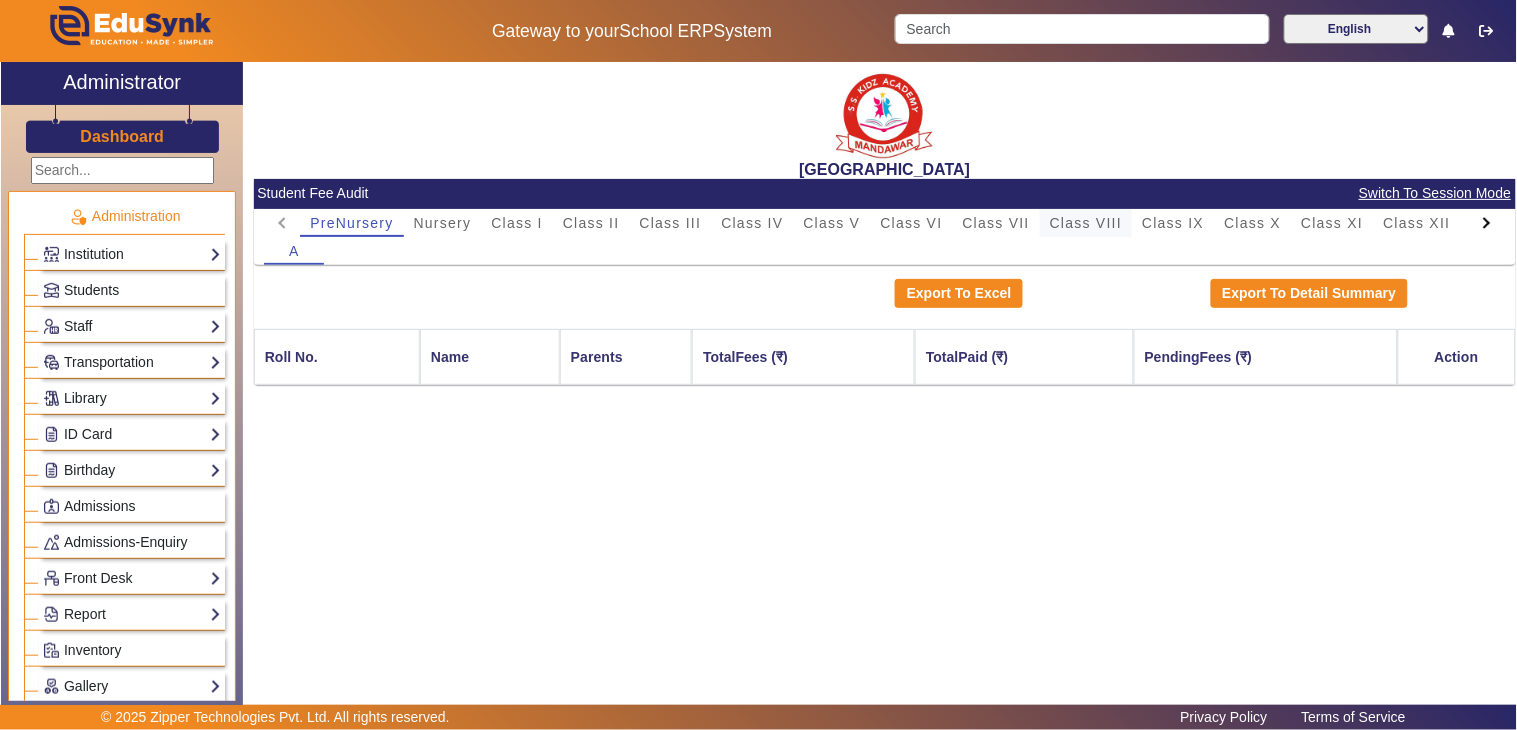 click on "Class VIII" at bounding box center [1086, 223] 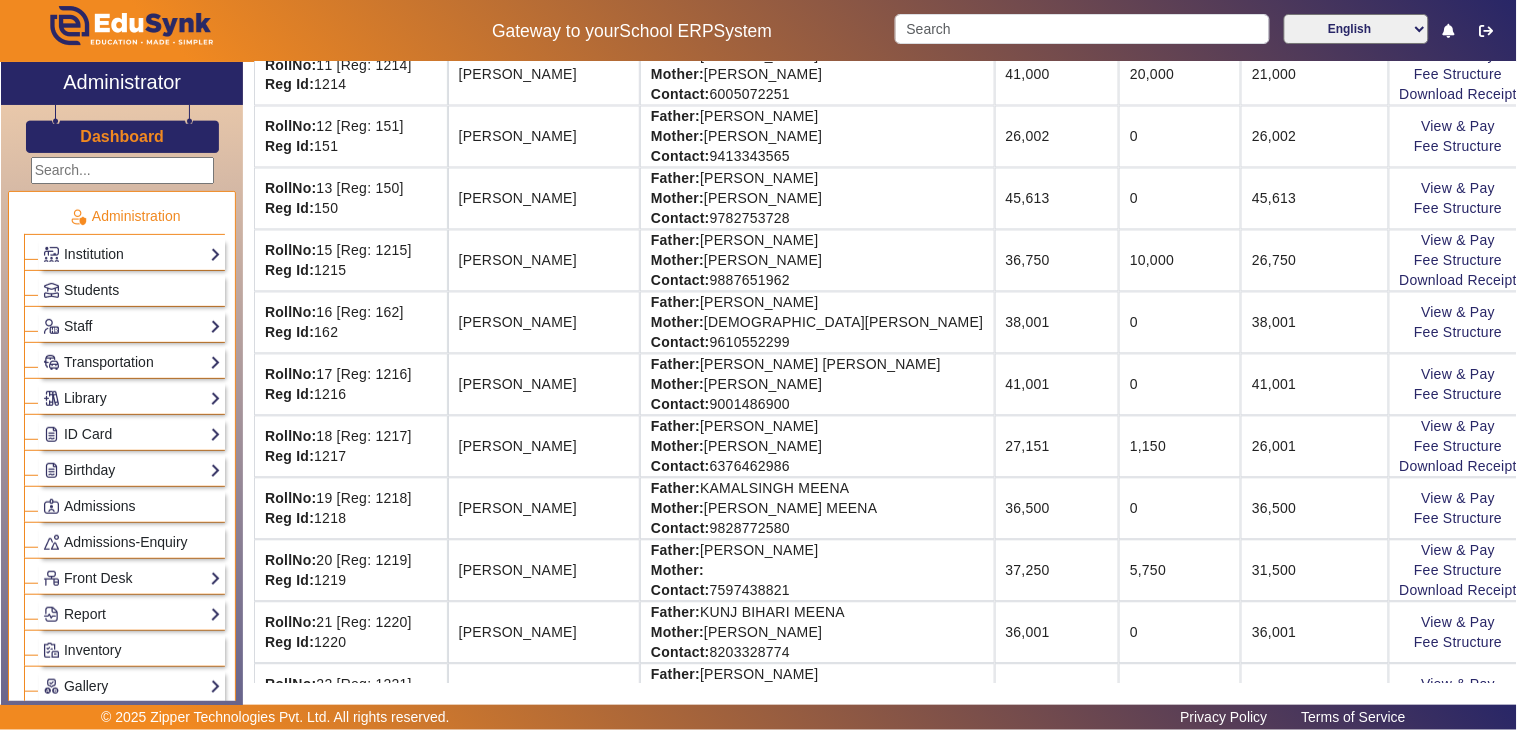 scroll, scrollTop: 1000, scrollLeft: 0, axis: vertical 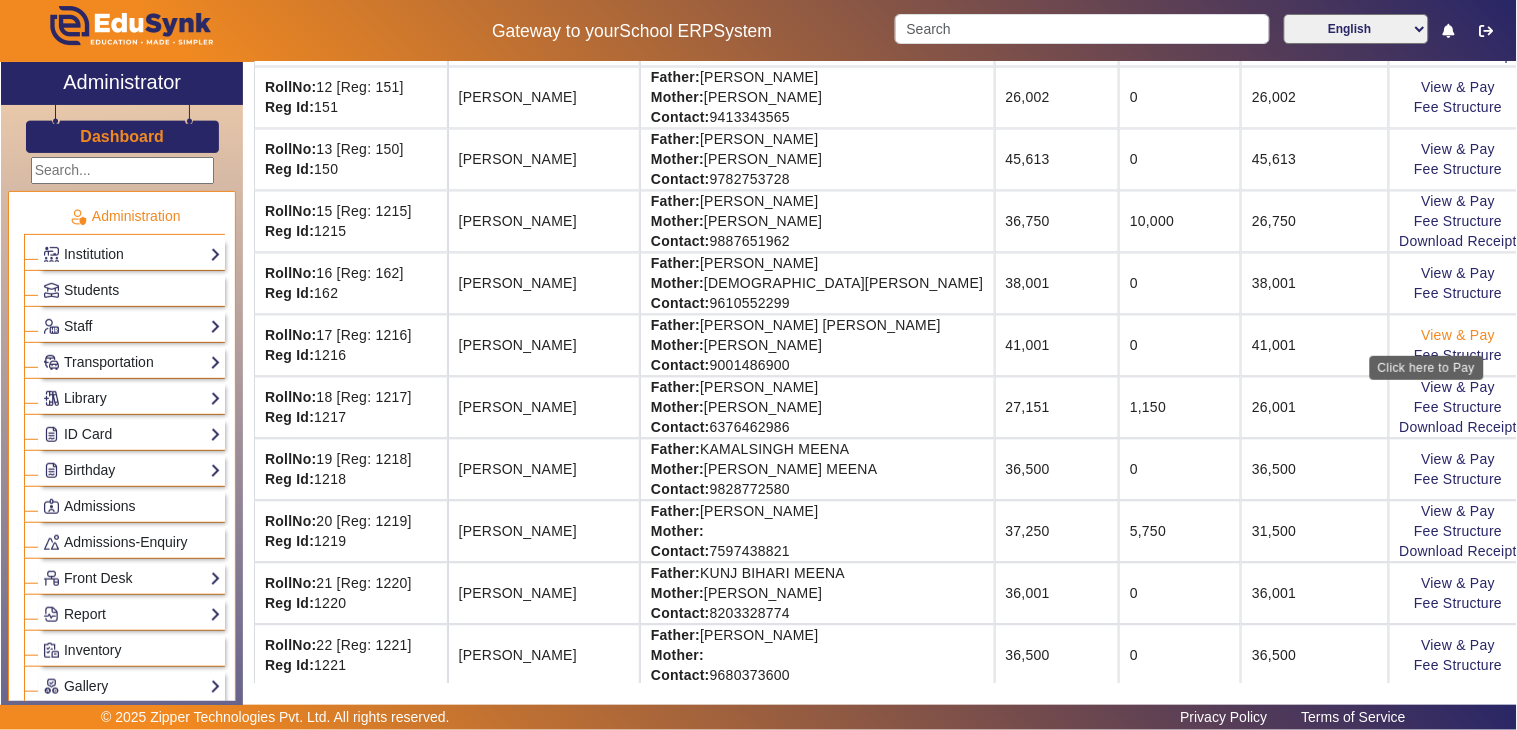 click on "View & Pay" 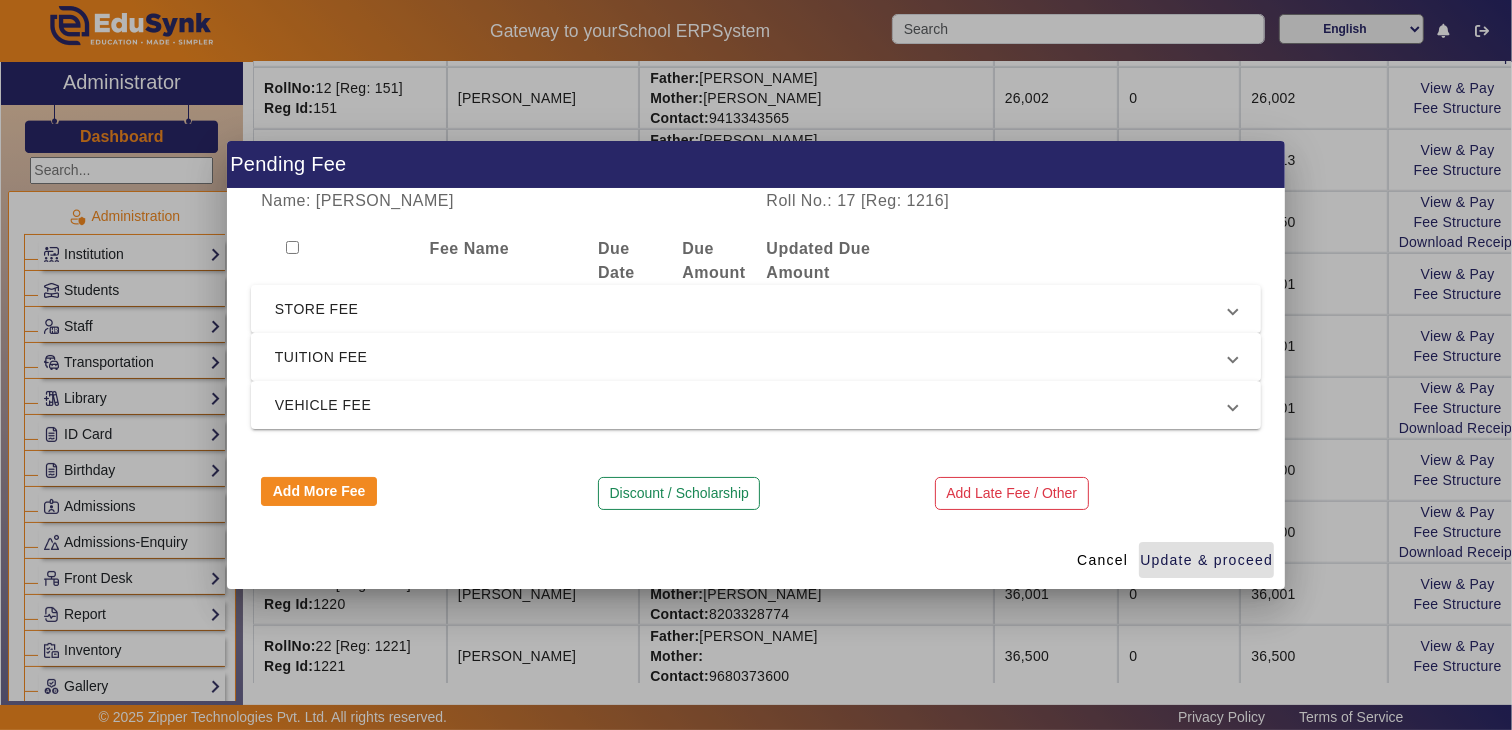 click on "TUITION FEE" at bounding box center [752, 357] 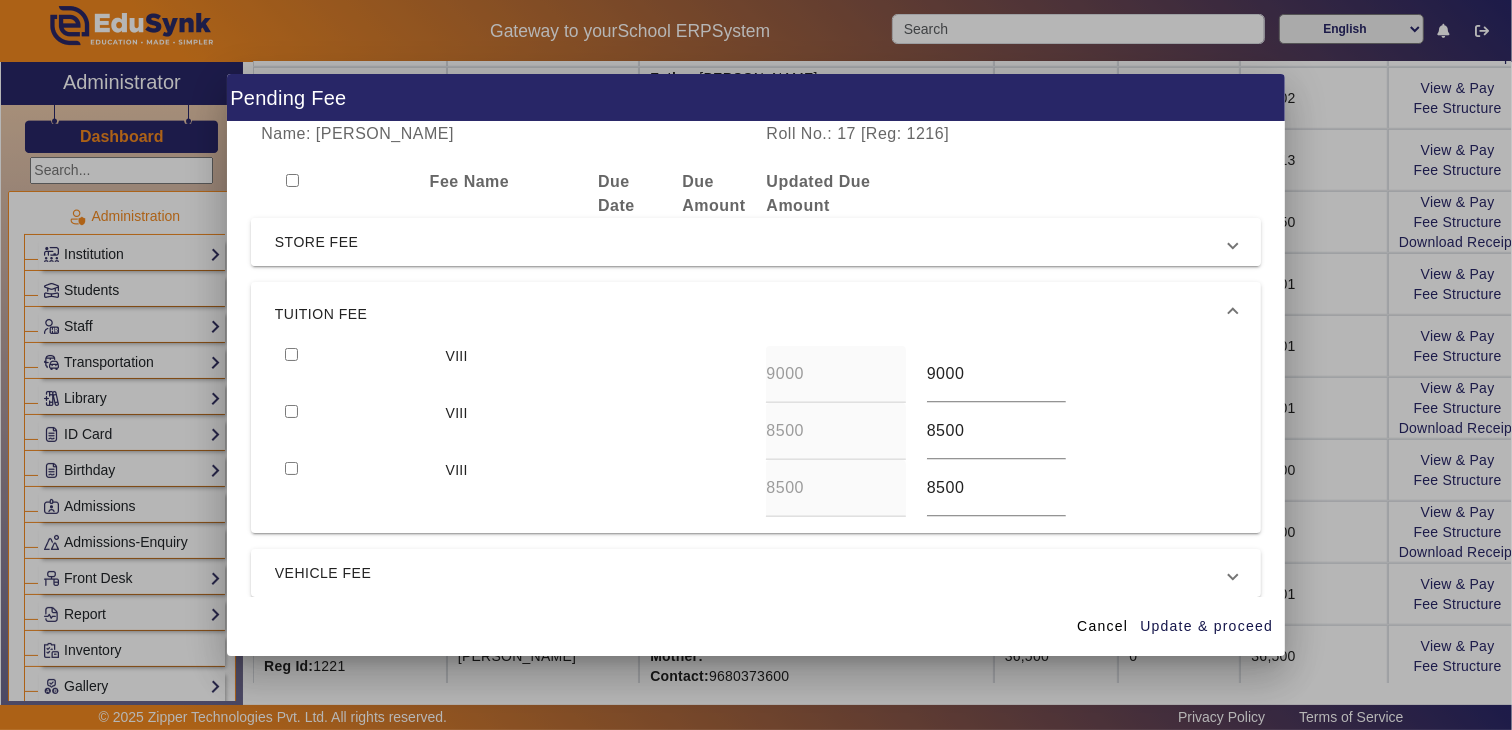 click on "STORE FEE" at bounding box center [752, 242] 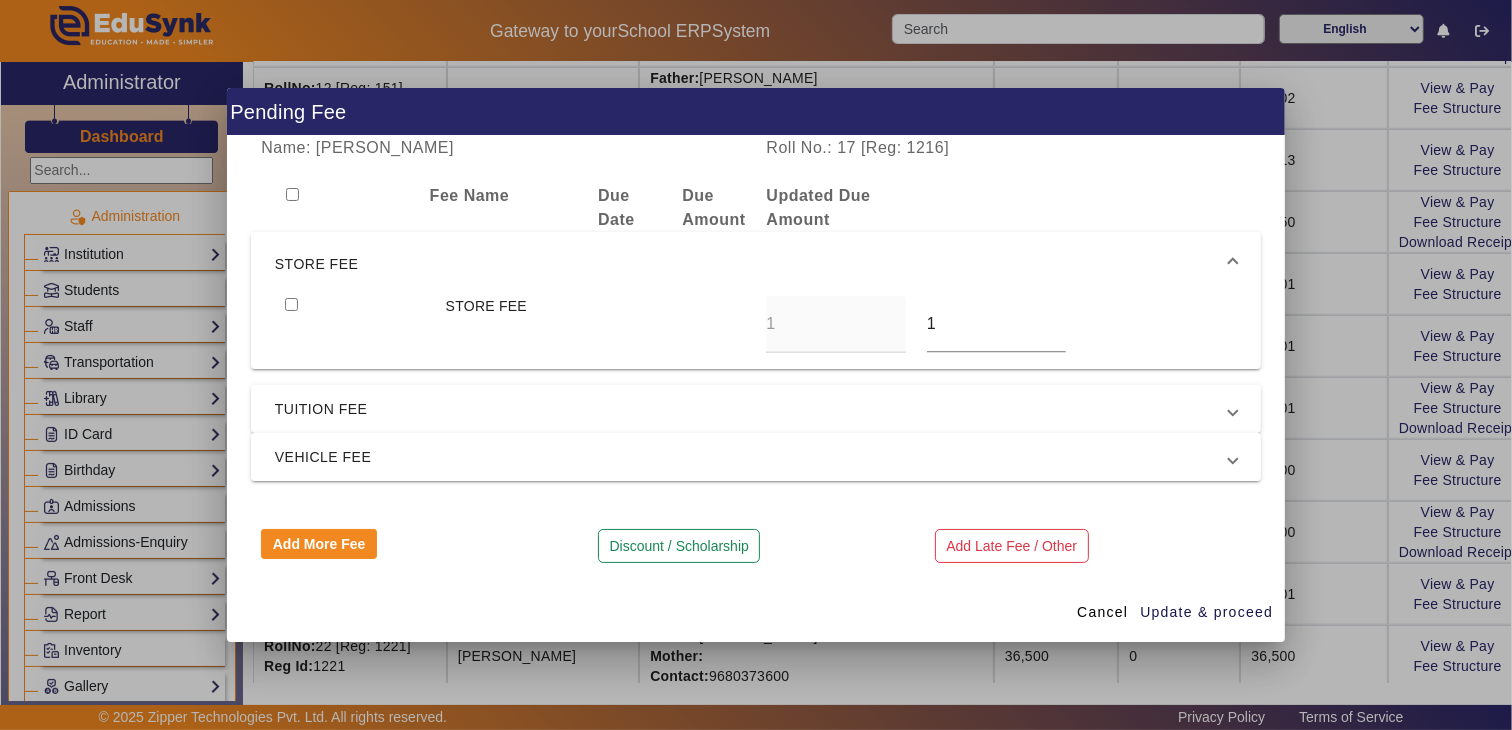 click on "VEHICLE FEE" at bounding box center (752, 457) 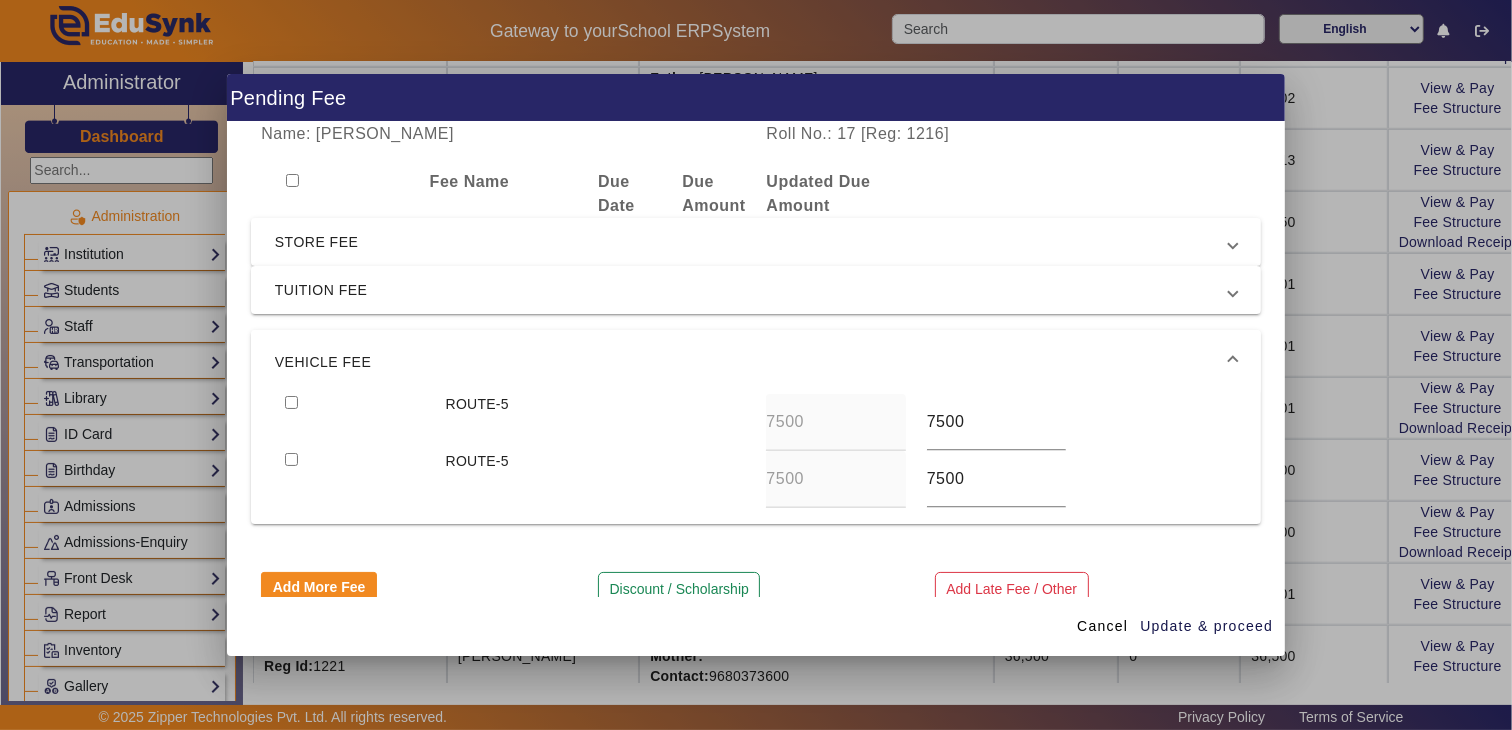 click on "VEHICLE FEE" at bounding box center [756, 362] 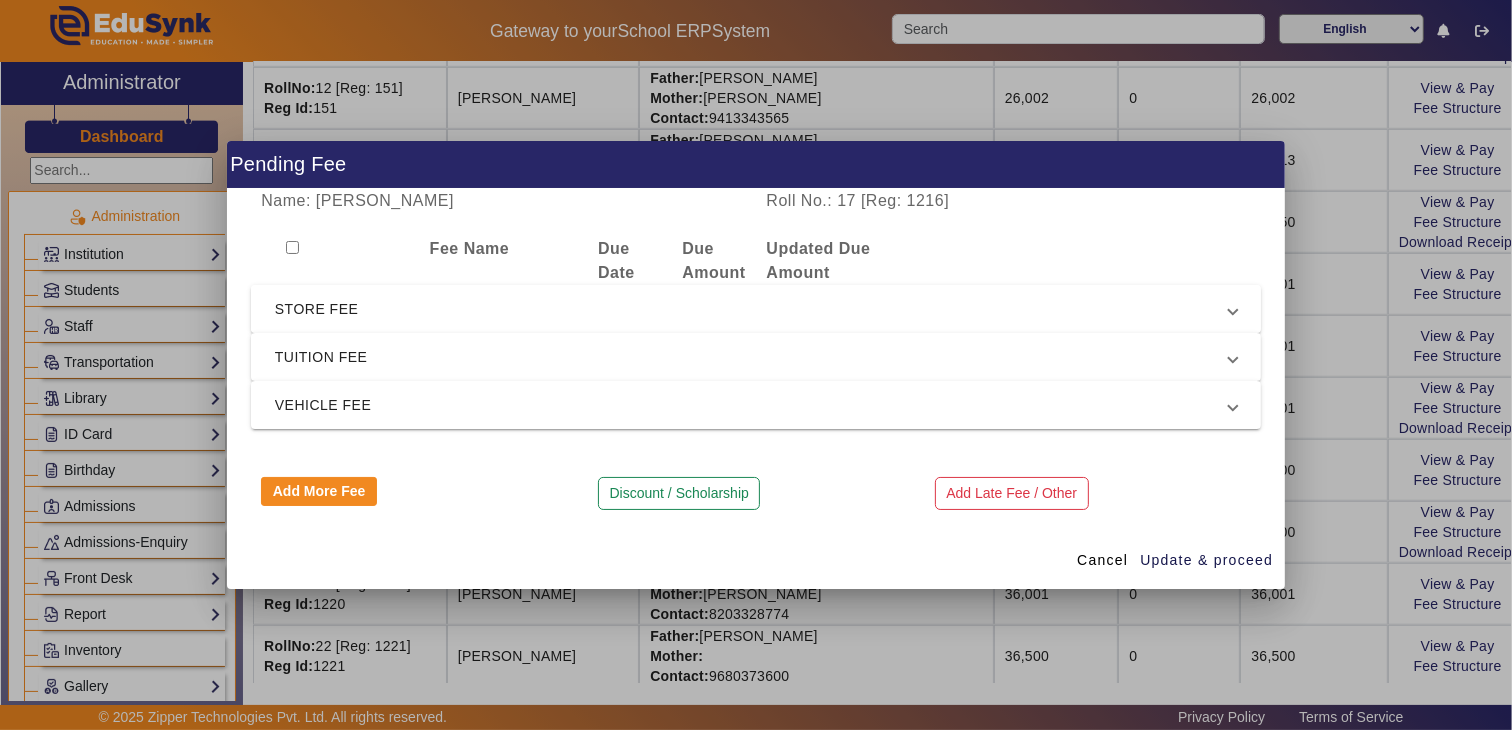 click on "STORE FEE" at bounding box center [756, 309] 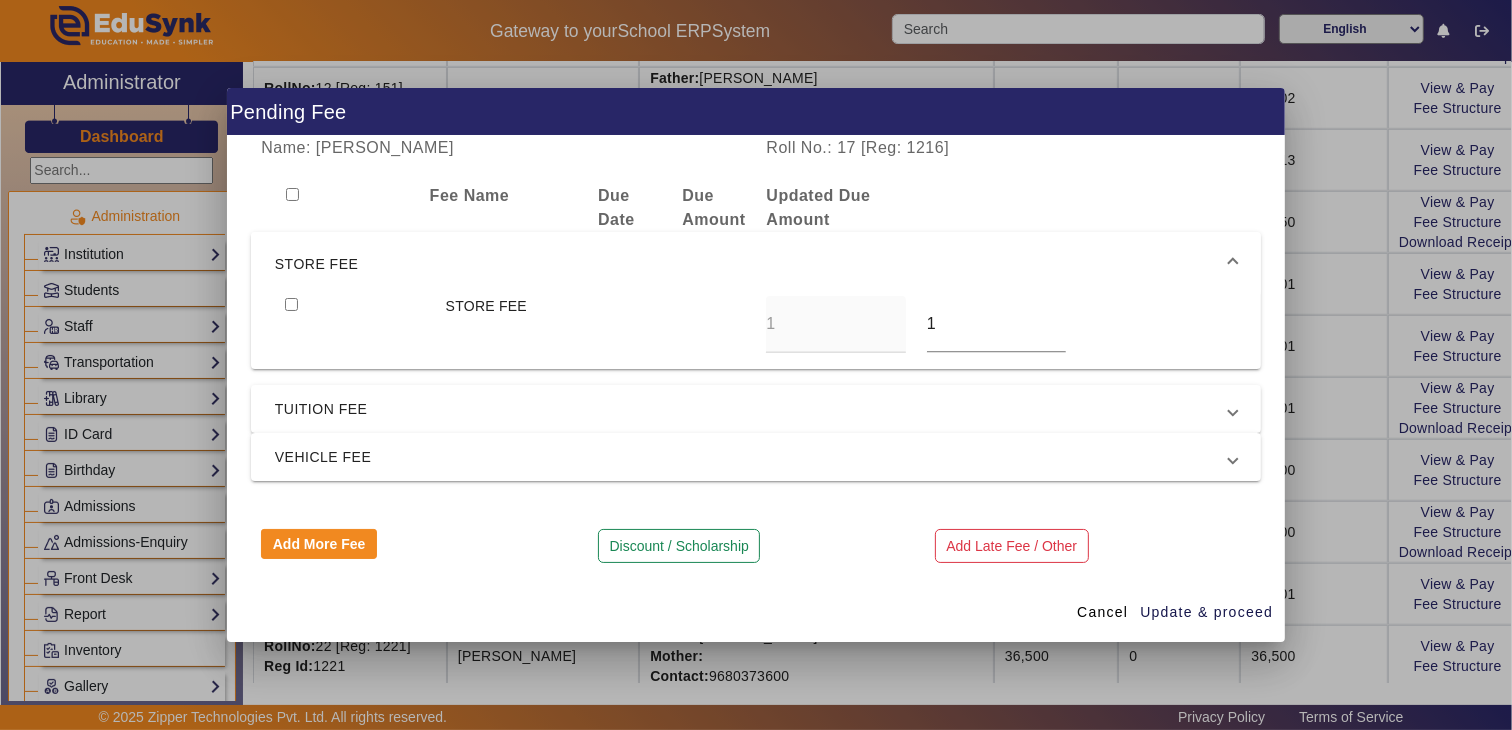 click on "STORE FEE" at bounding box center (756, 264) 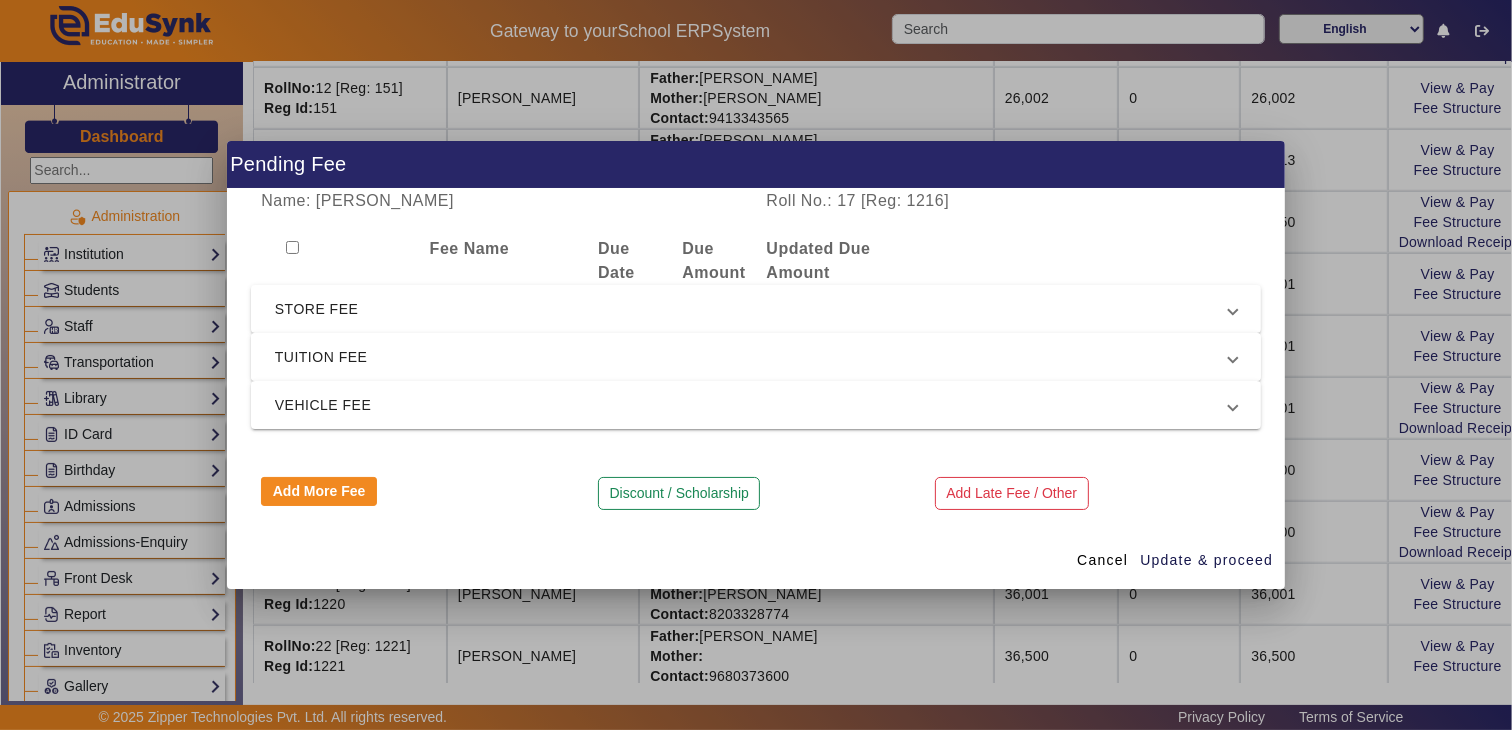 click on "TUITION FEE" at bounding box center (756, 357) 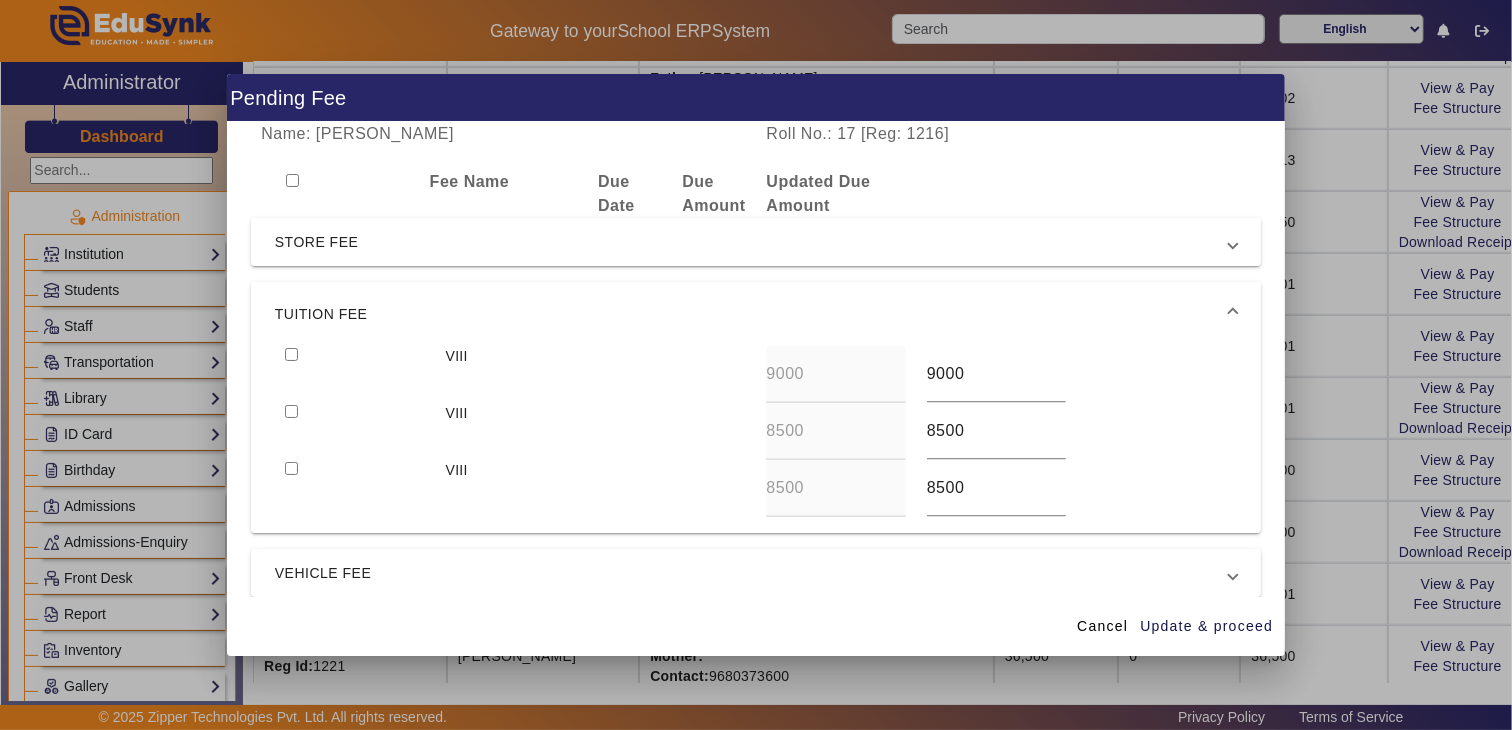 click at bounding box center (291, 354) 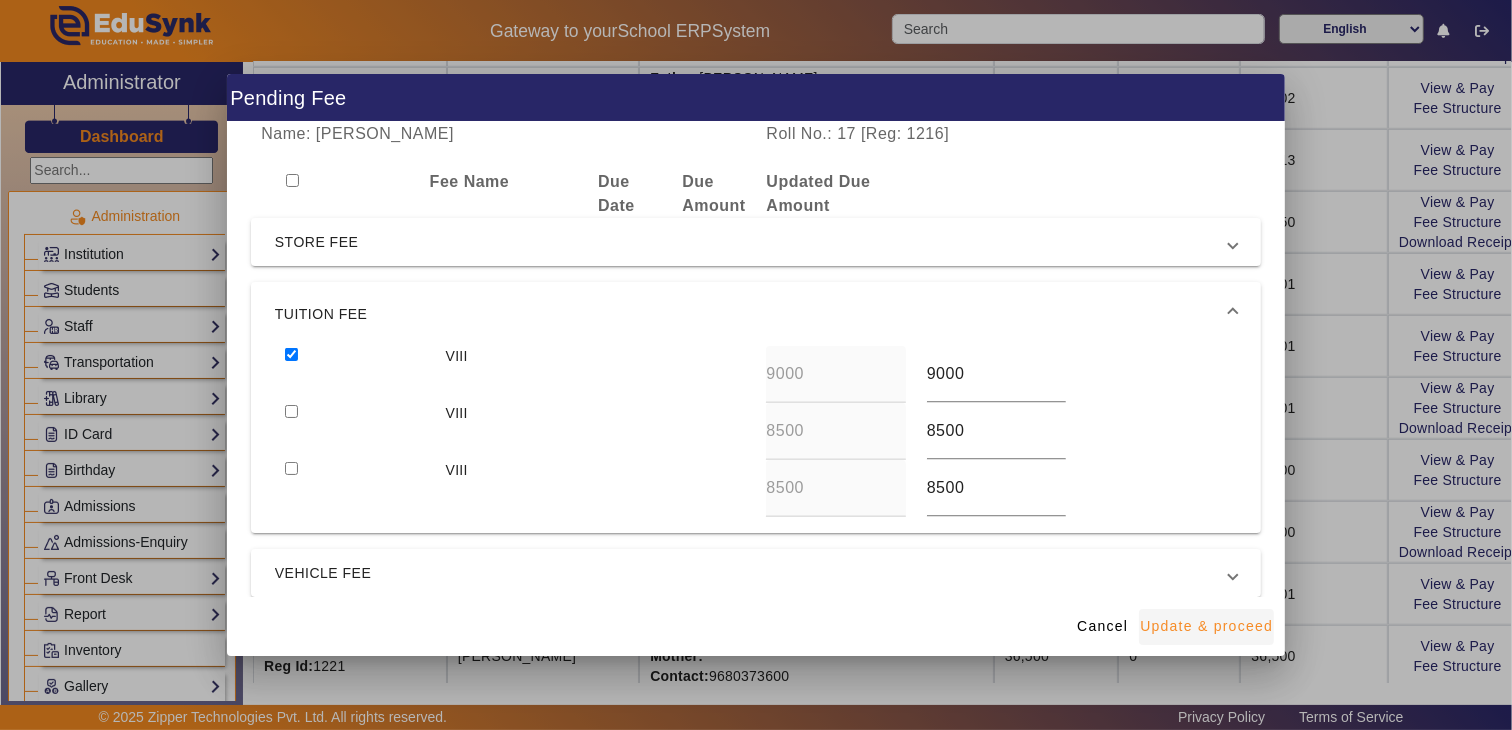 click on "Update & proceed" at bounding box center [1206, 626] 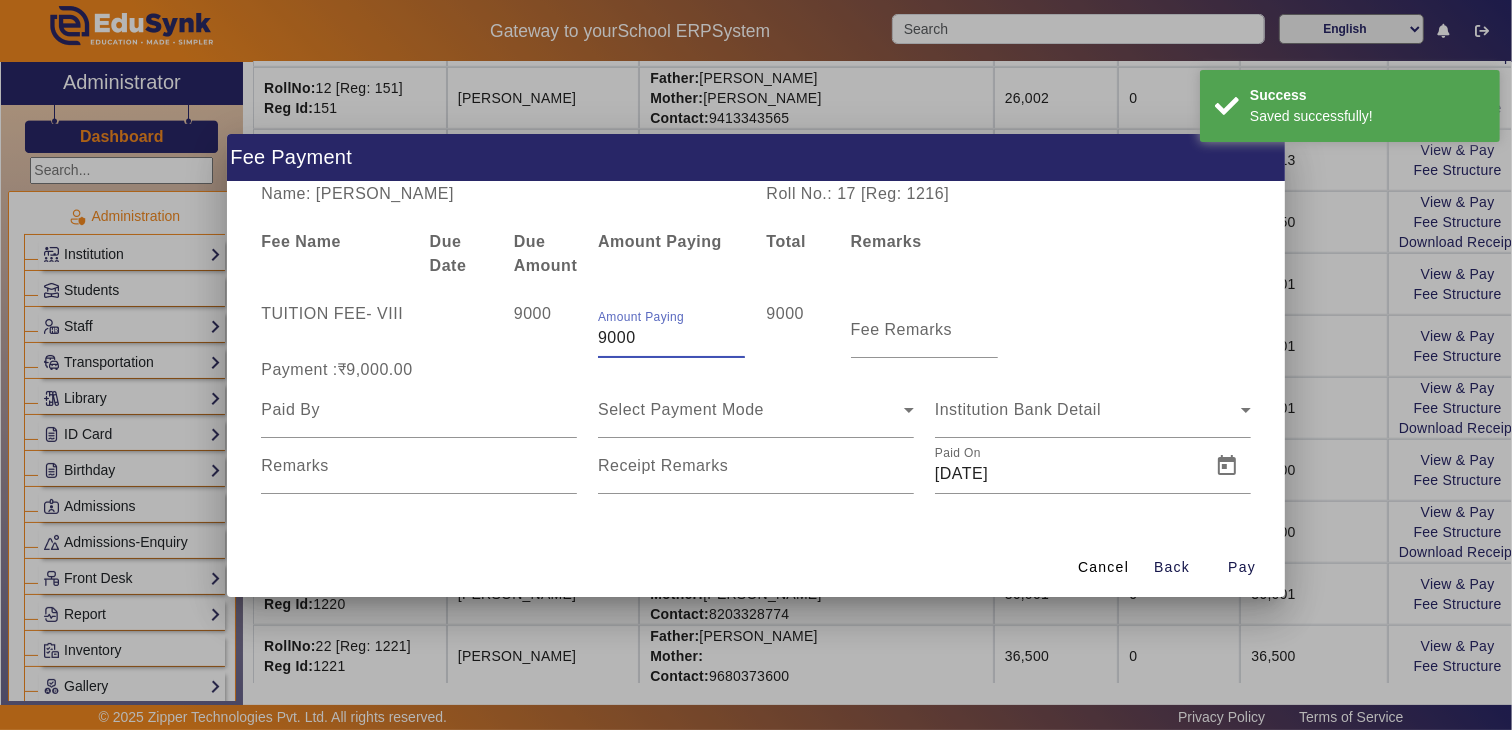 drag, startPoint x: 642, startPoint y: 343, endPoint x: 506, endPoint y: 338, distance: 136.09187 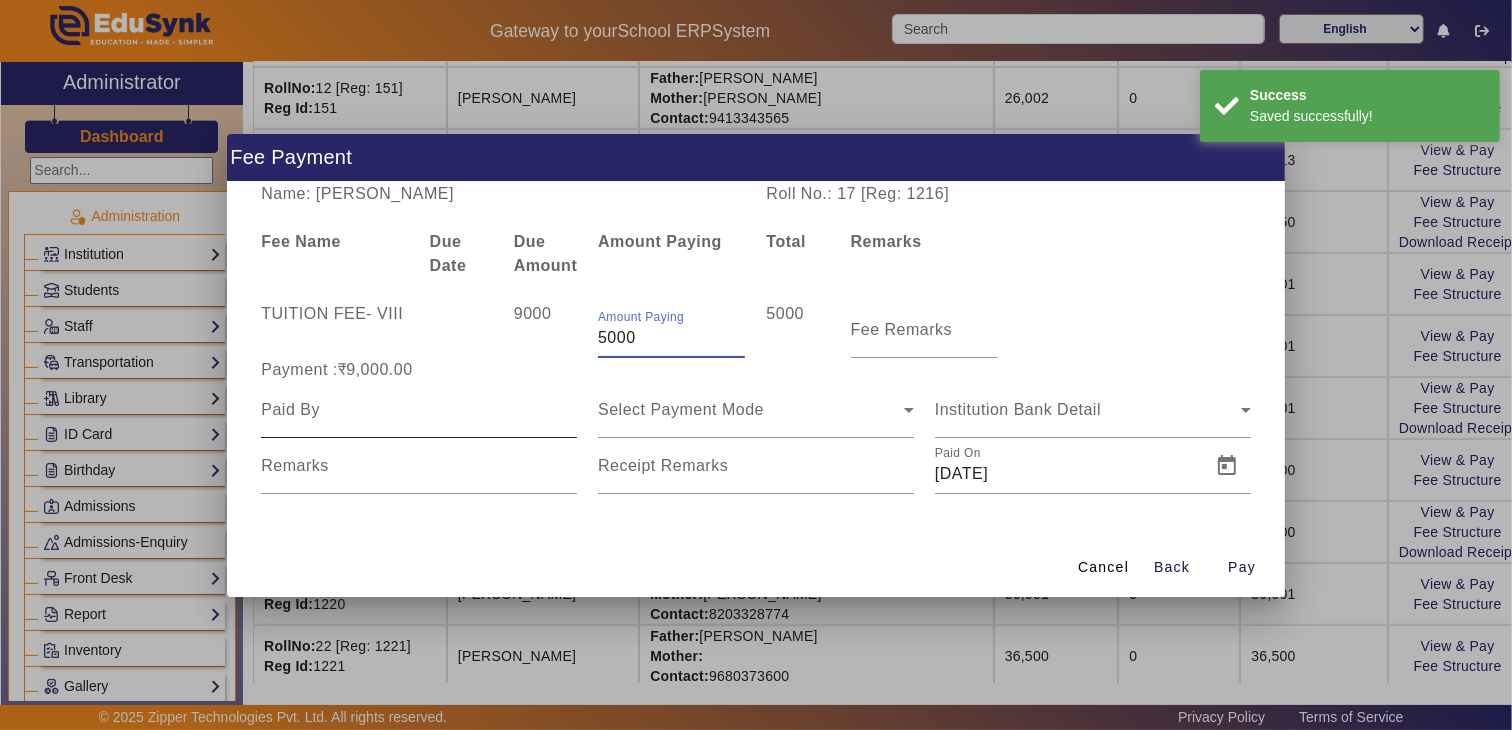 type on "5000" 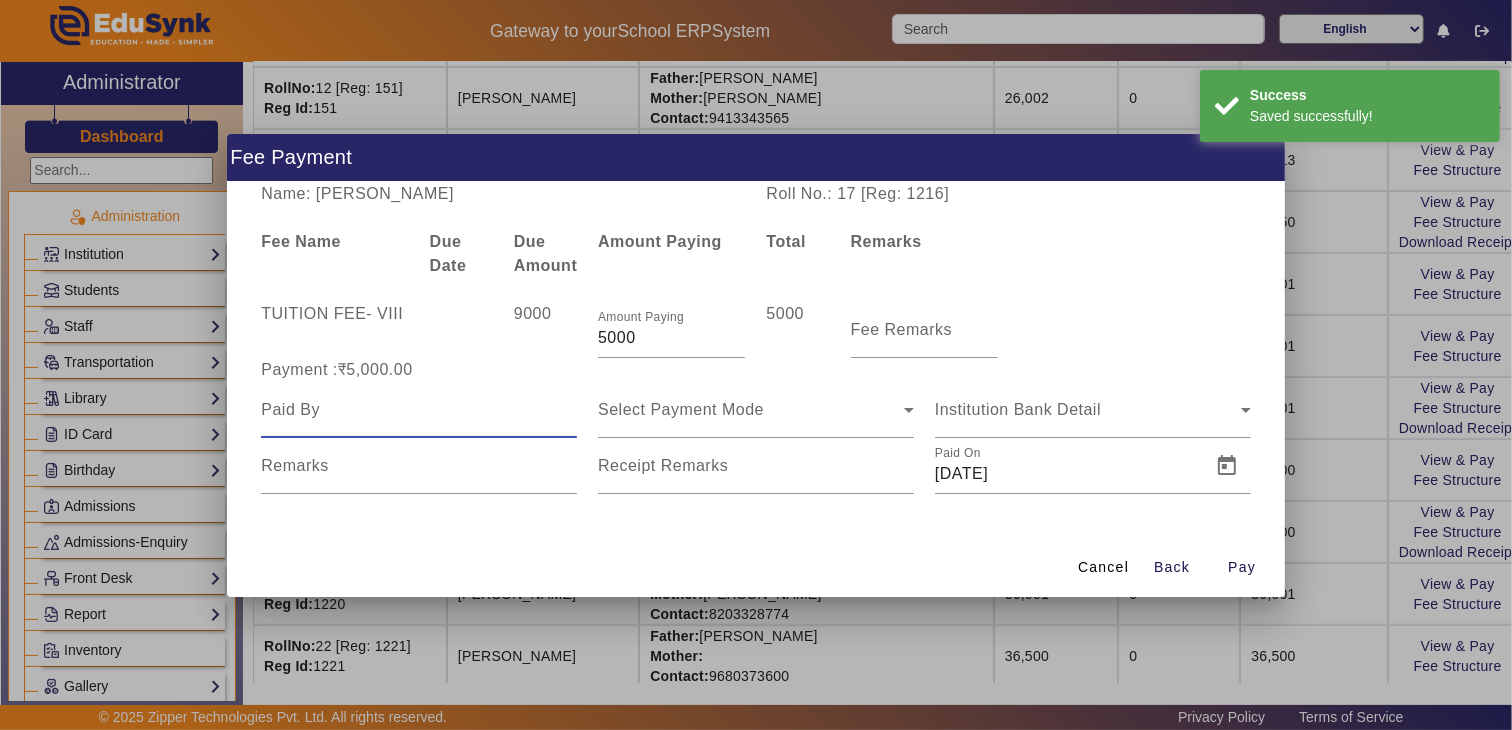 click at bounding box center [419, 410] 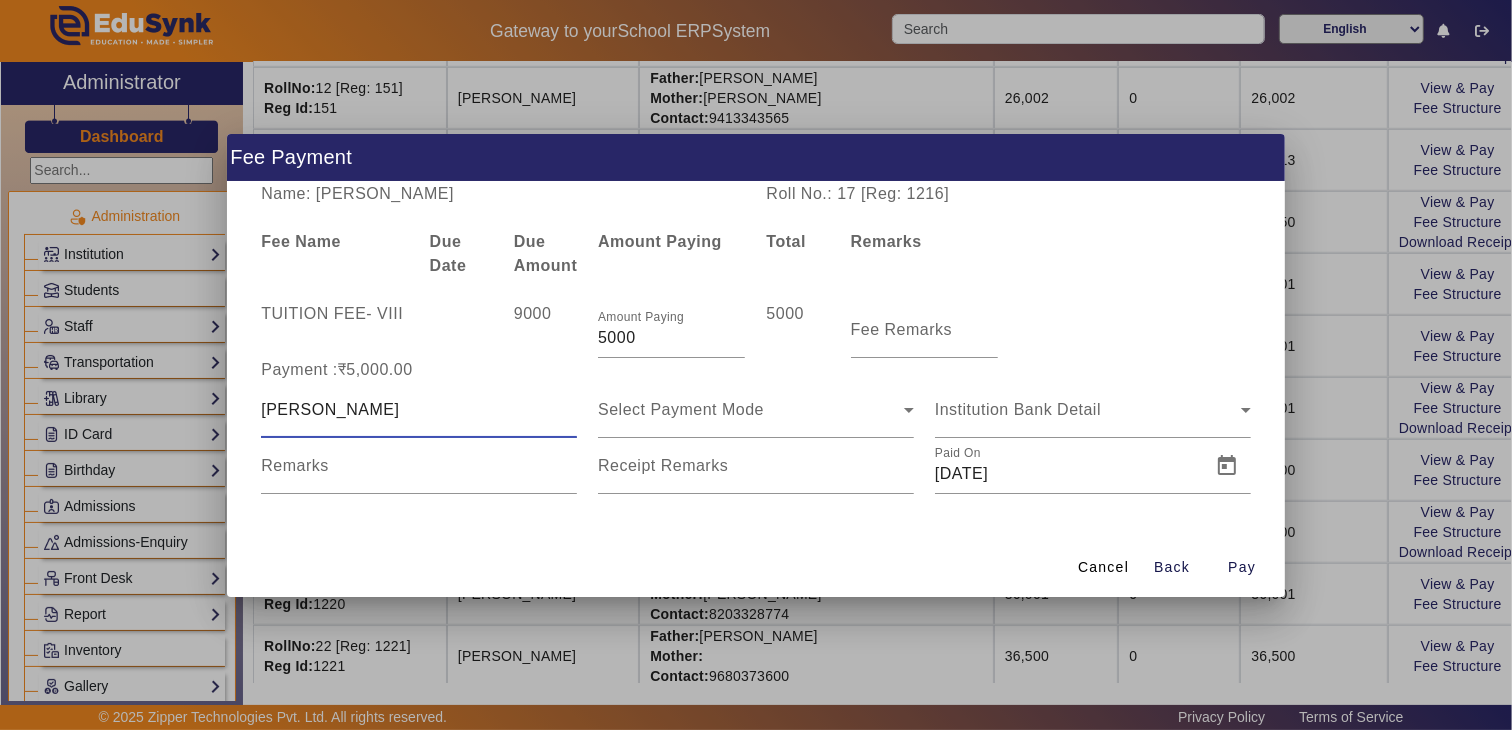 type on "[PERSON_NAME]" 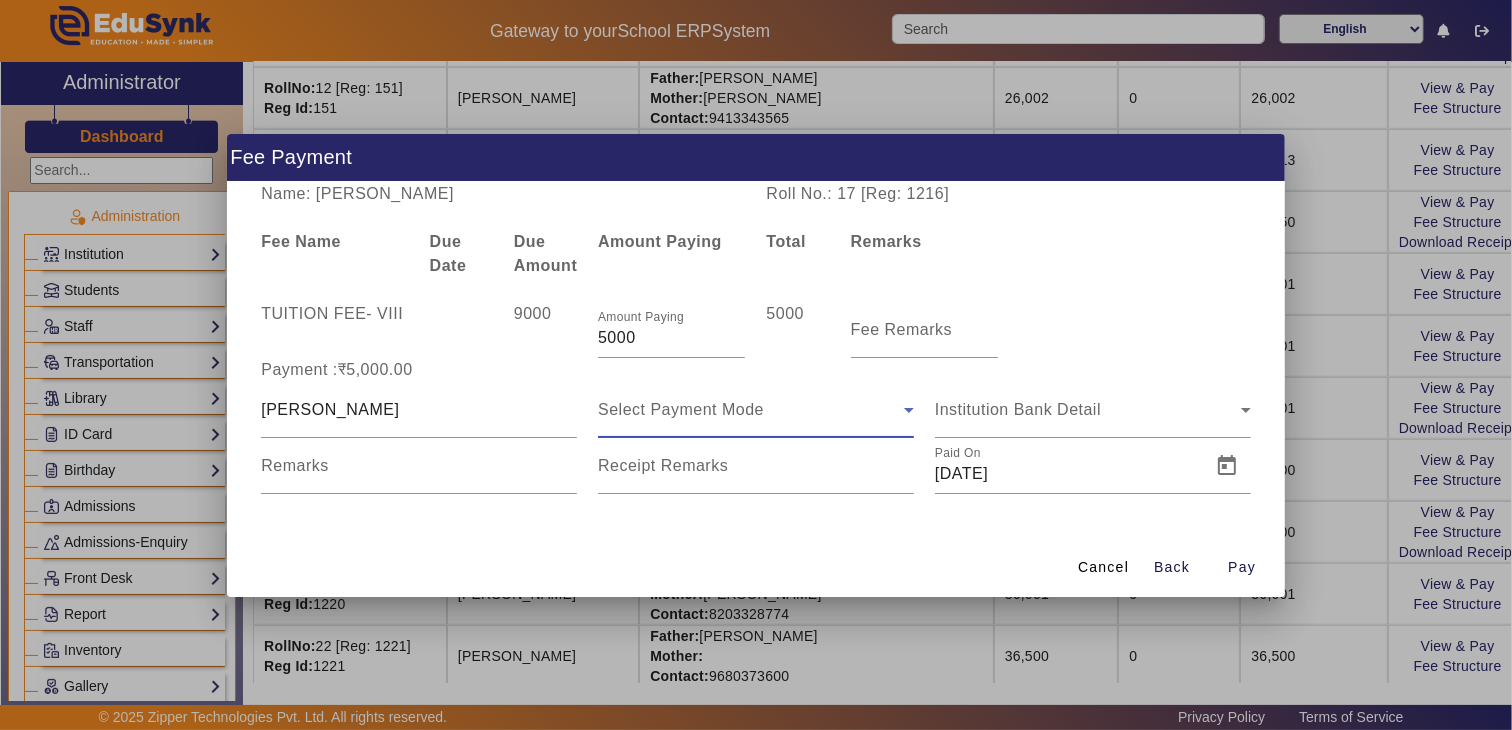 click on "Select Payment Mode" at bounding box center (756, 410) 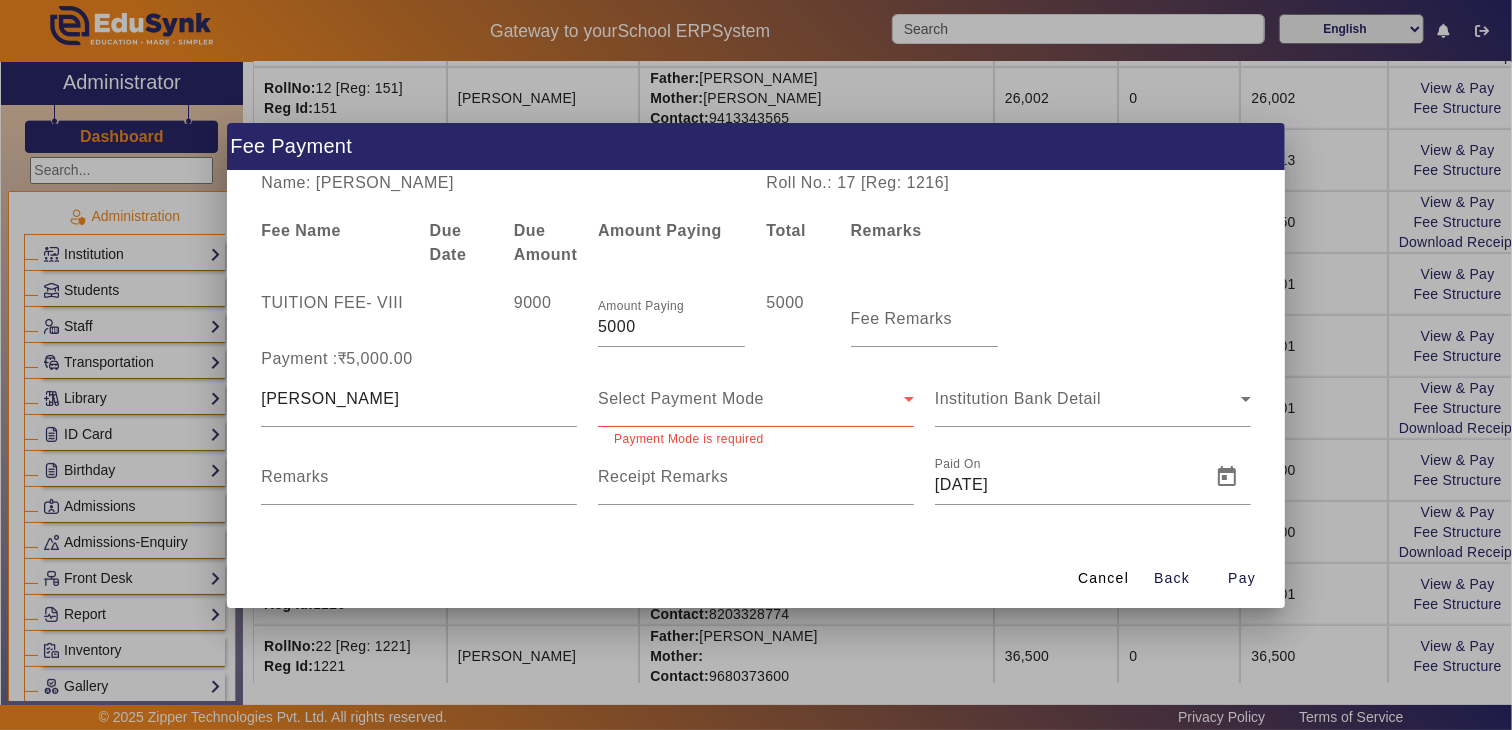 click on "Select Payment Mode" at bounding box center (681, 398) 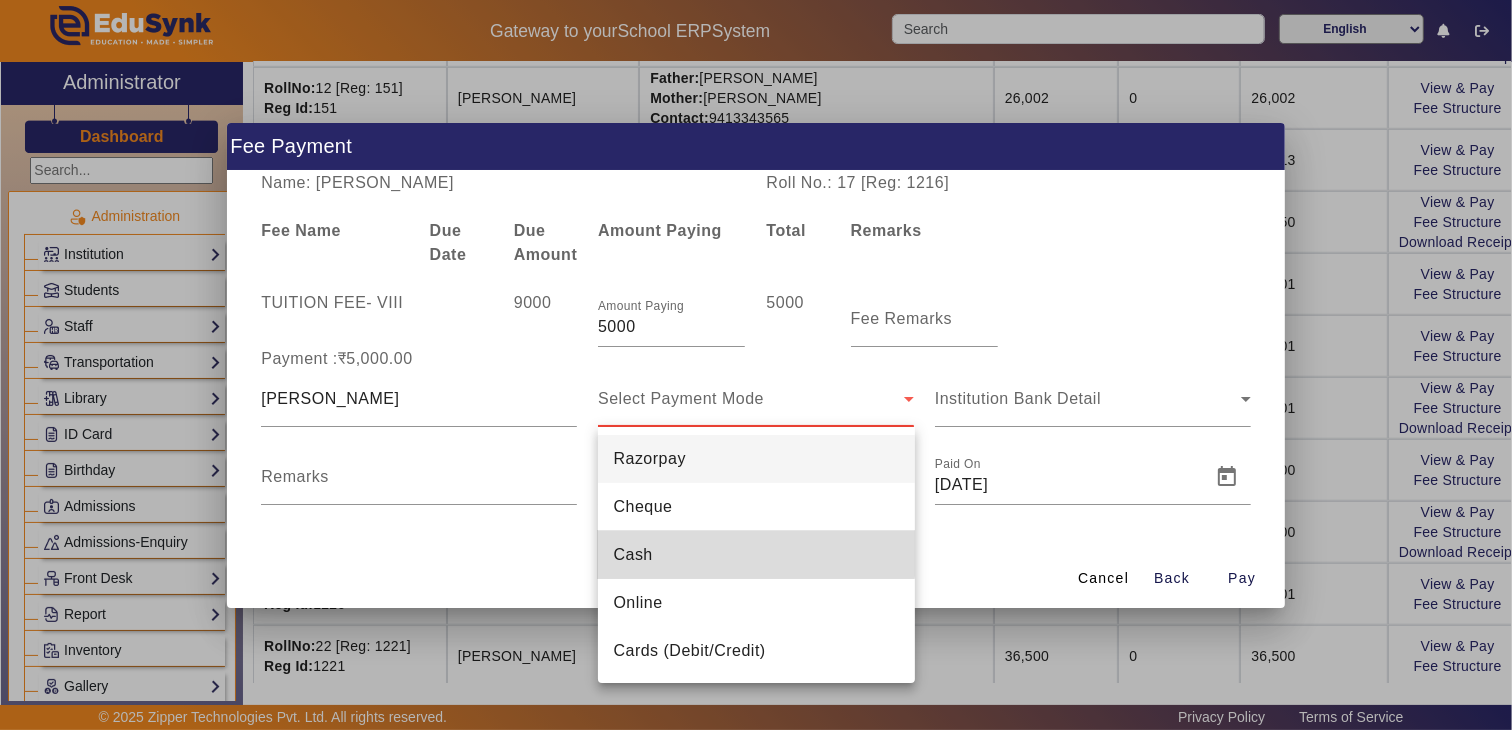 click on "Cash" at bounding box center (756, 555) 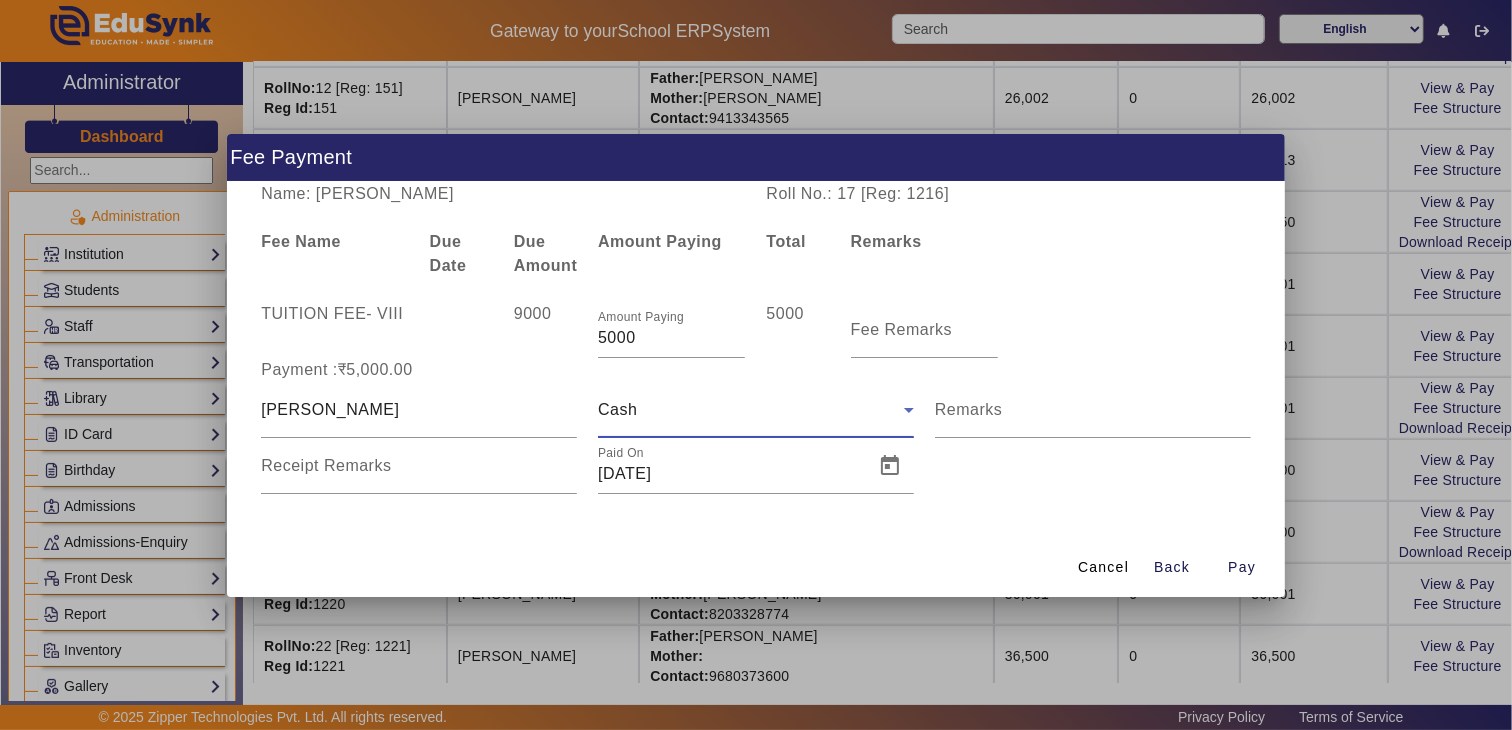 click on "Cash" at bounding box center (751, 410) 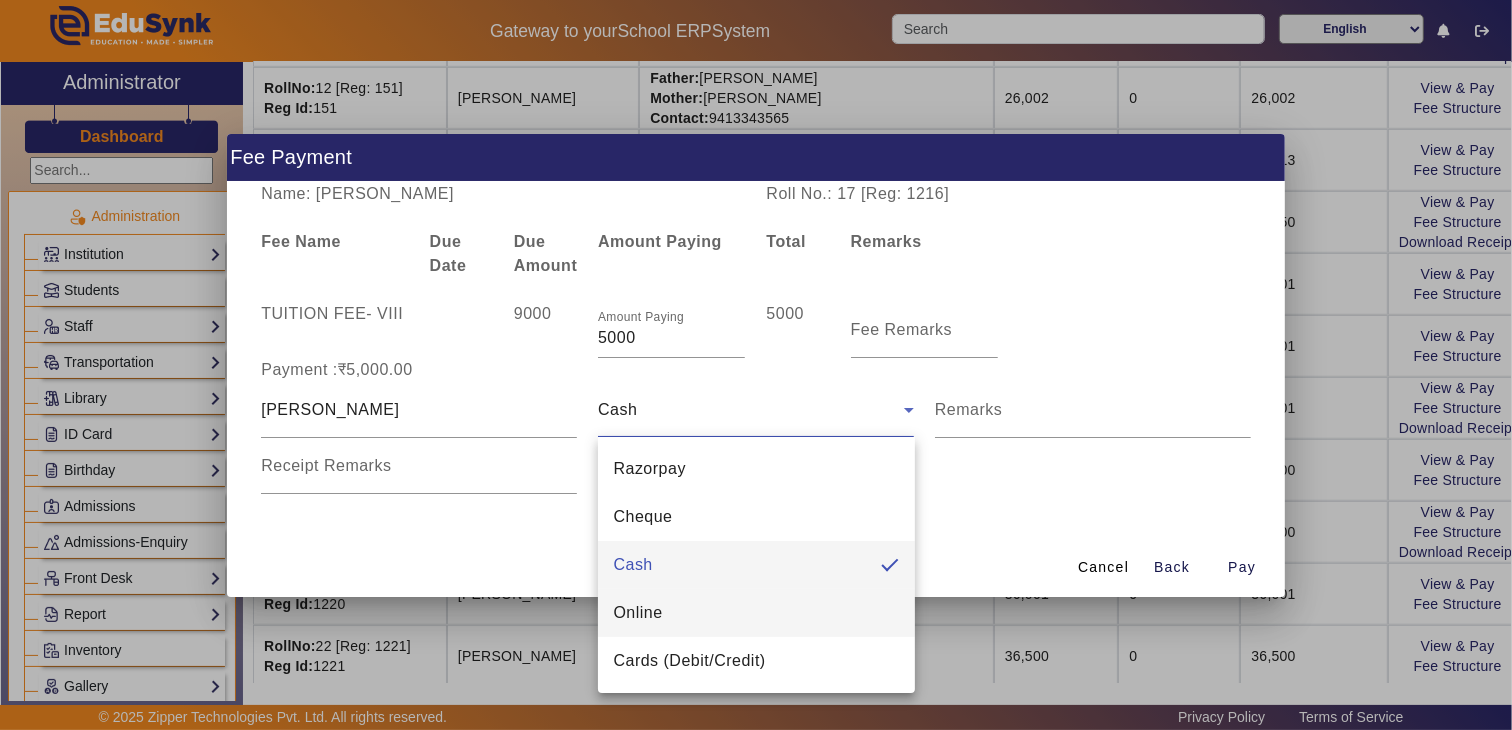 click on "Online" at bounding box center [638, 613] 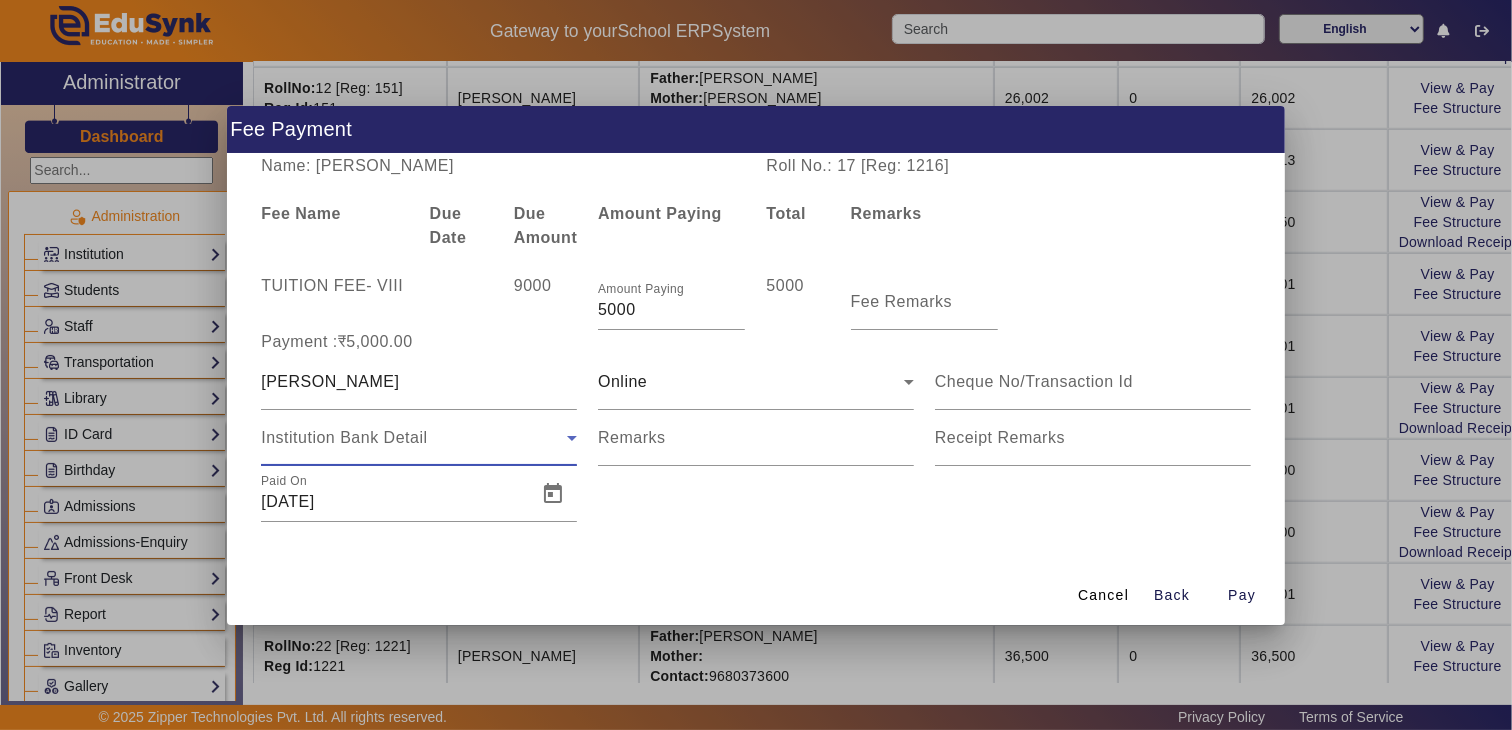 click on "Institution Bank Detail" at bounding box center (344, 437) 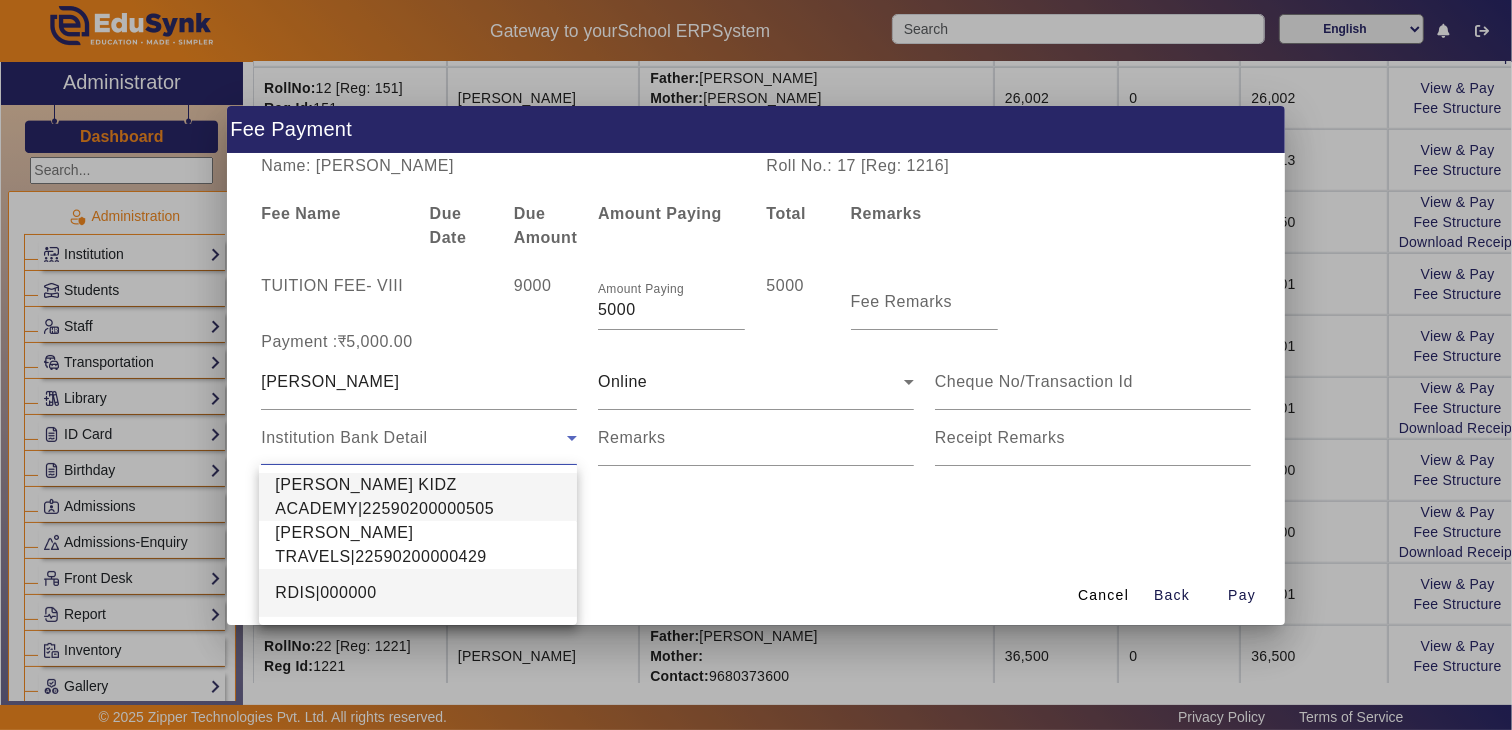 click on "RDIS|000000" at bounding box center [417, 593] 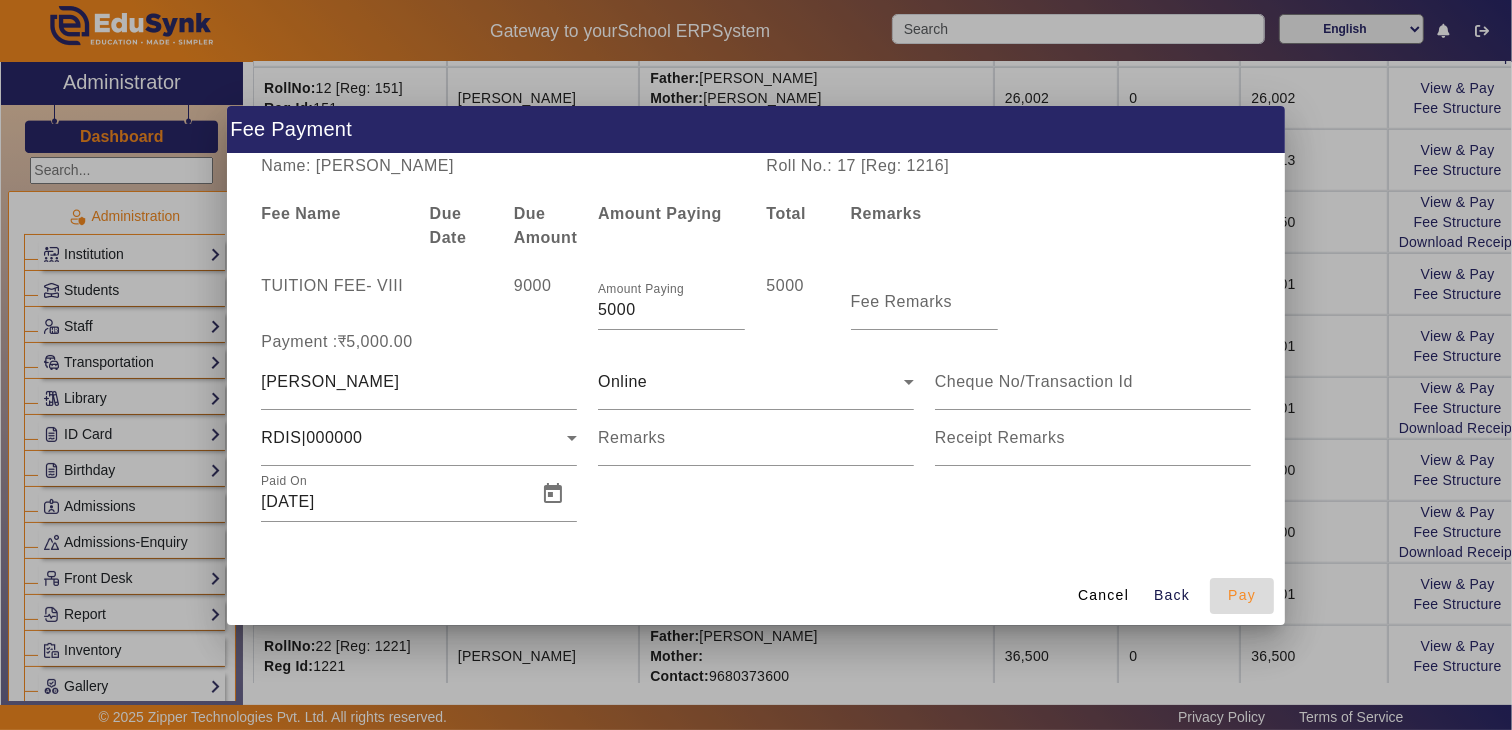 click on "Pay" at bounding box center (1242, 595) 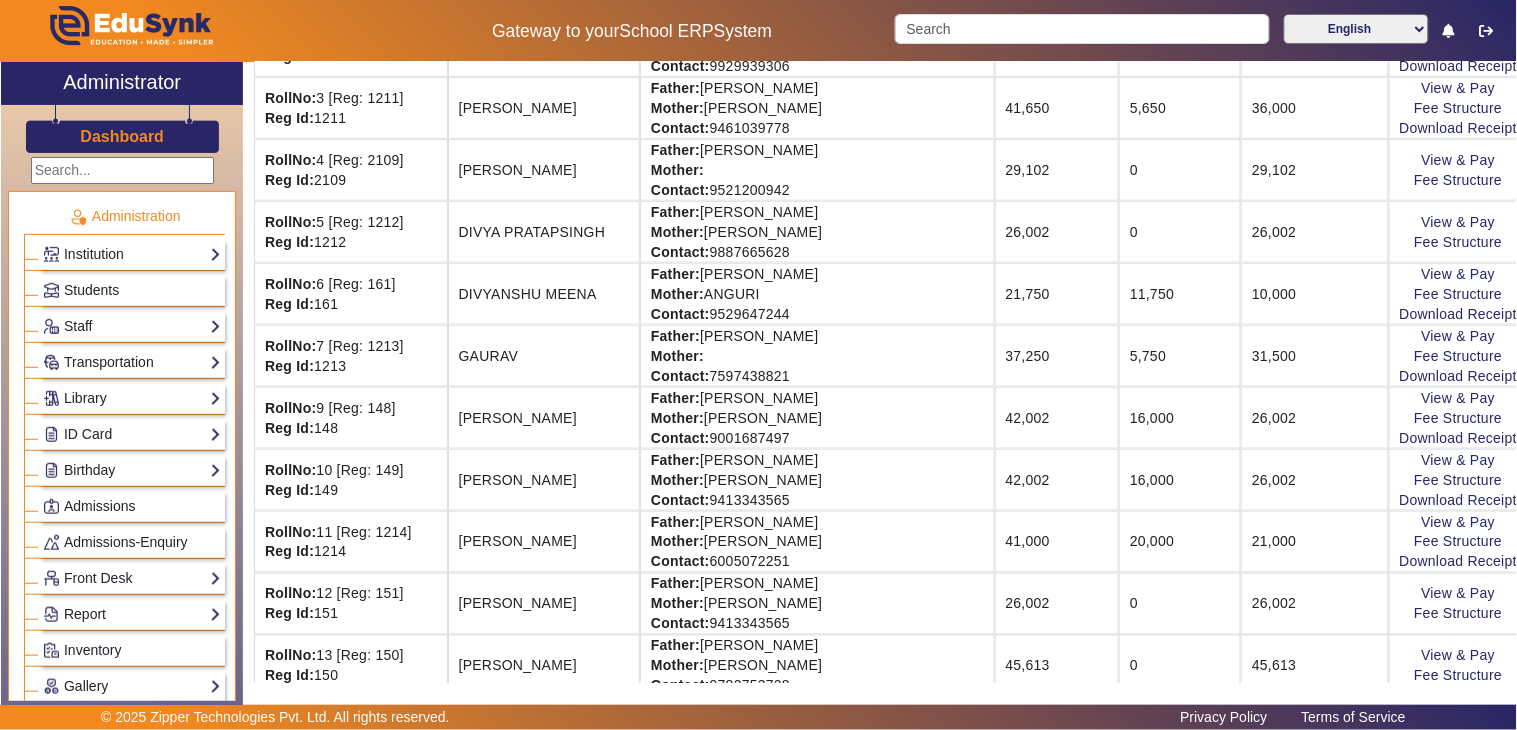 scroll, scrollTop: 0, scrollLeft: 0, axis: both 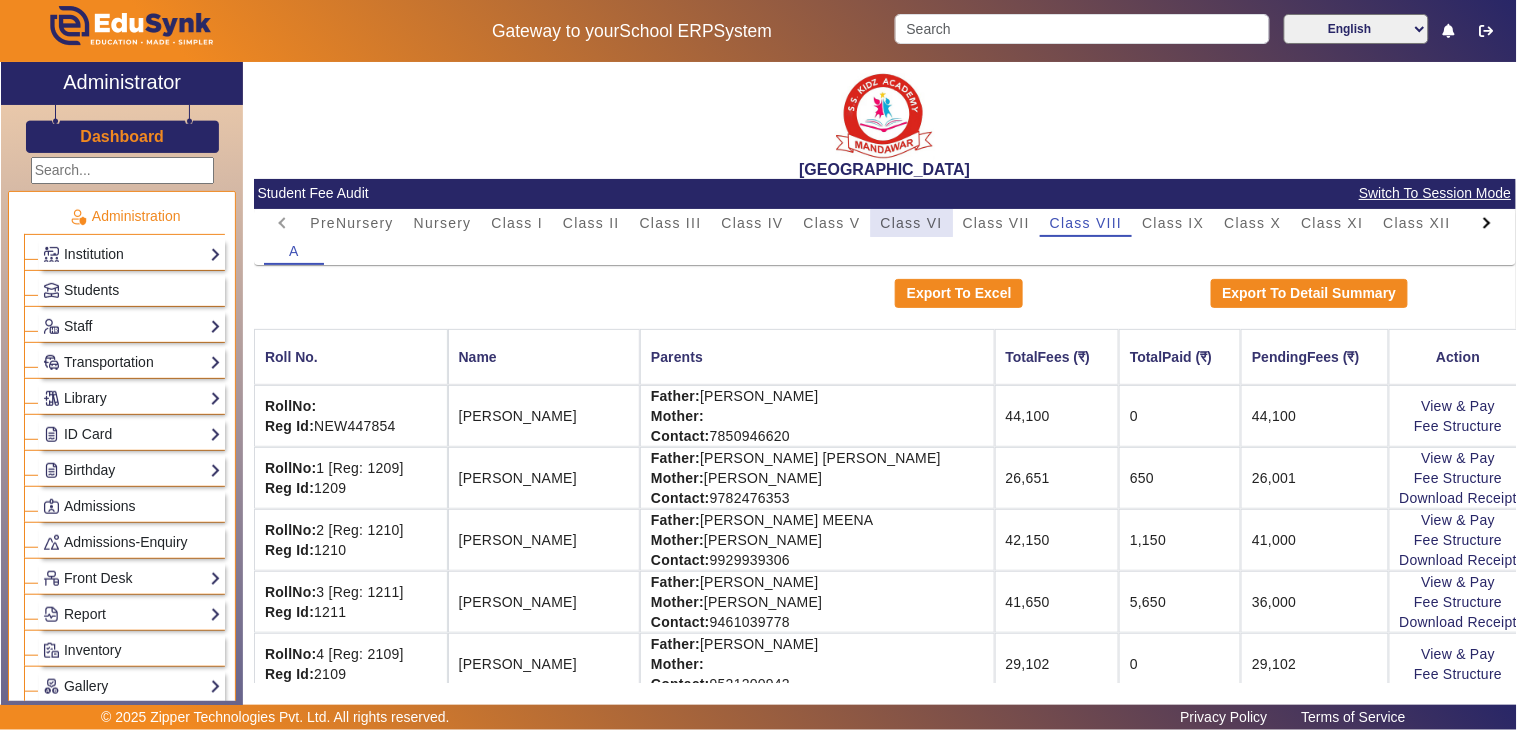click on "Class VI" at bounding box center [912, 223] 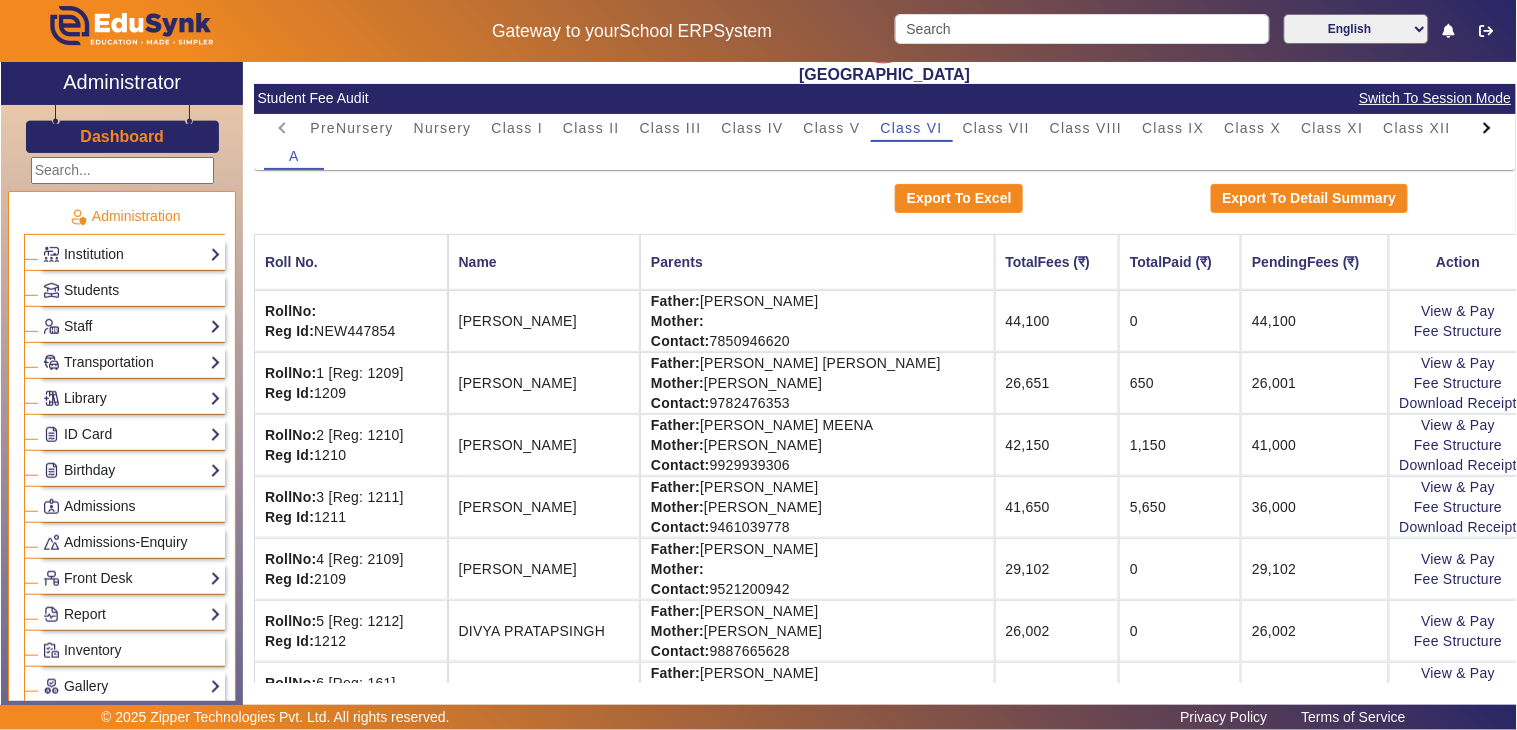 scroll, scrollTop: 222, scrollLeft: 0, axis: vertical 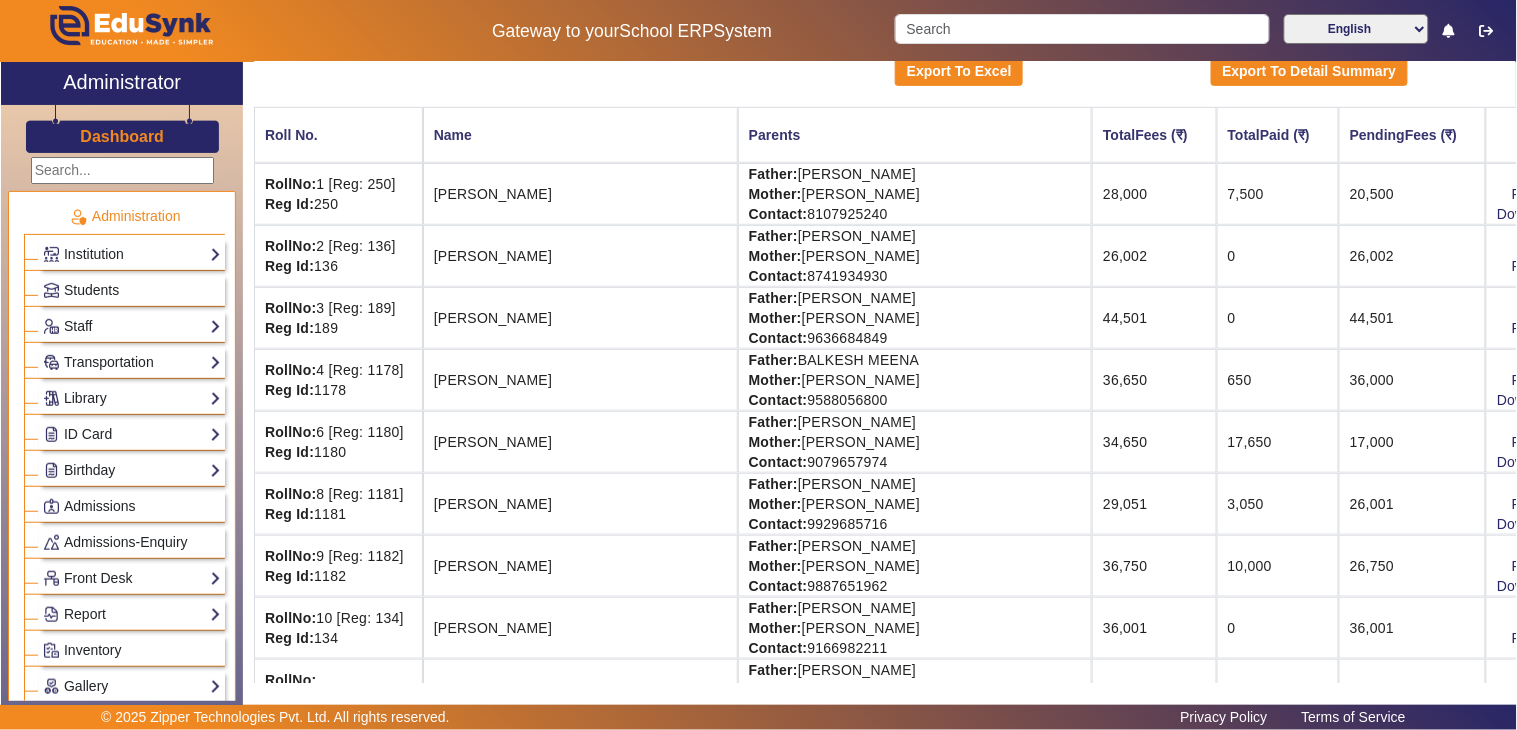 click on "View & Pay   Fee Structure  Download Receipt" 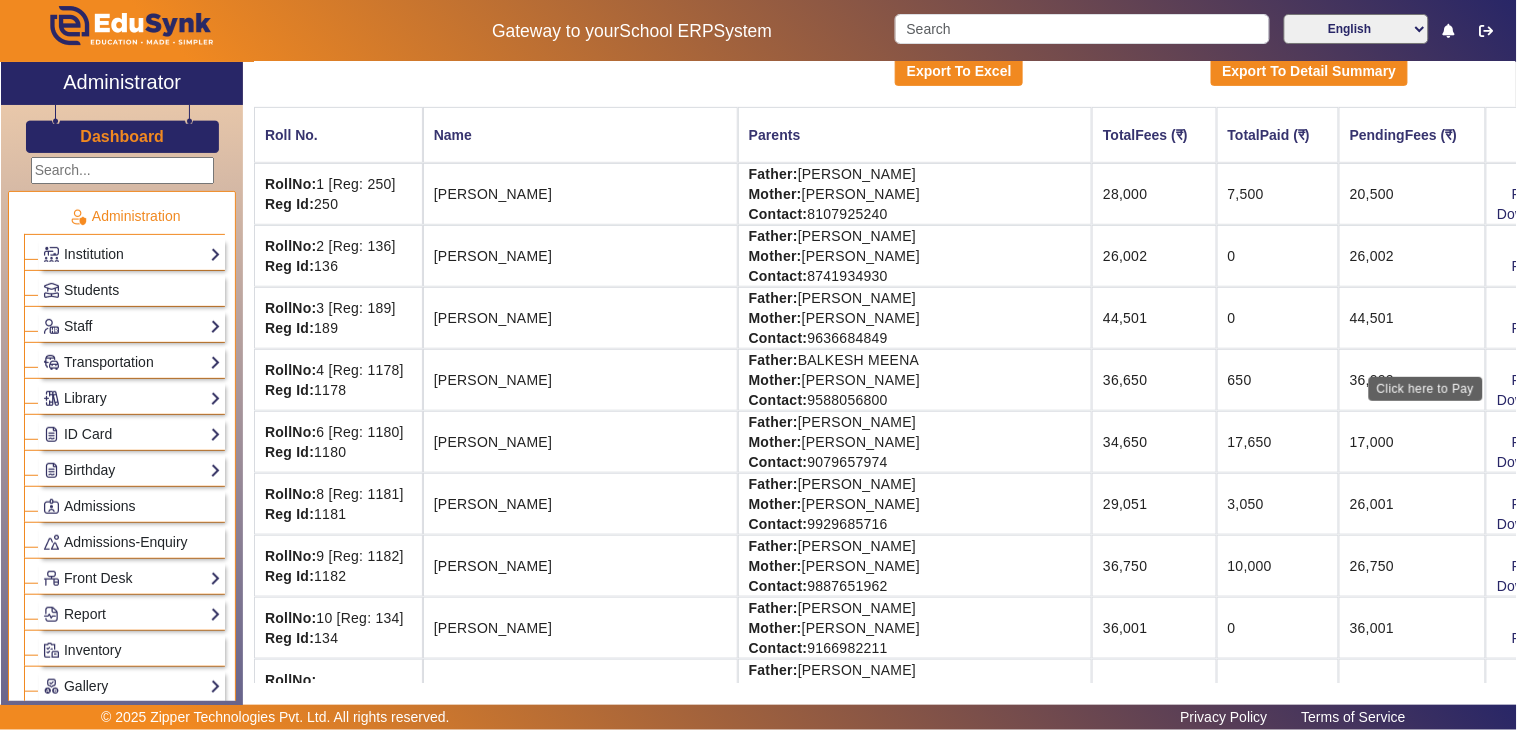 click on "View & Pay" 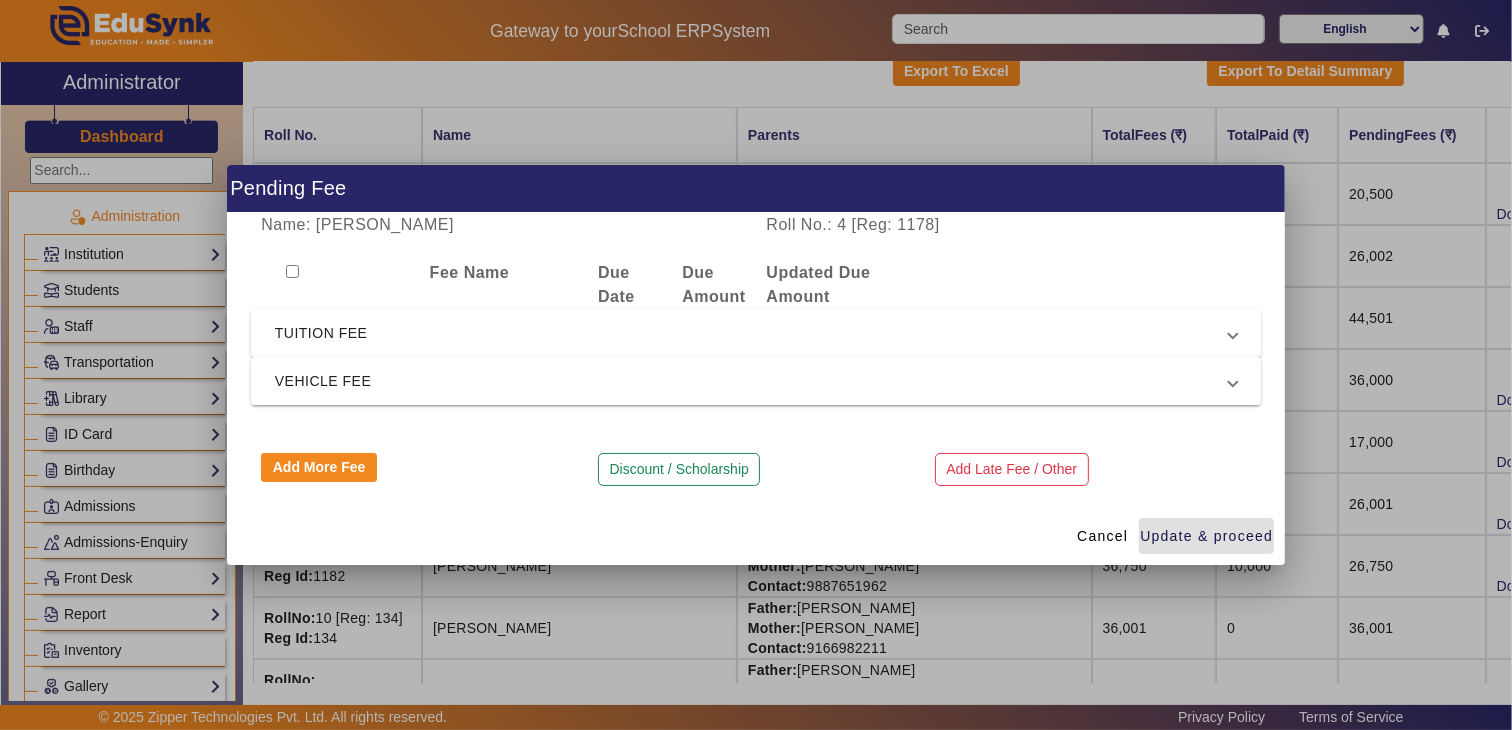 click on "TUITION FEE" at bounding box center (752, 333) 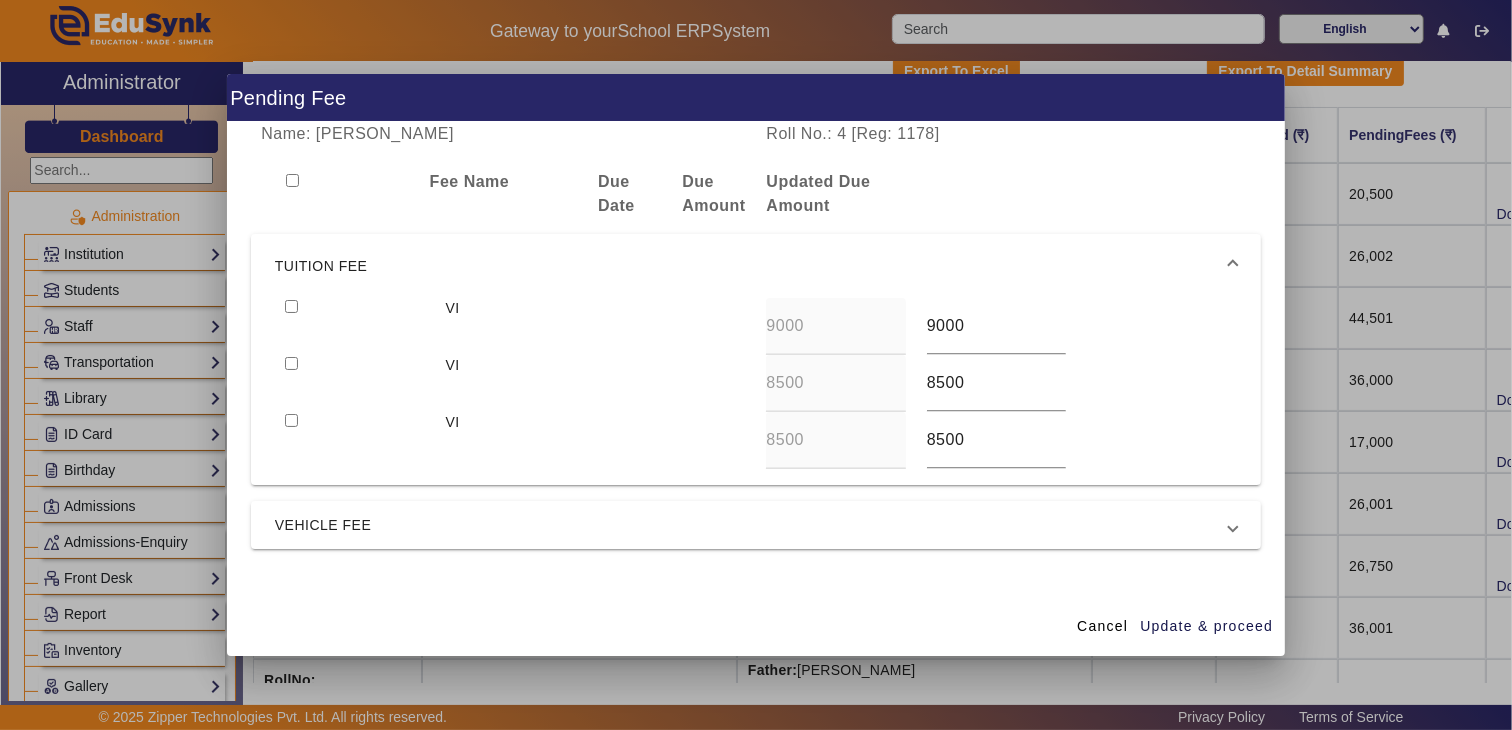 click at bounding box center (291, 306) 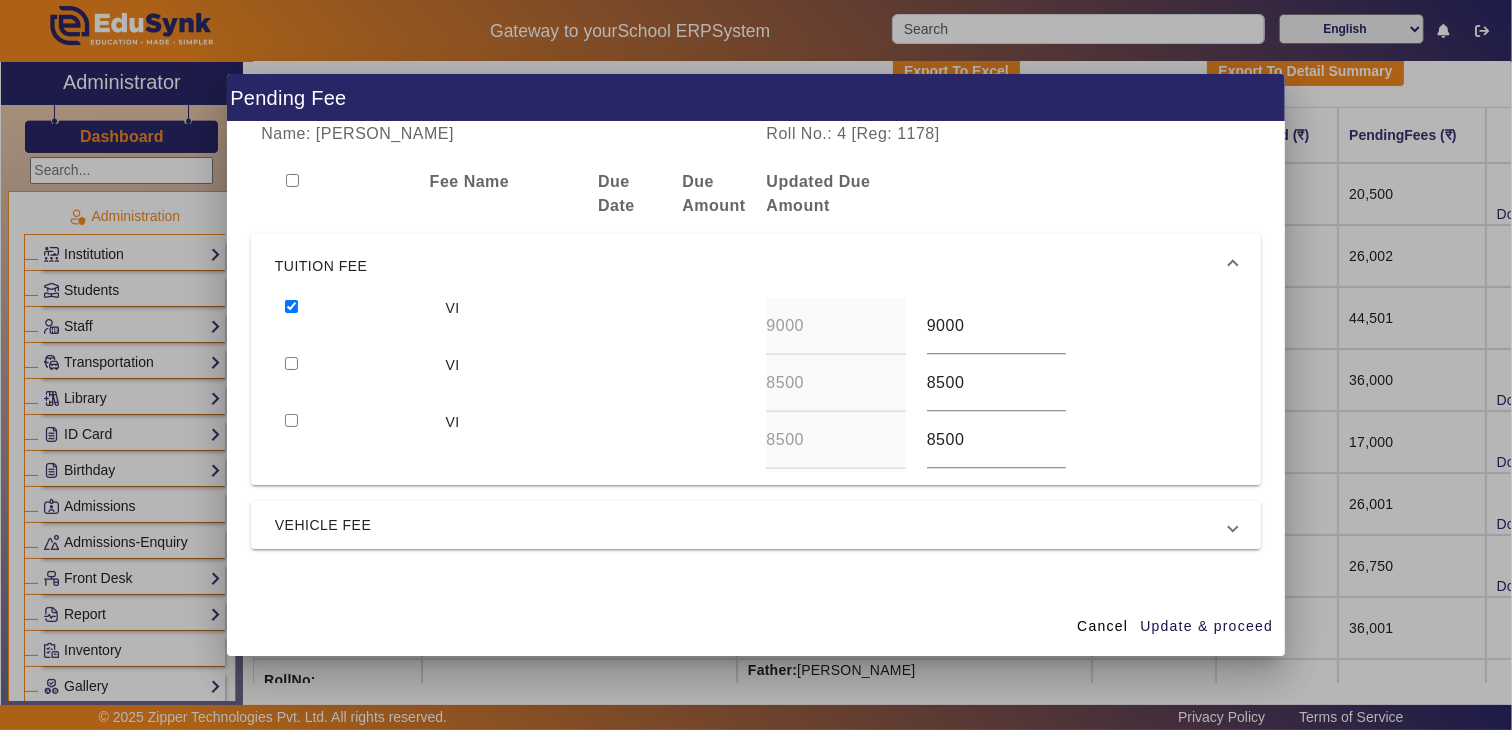 click at bounding box center (291, 363) 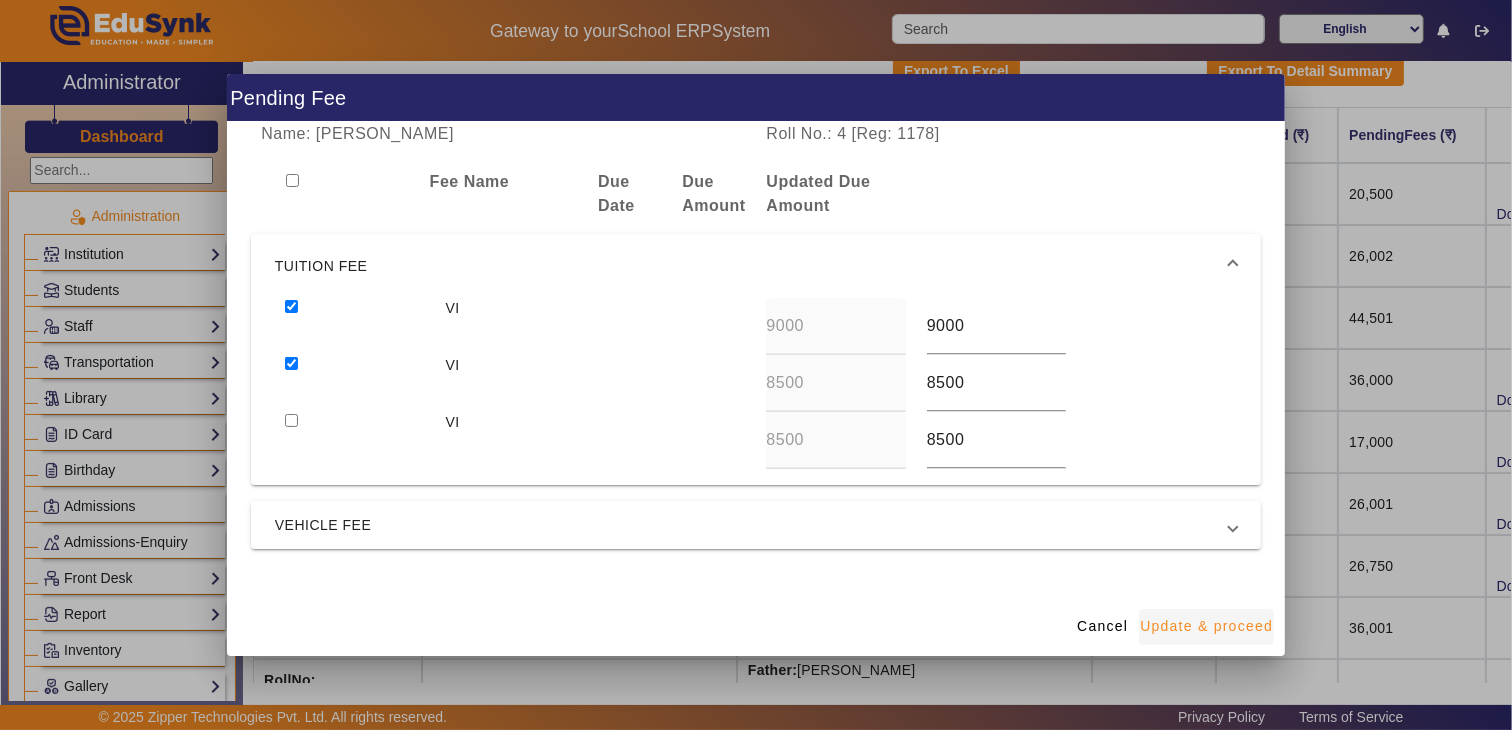 click on "Update & proceed" at bounding box center [1206, 626] 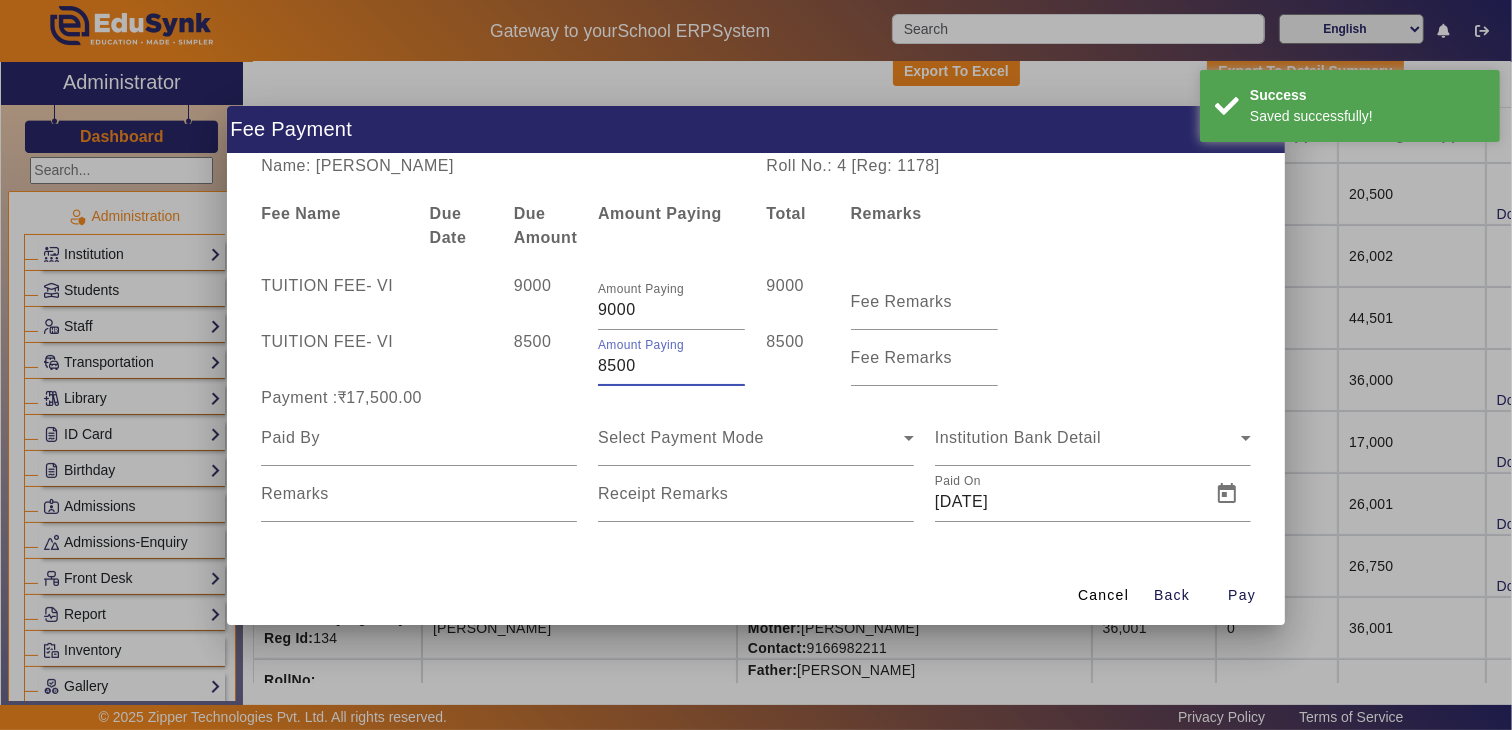 drag, startPoint x: 646, startPoint y: 356, endPoint x: 566, endPoint y: 343, distance: 81.04937 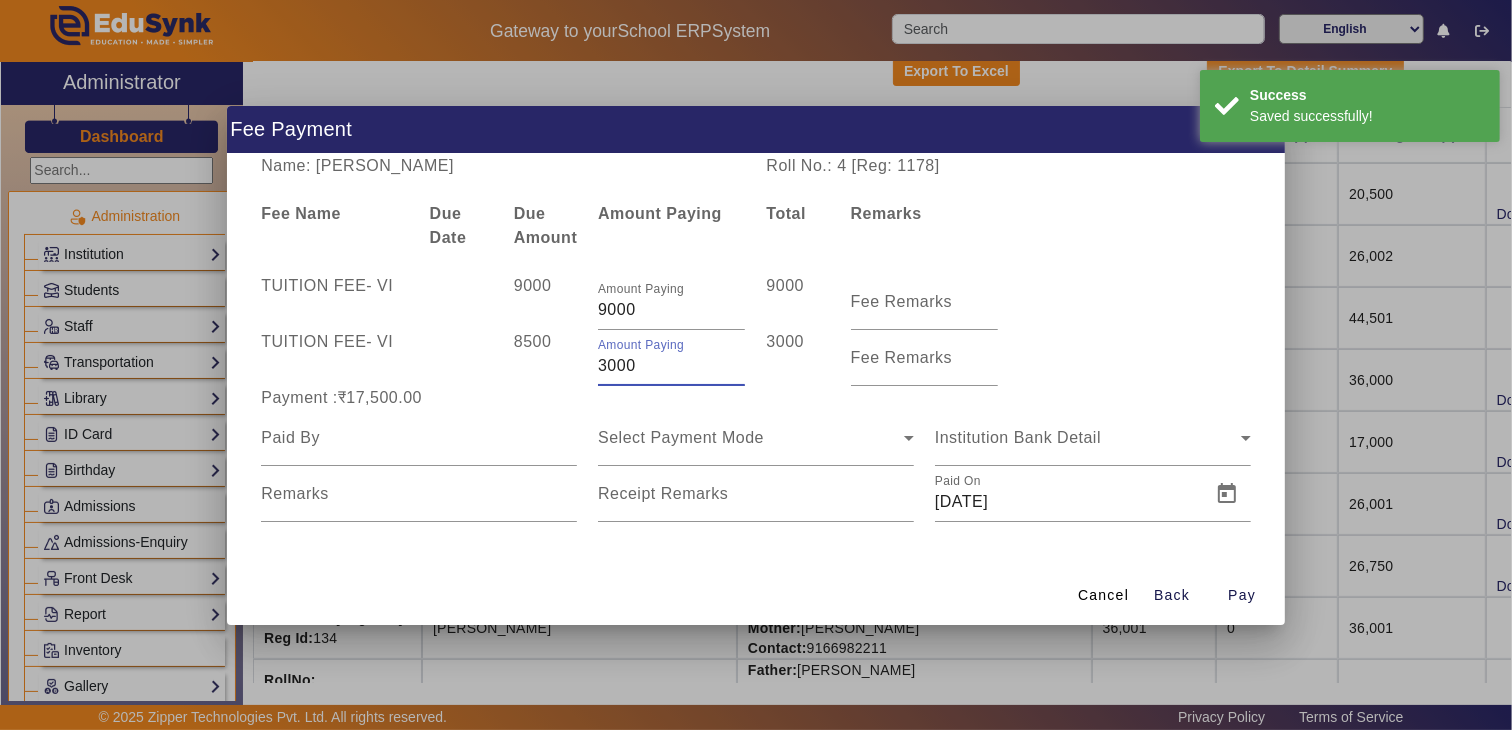 type on "3000" 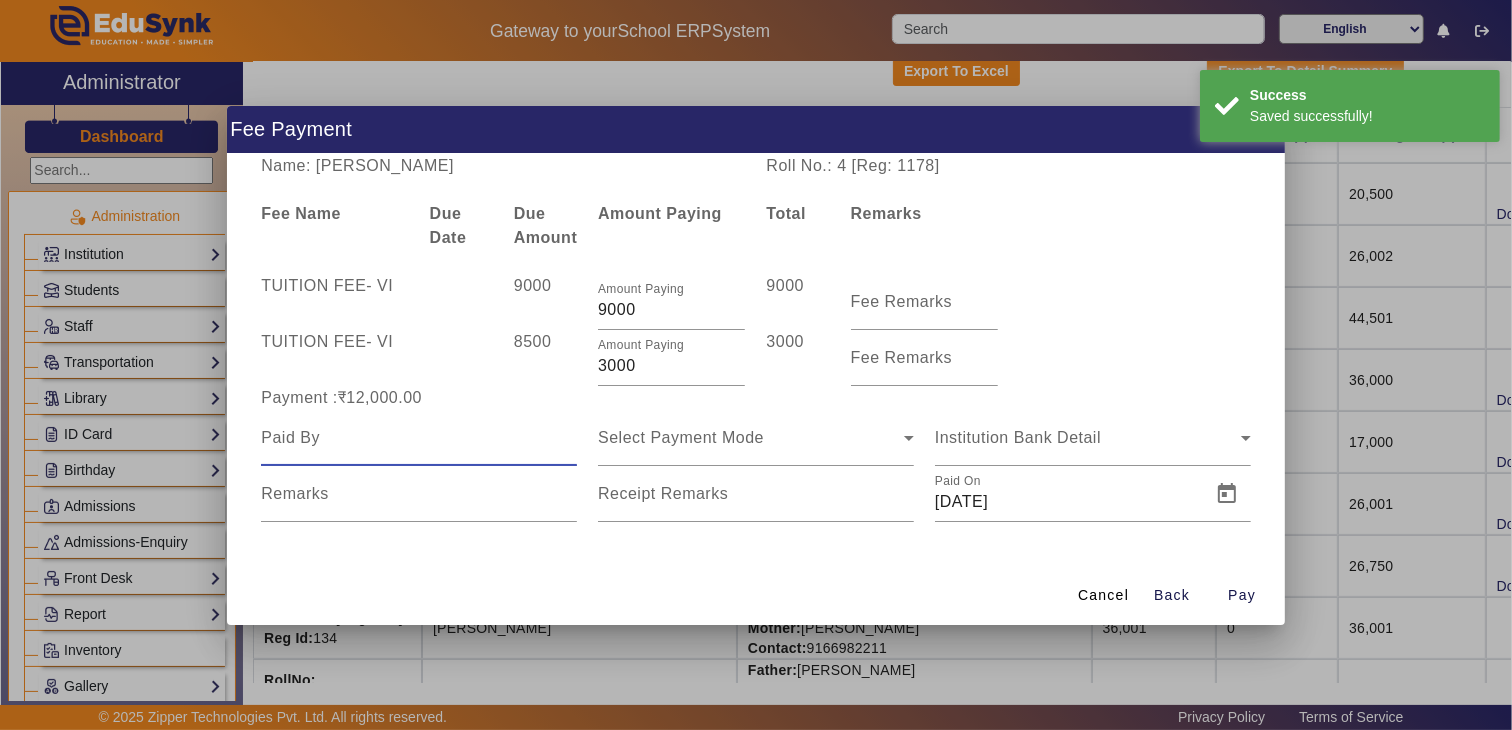 click at bounding box center [419, 438] 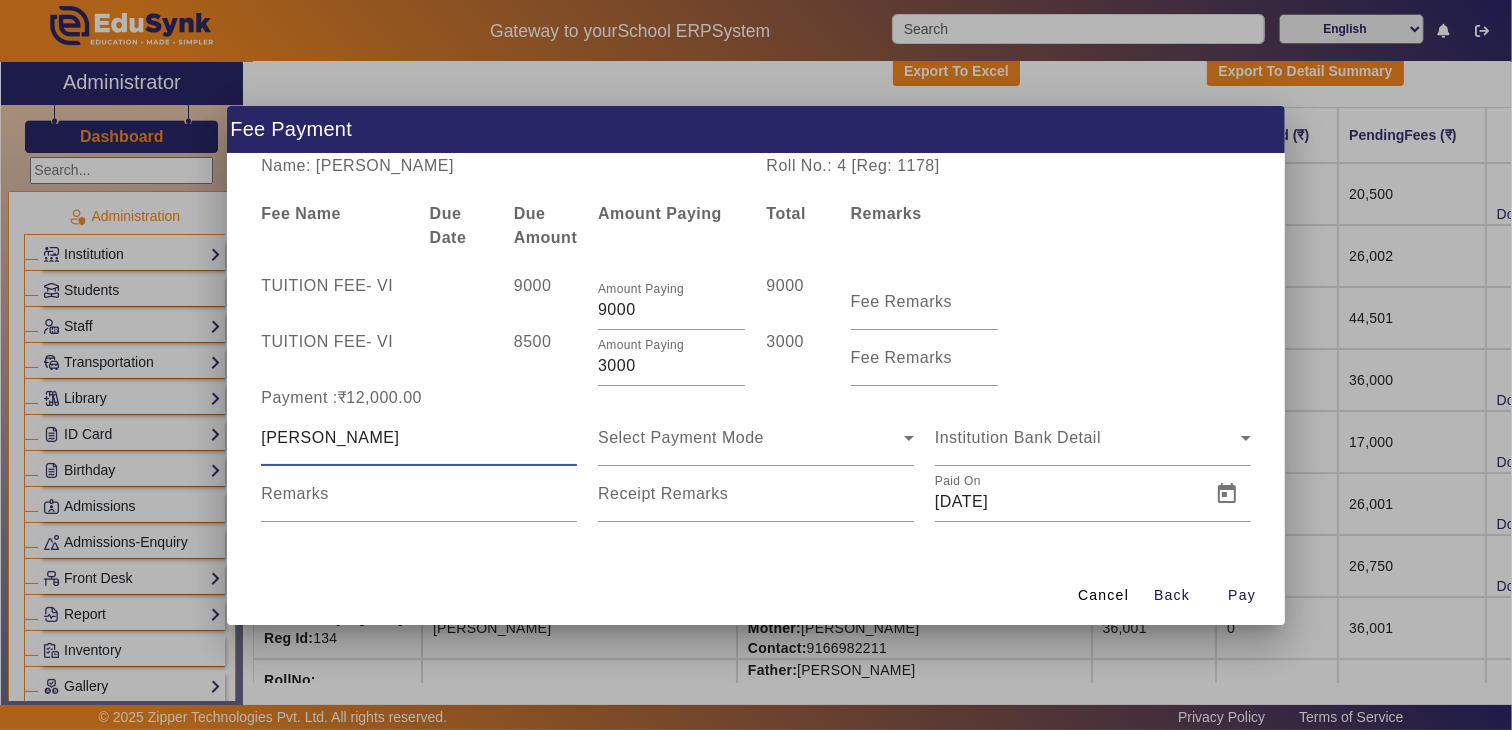 type on "[PERSON_NAME]" 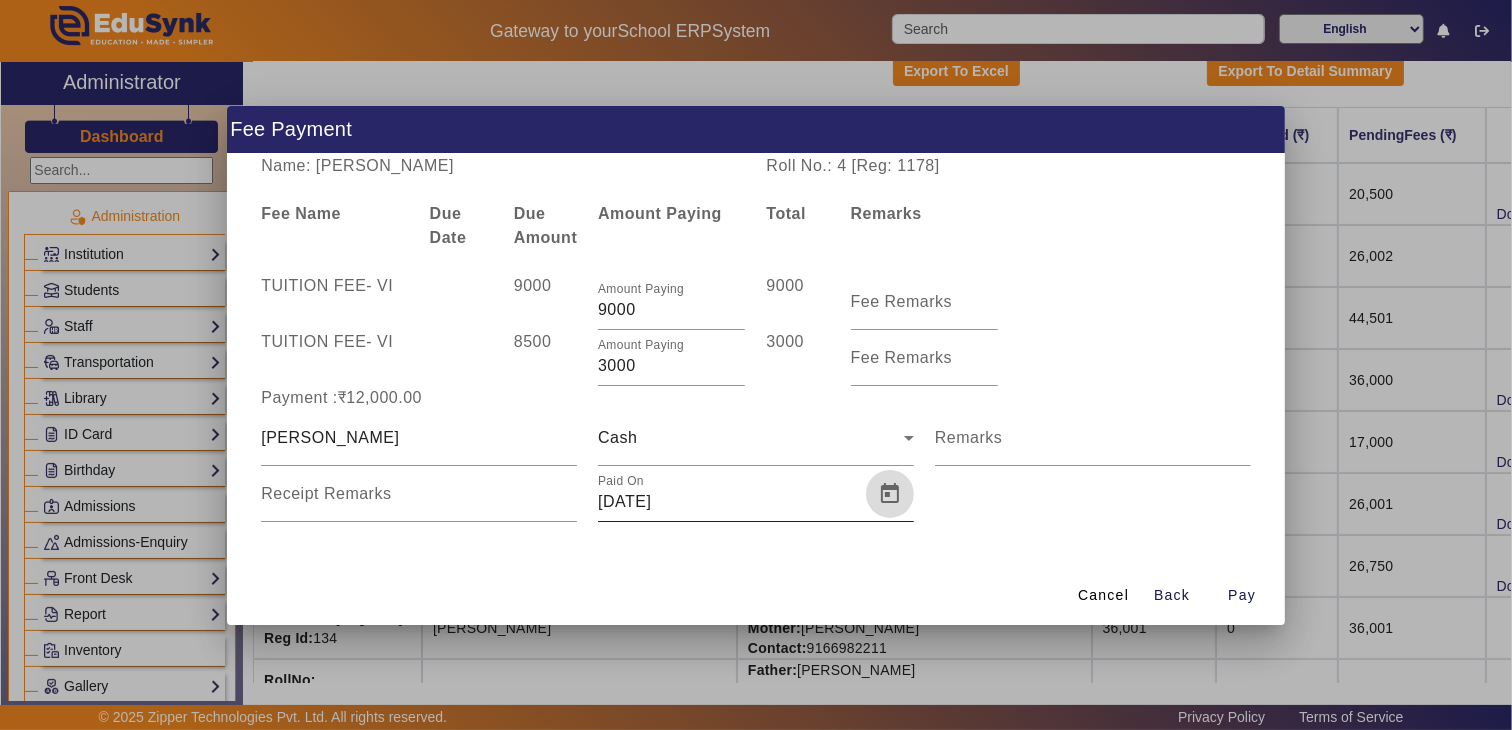 click at bounding box center (890, 494) 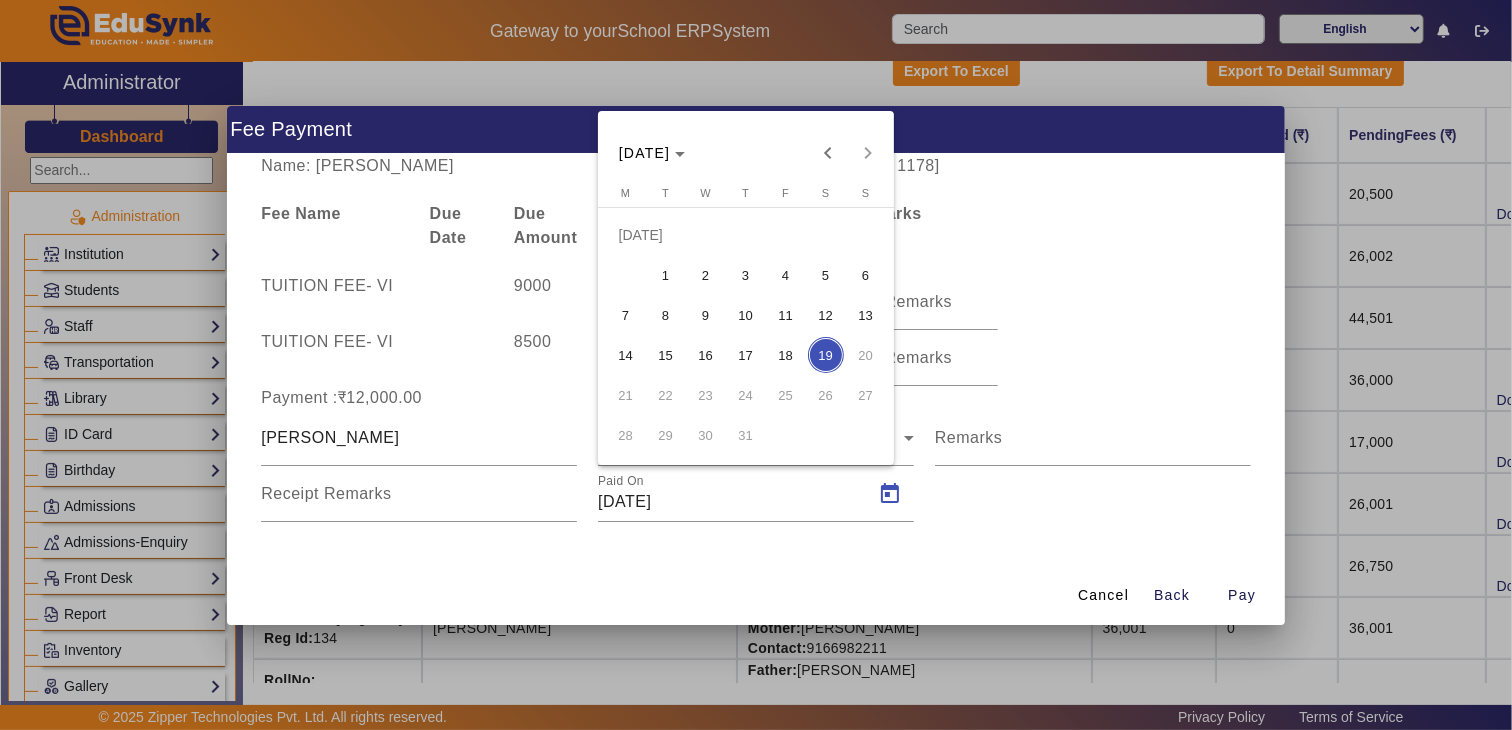 click at bounding box center (756, 365) 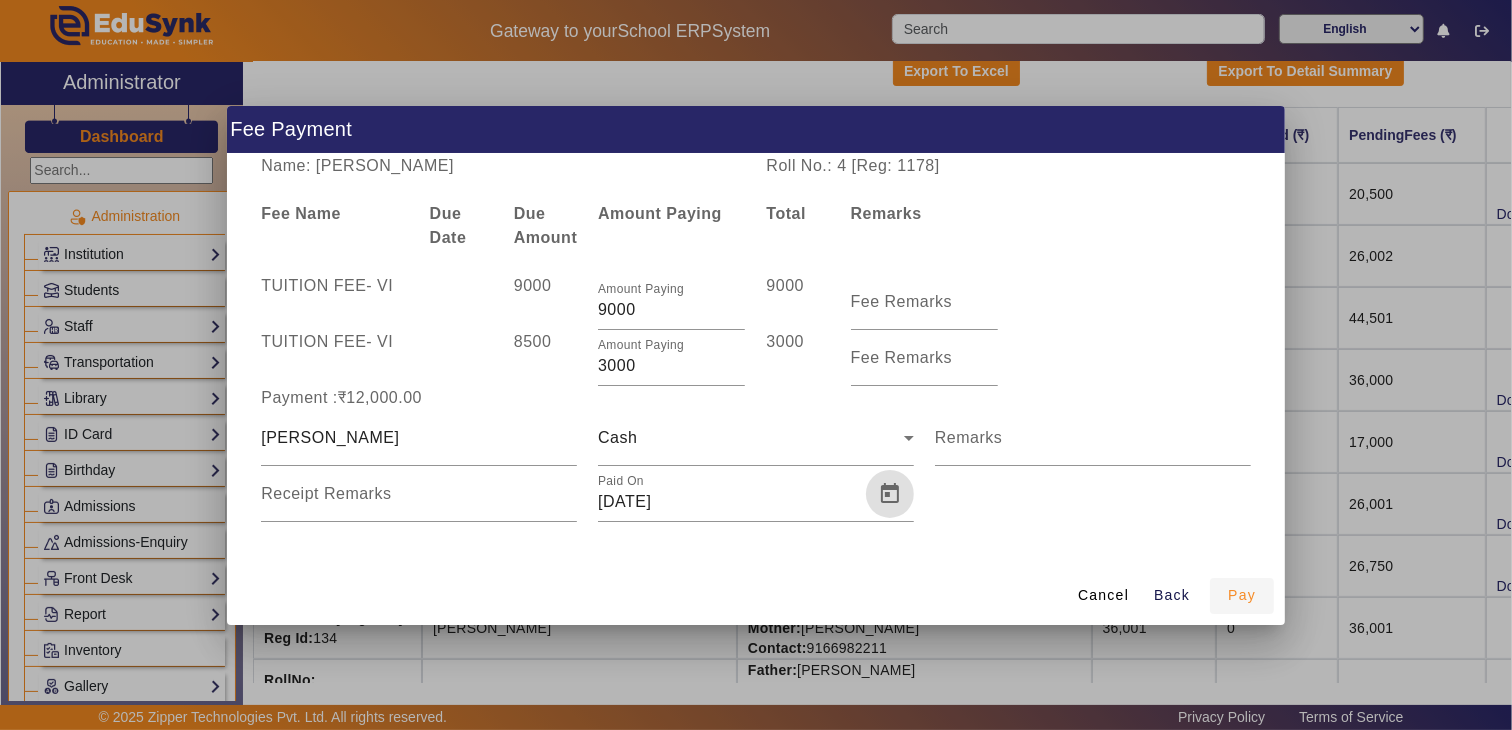 click on "Pay" at bounding box center [1242, 595] 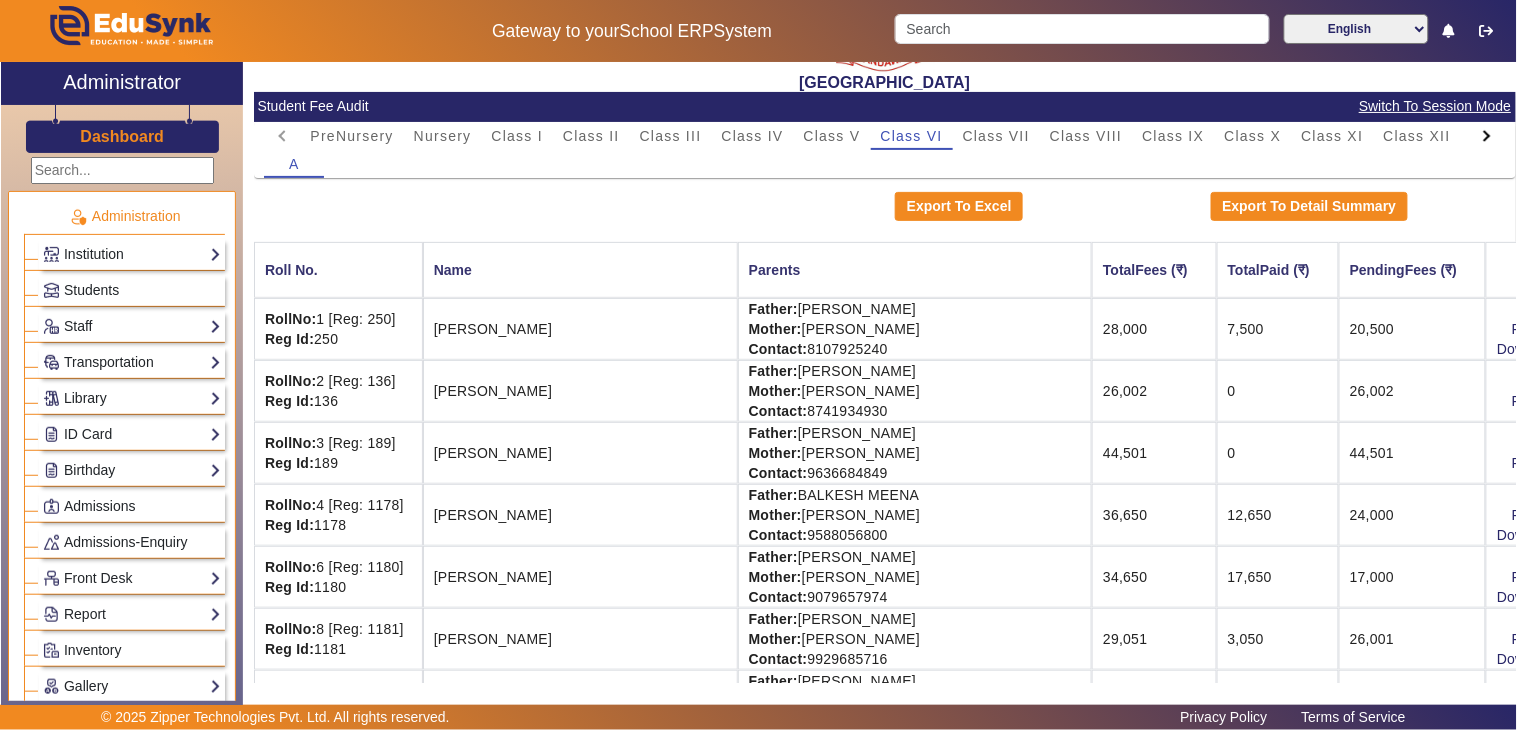 scroll, scrollTop: 0, scrollLeft: 0, axis: both 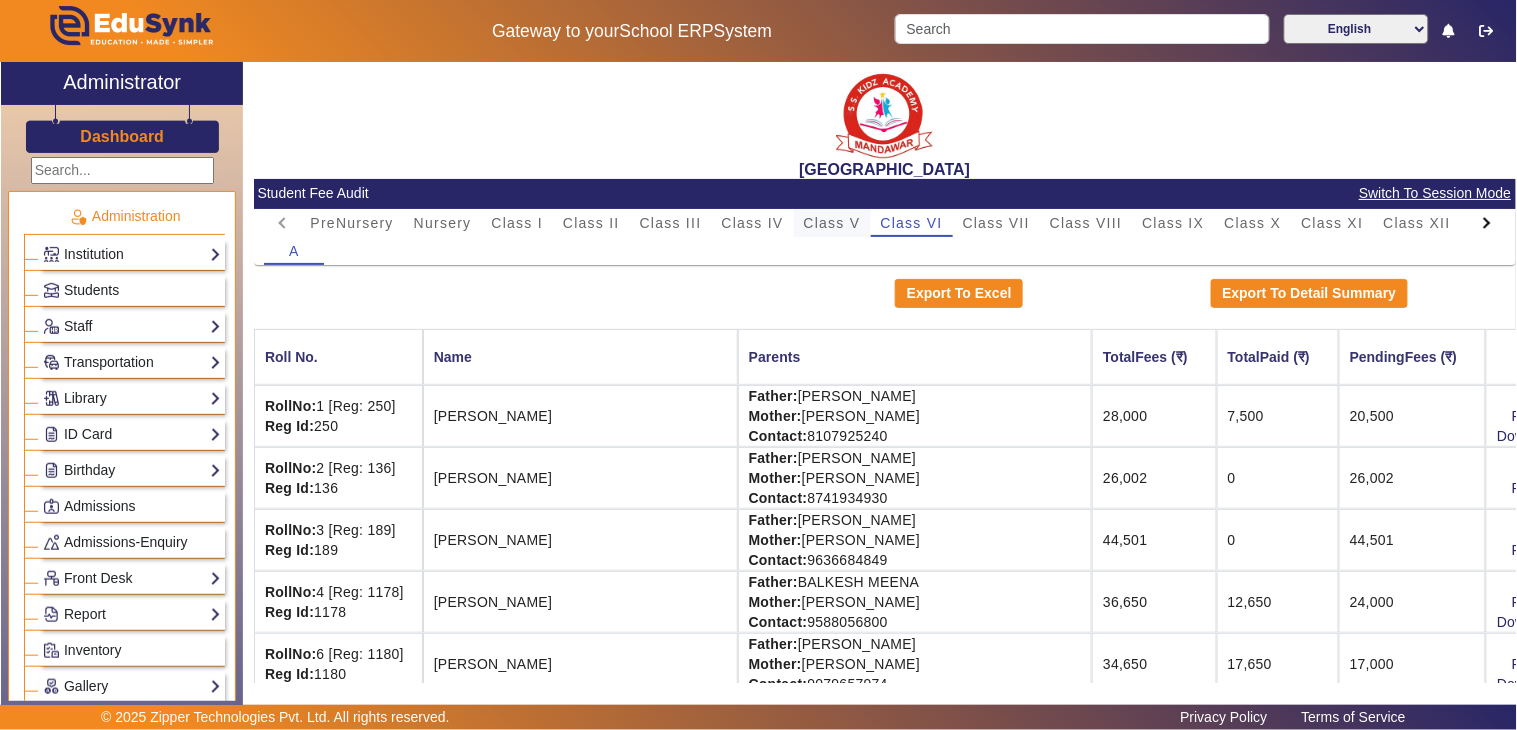 click on "Class V" at bounding box center (832, 223) 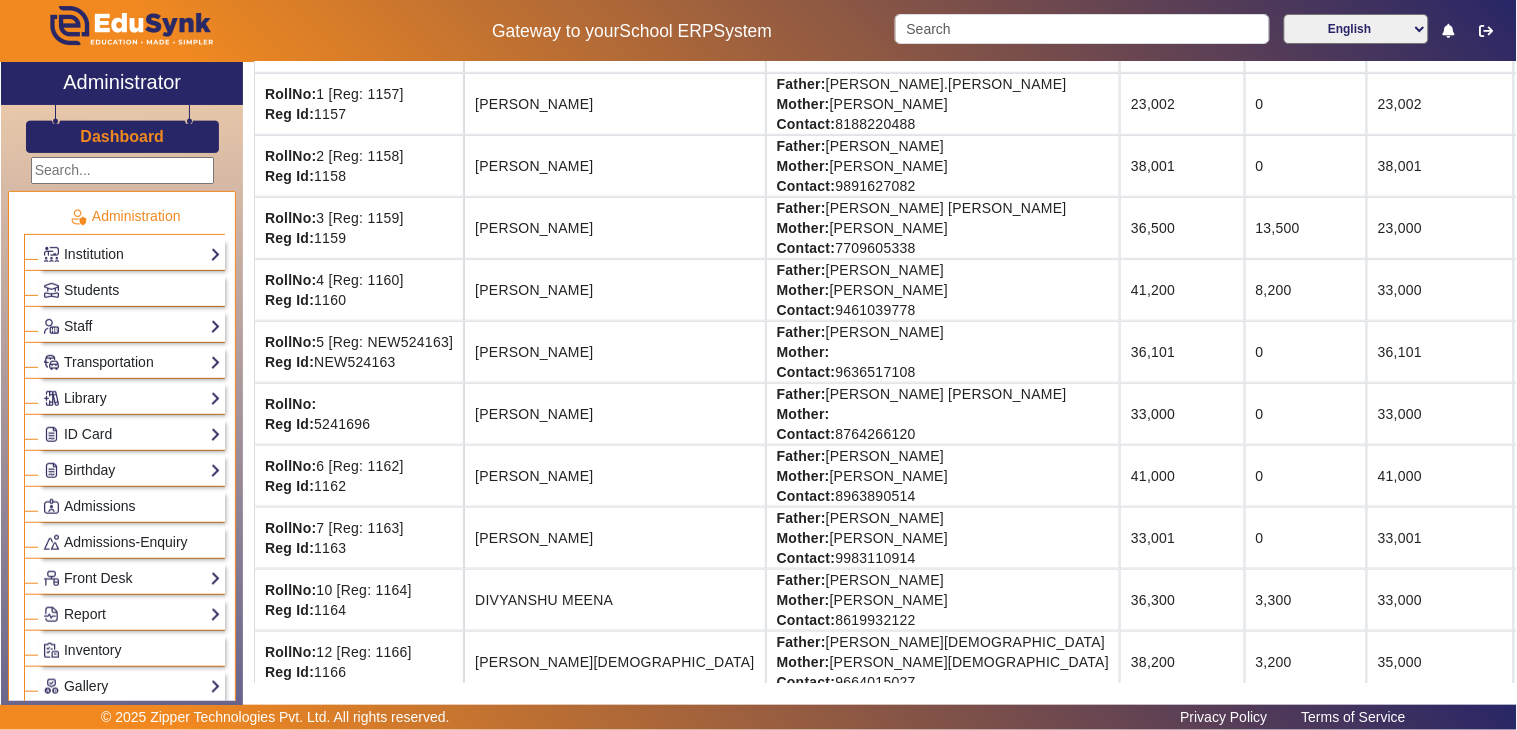 scroll, scrollTop: 333, scrollLeft: 0, axis: vertical 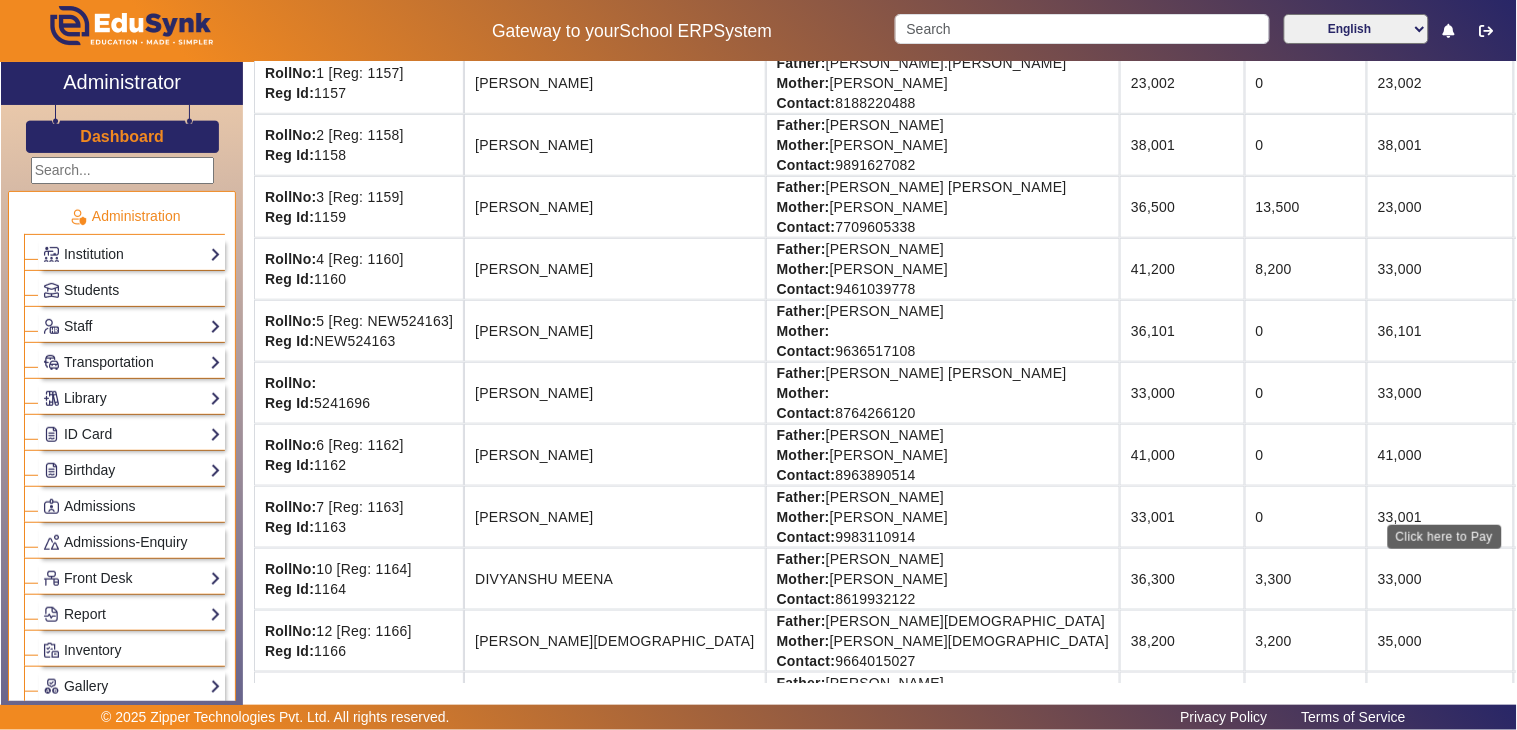 click on "View & Pay" 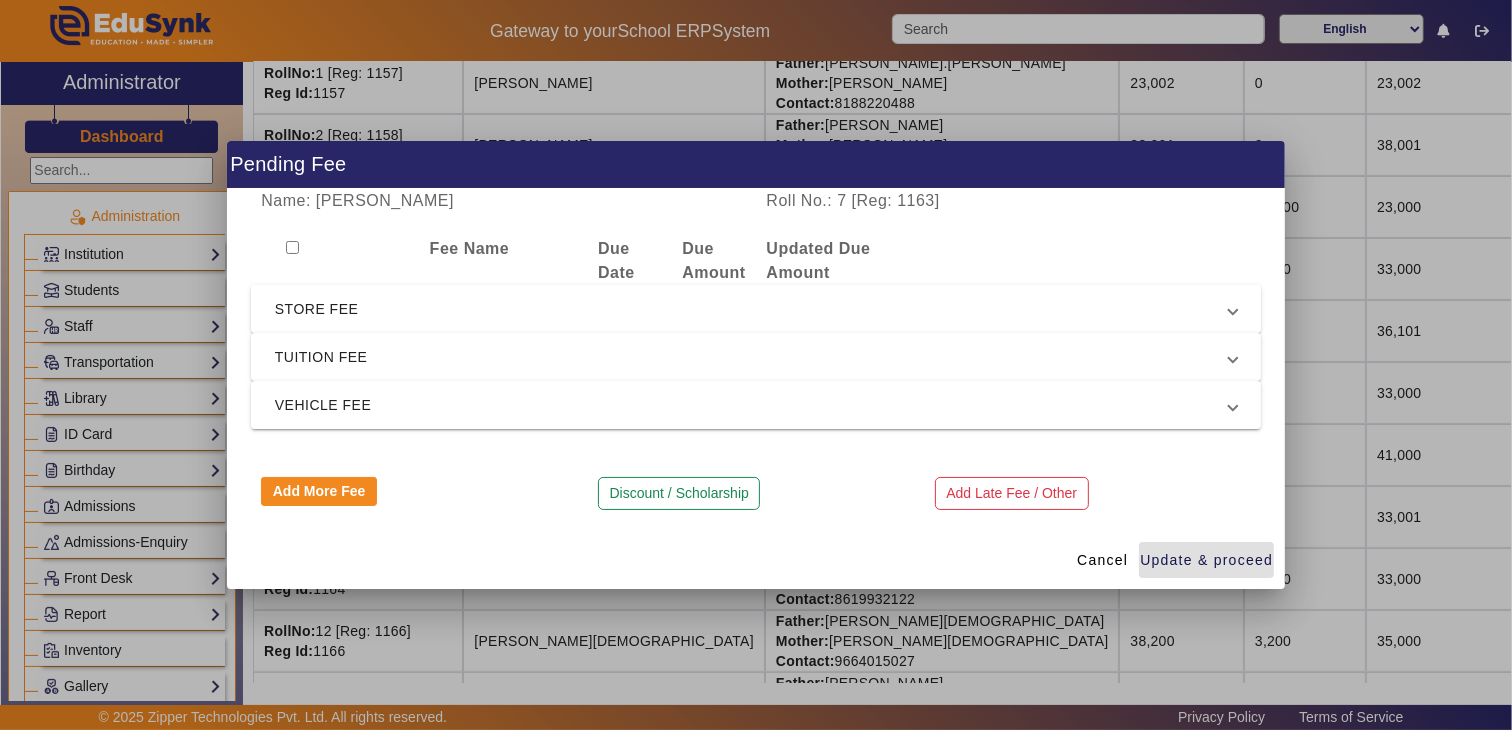 click on "STORE FEE" at bounding box center [752, 309] 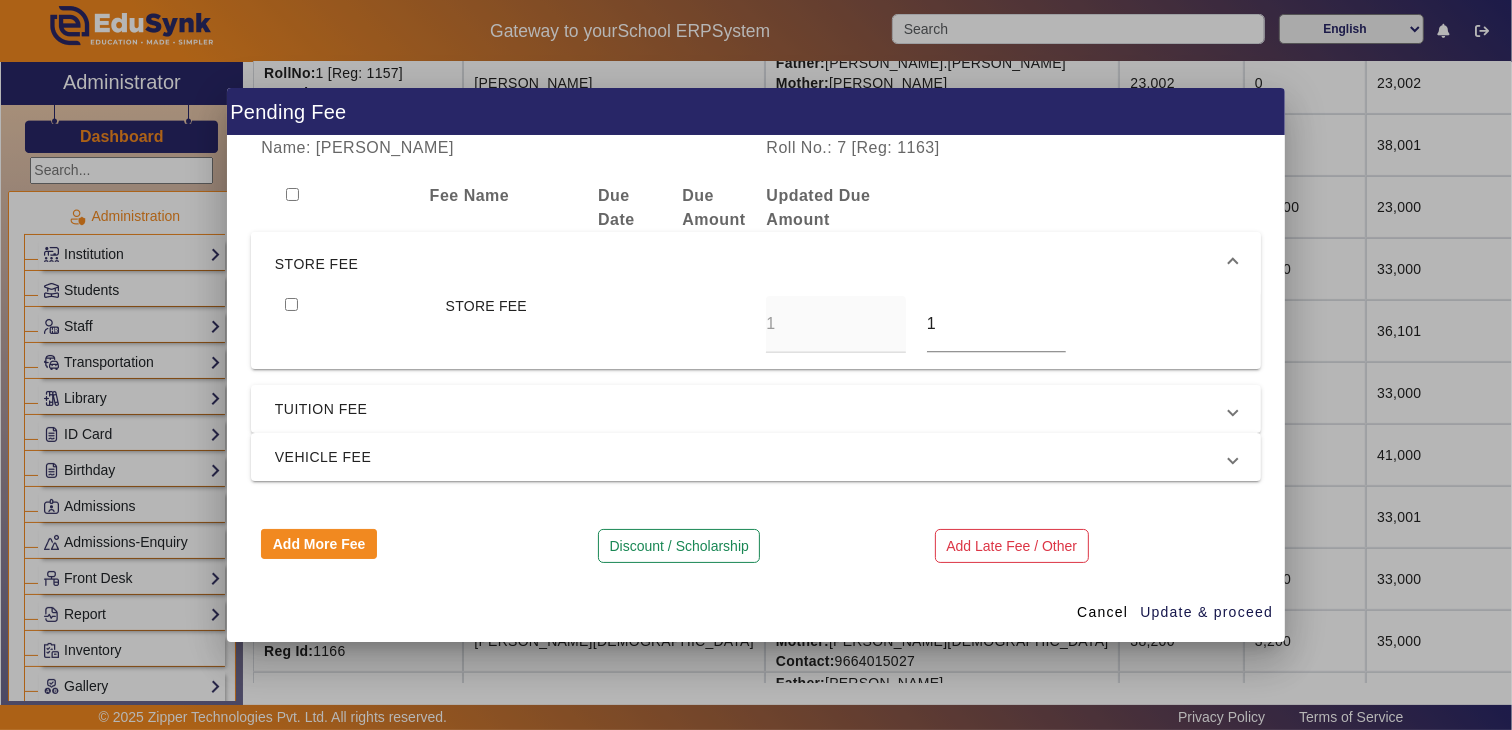 click on "STORE FEE" at bounding box center [752, 264] 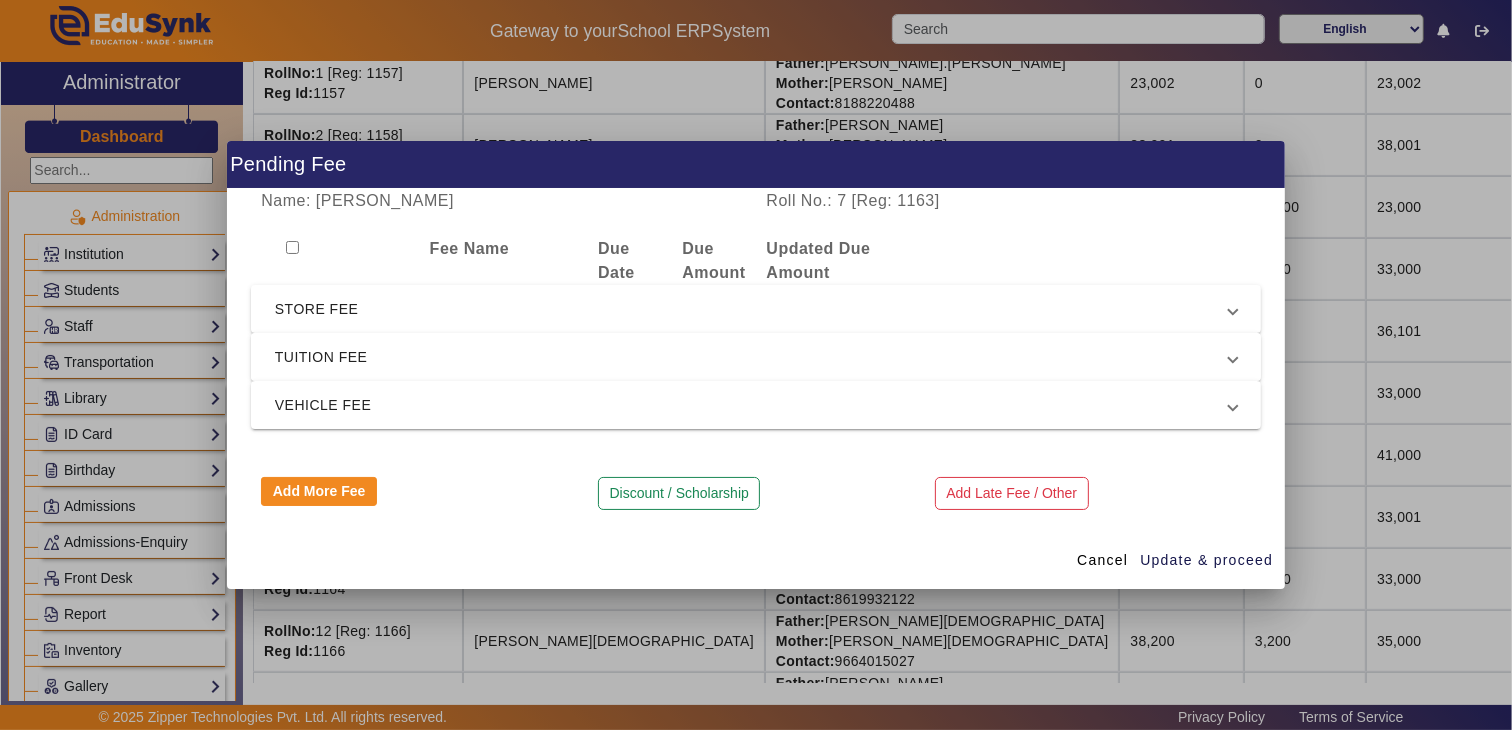 click on "TUITION FEE" at bounding box center (752, 357) 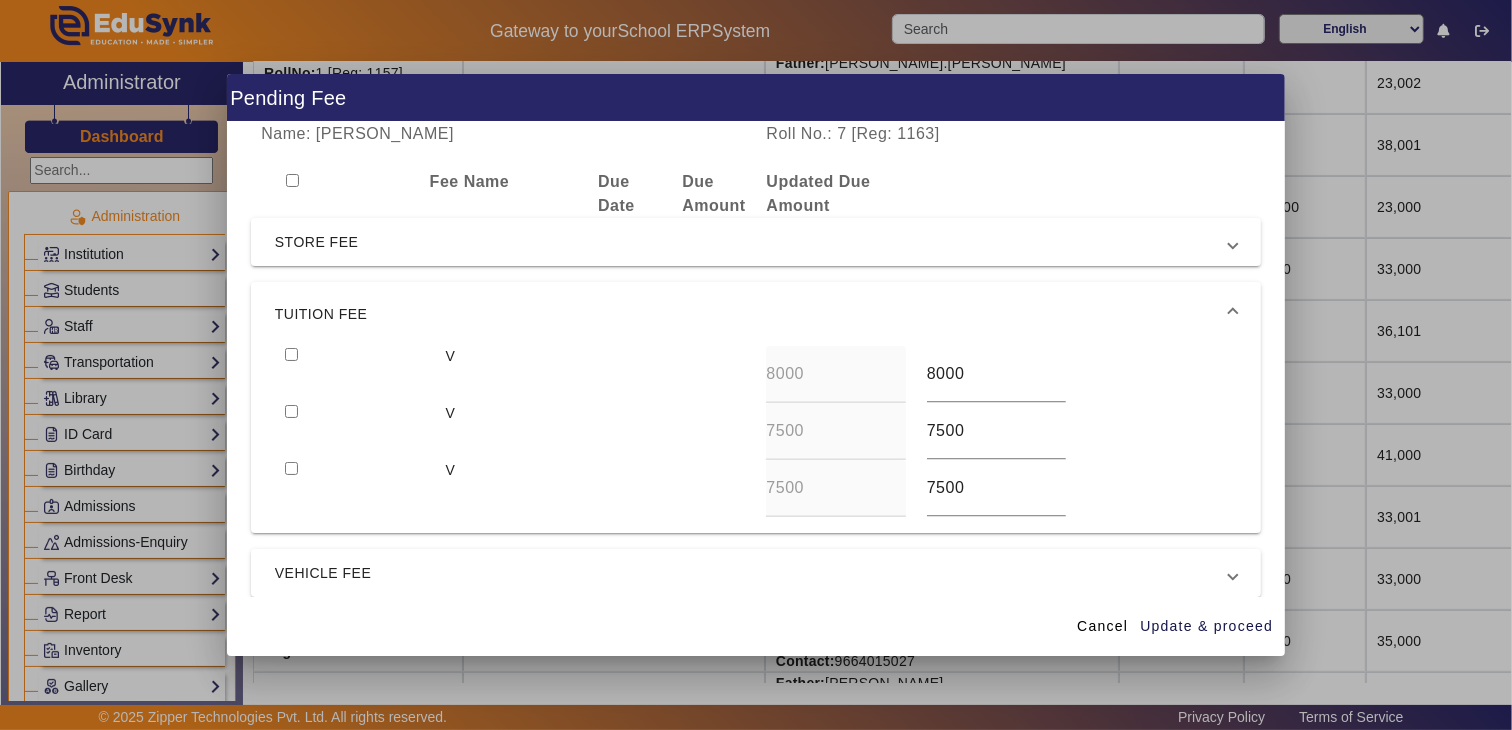 click at bounding box center [291, 354] 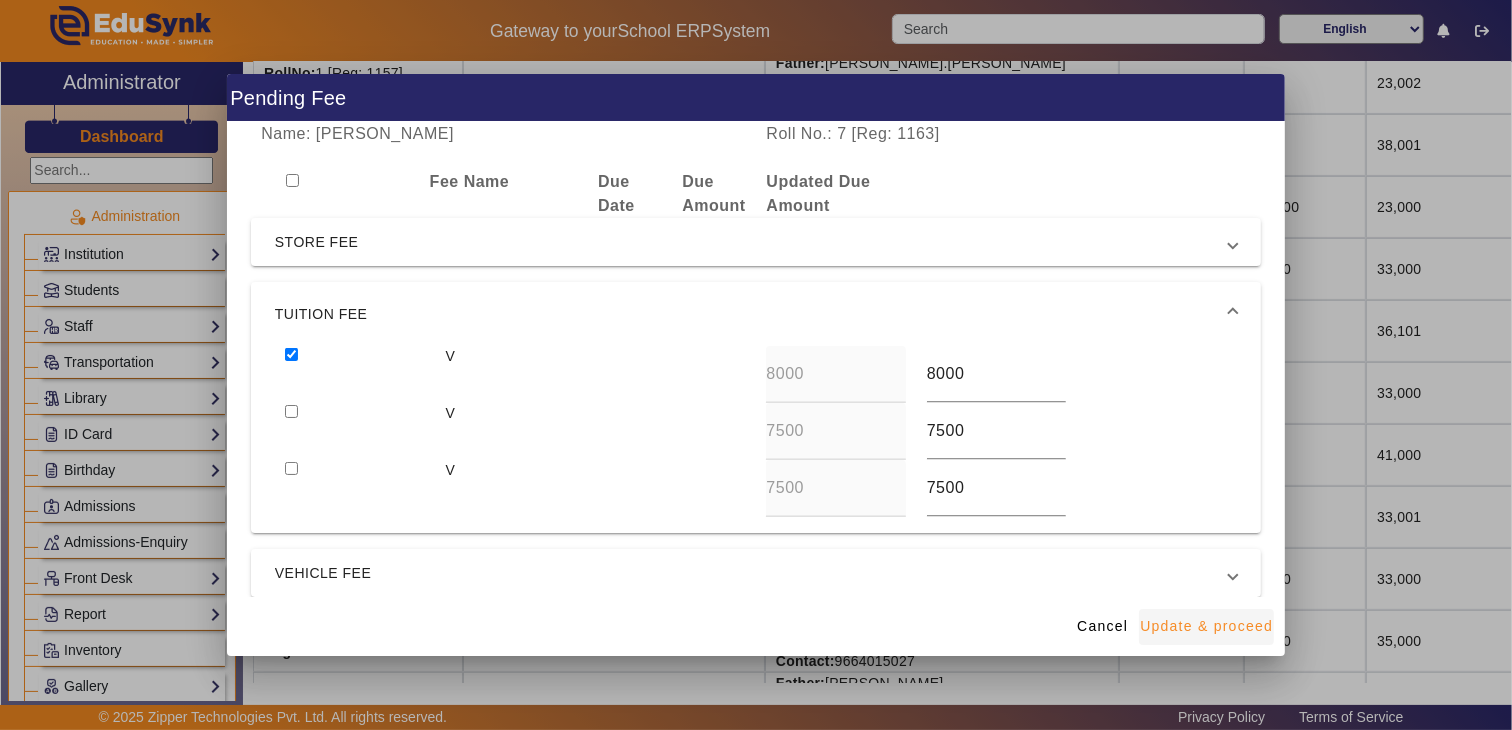 click on "Update & proceed" at bounding box center [1206, 626] 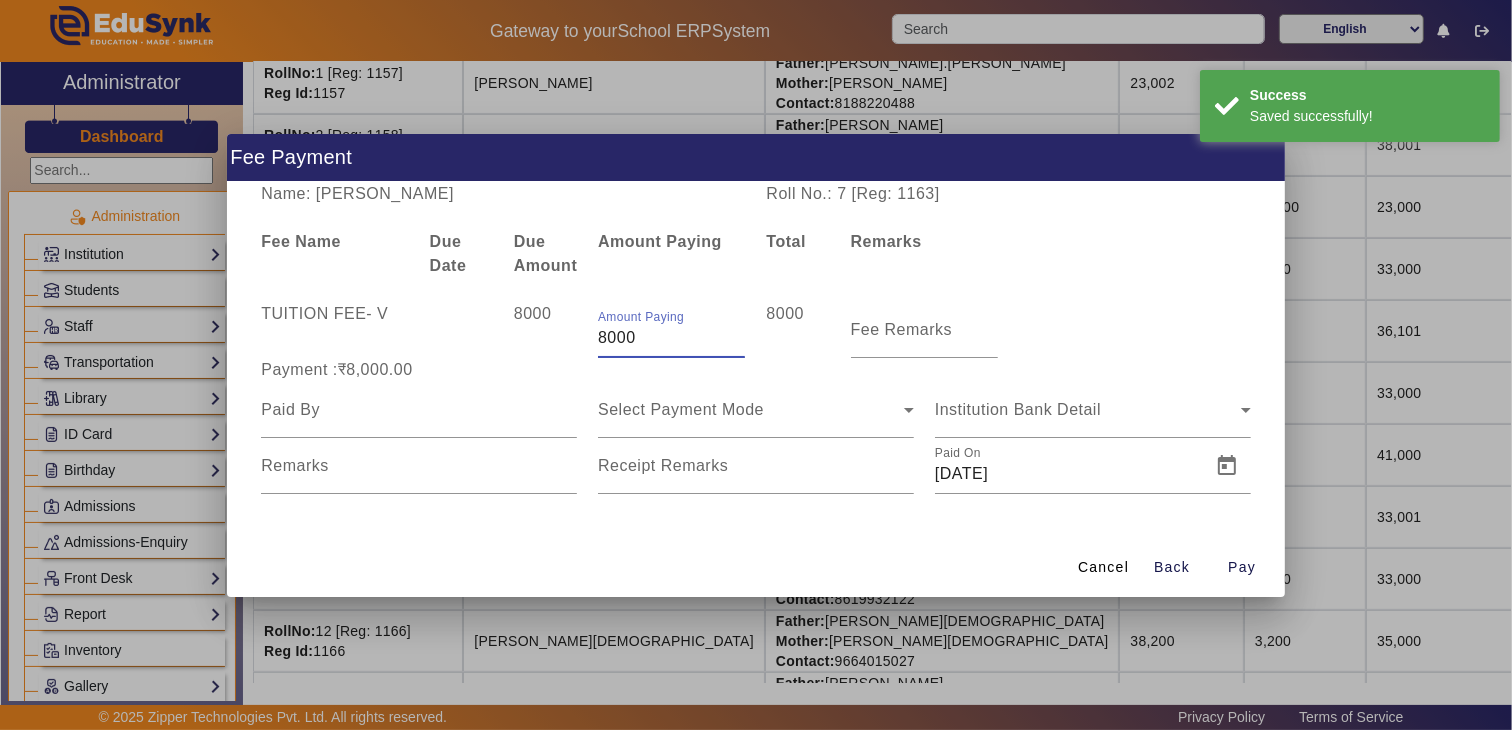 drag, startPoint x: 677, startPoint y: 341, endPoint x: 435, endPoint y: 347, distance: 242.07437 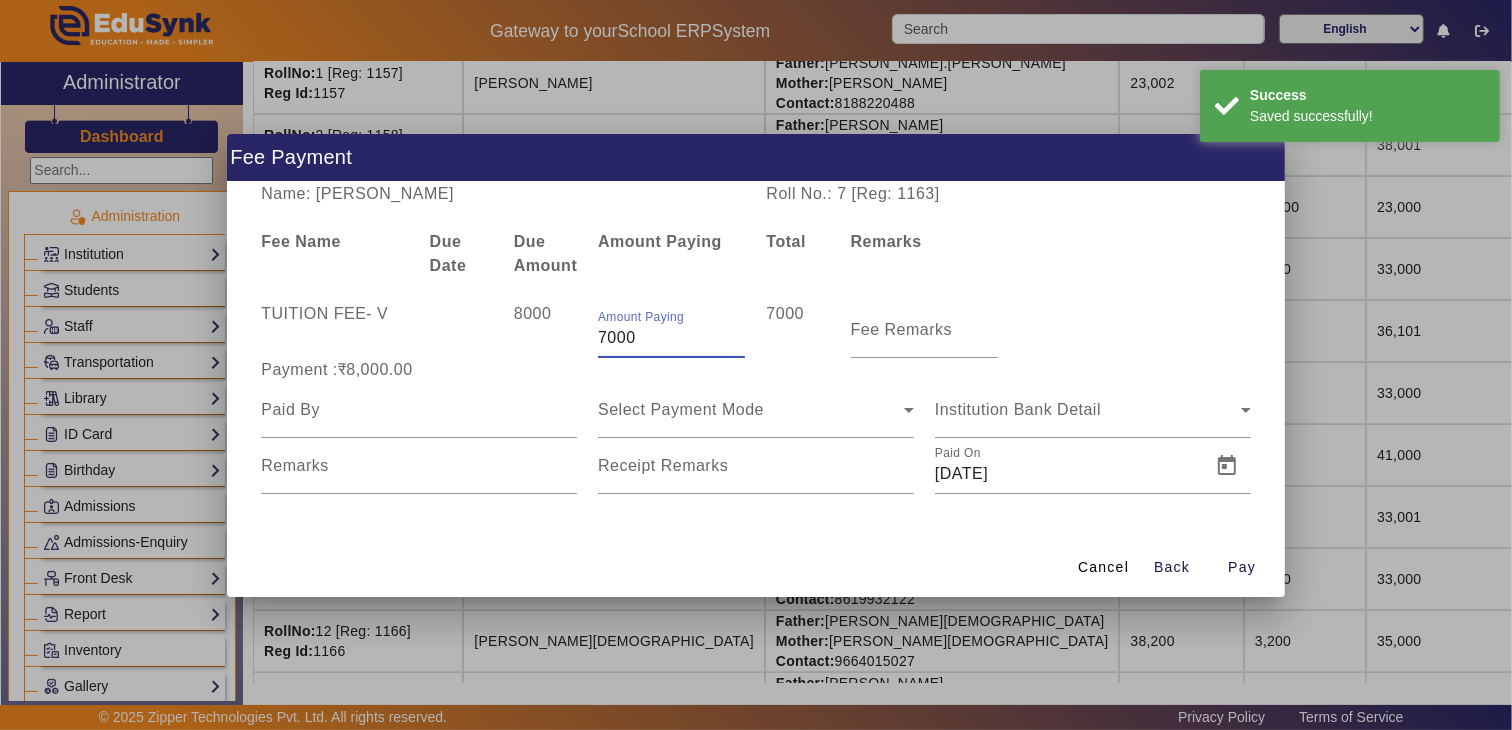 type on "7000" 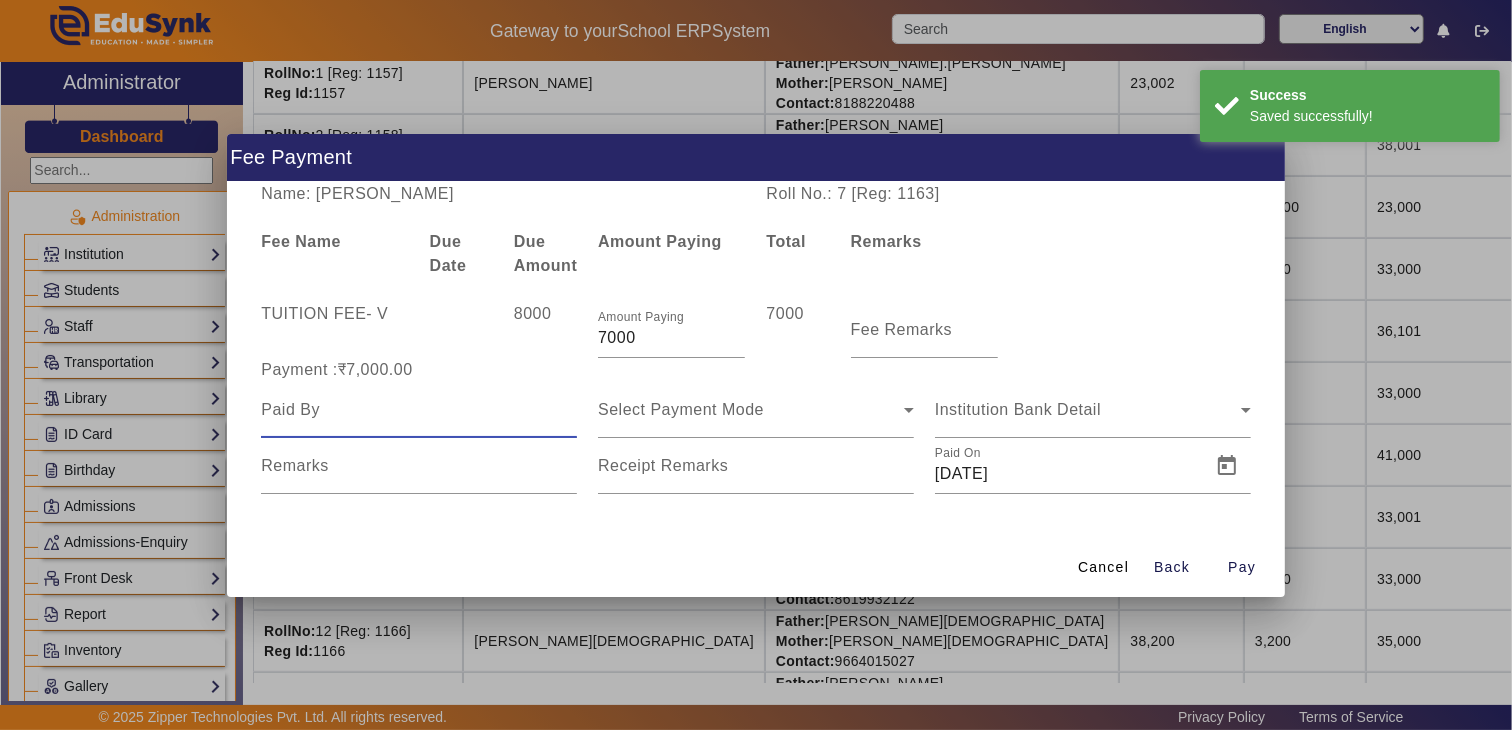 click at bounding box center [419, 410] 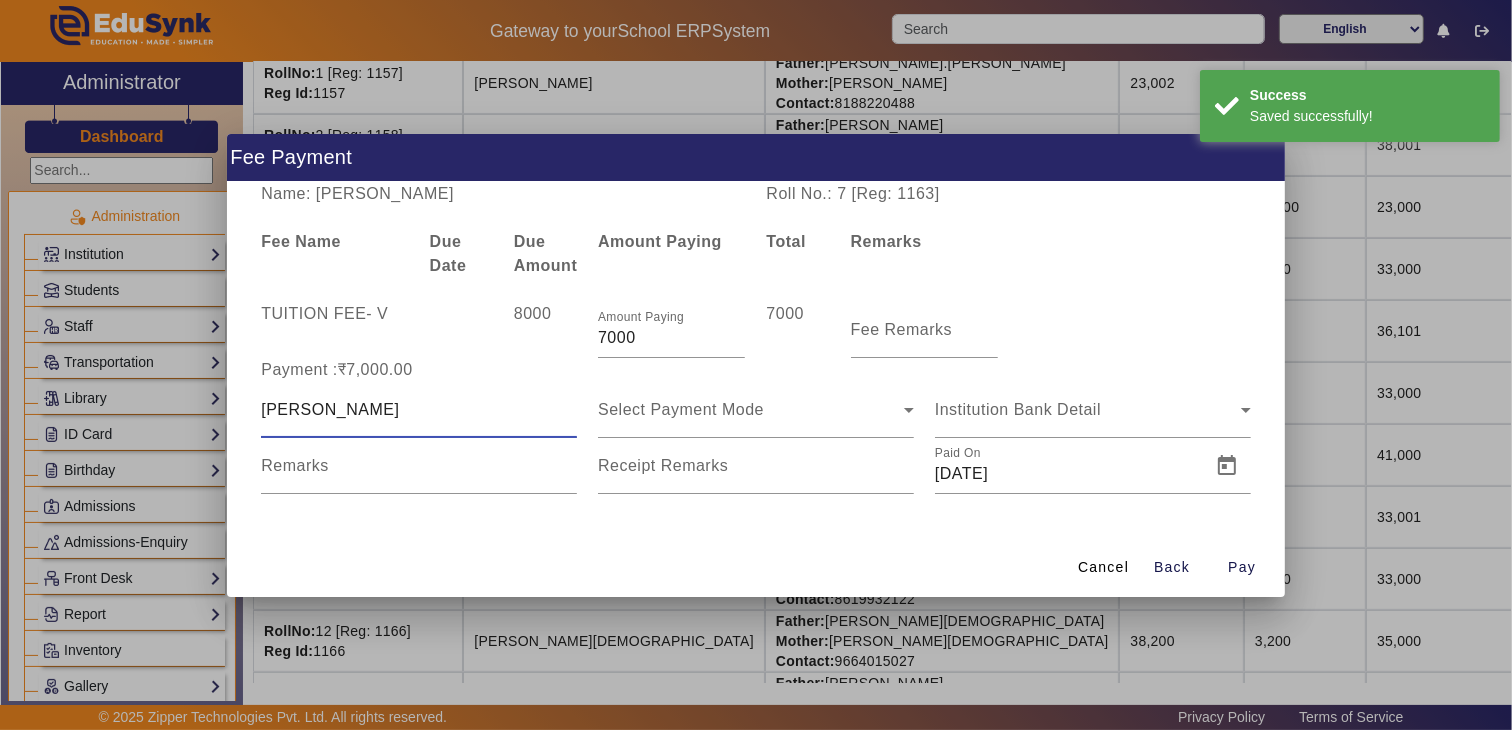 type on "[PERSON_NAME]" 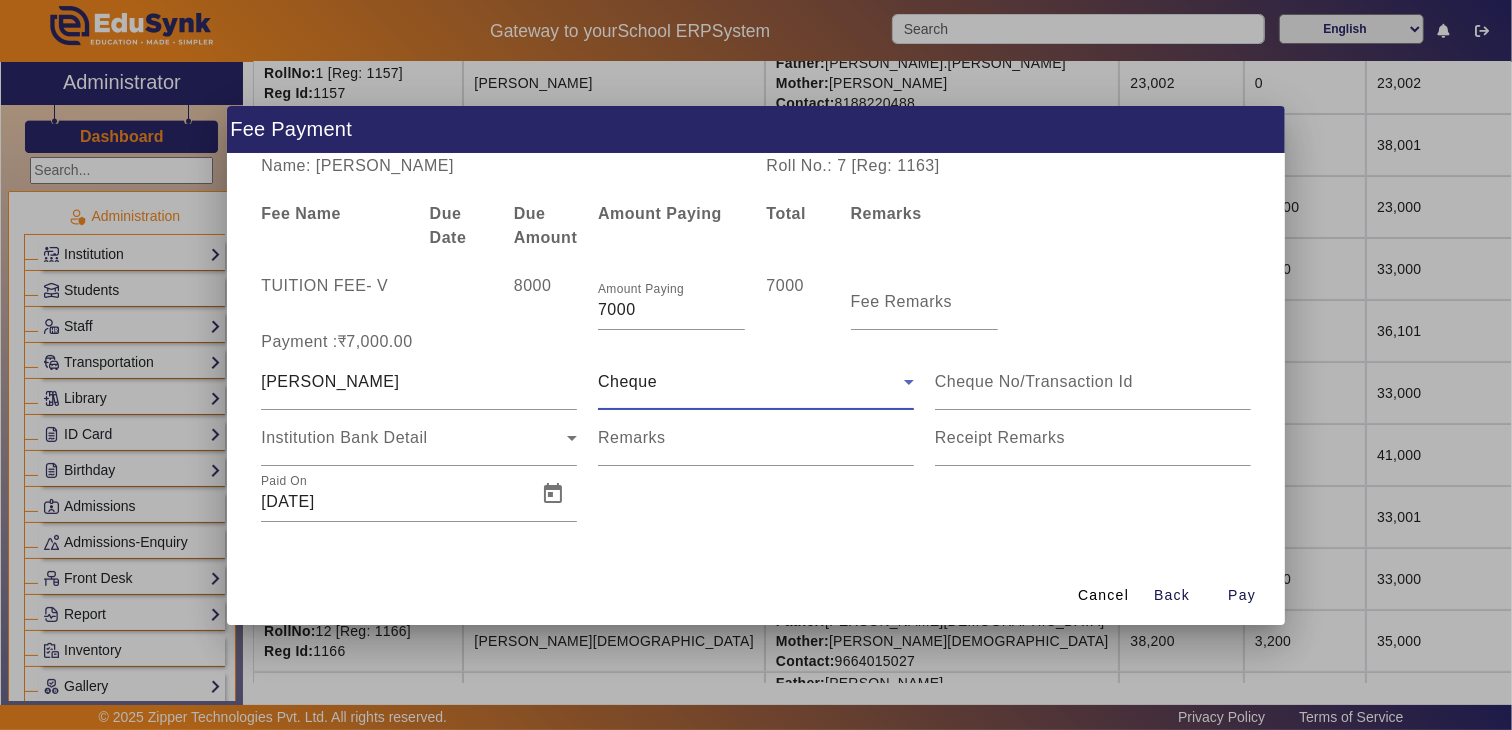 click on "Cheque" at bounding box center [751, 382] 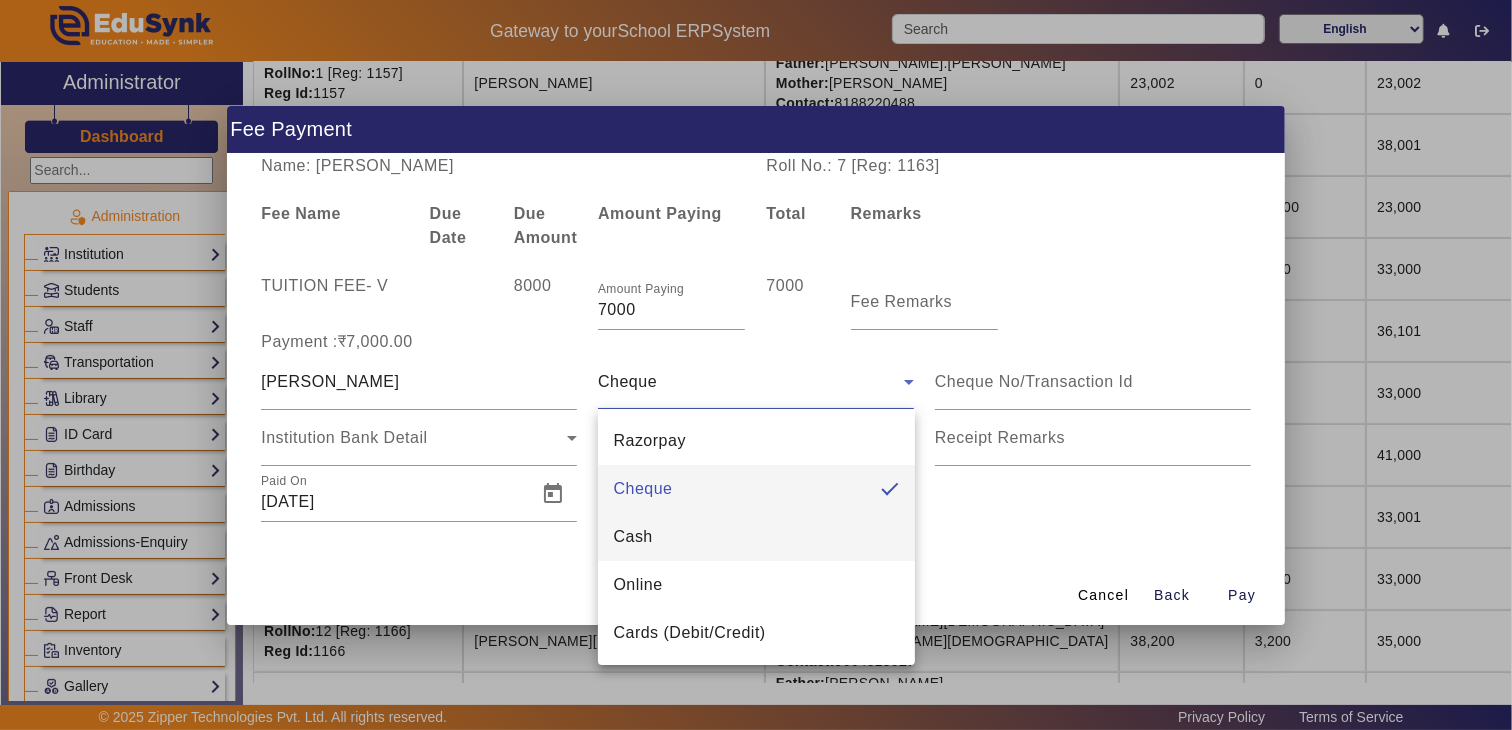 click on "Cash" at bounding box center [756, 537] 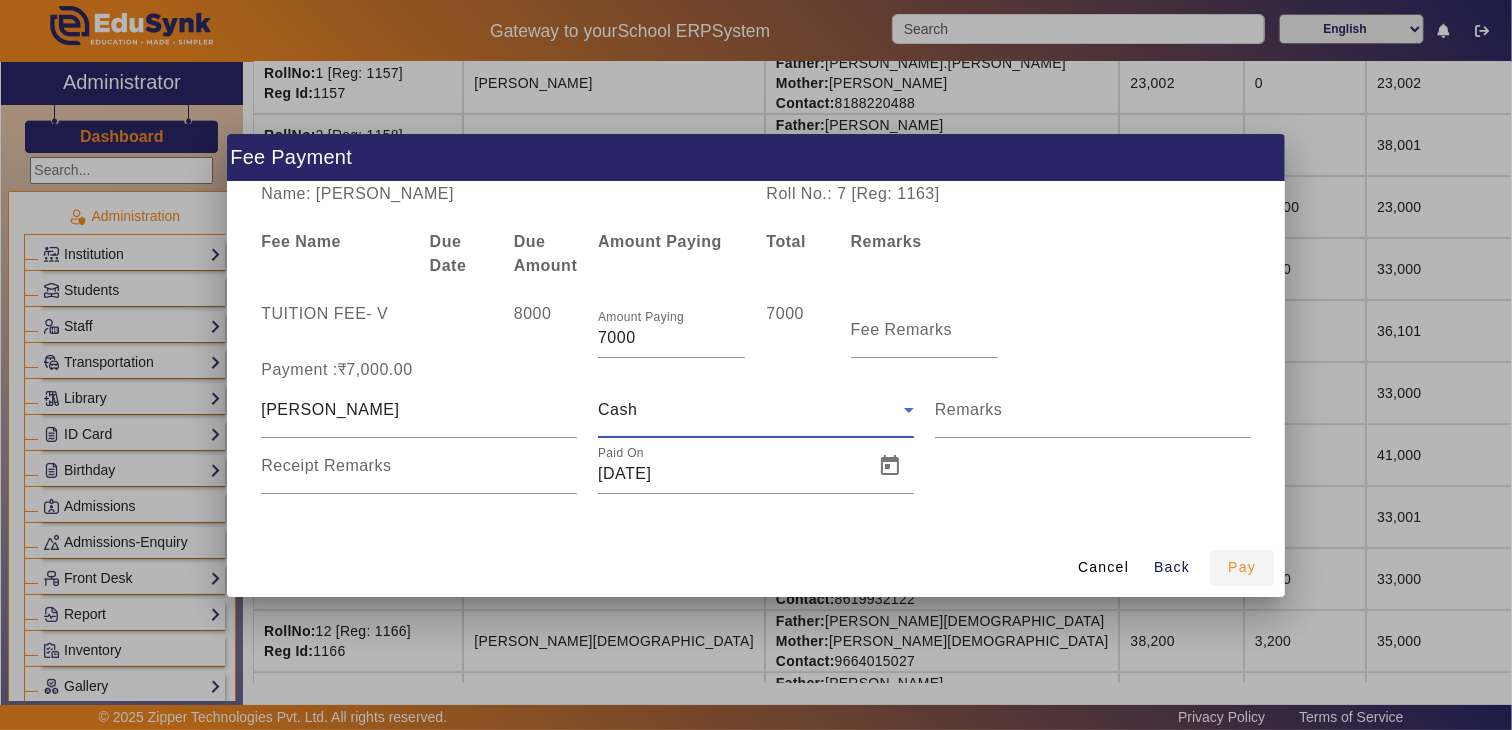 click on "Pay" at bounding box center [1242, 567] 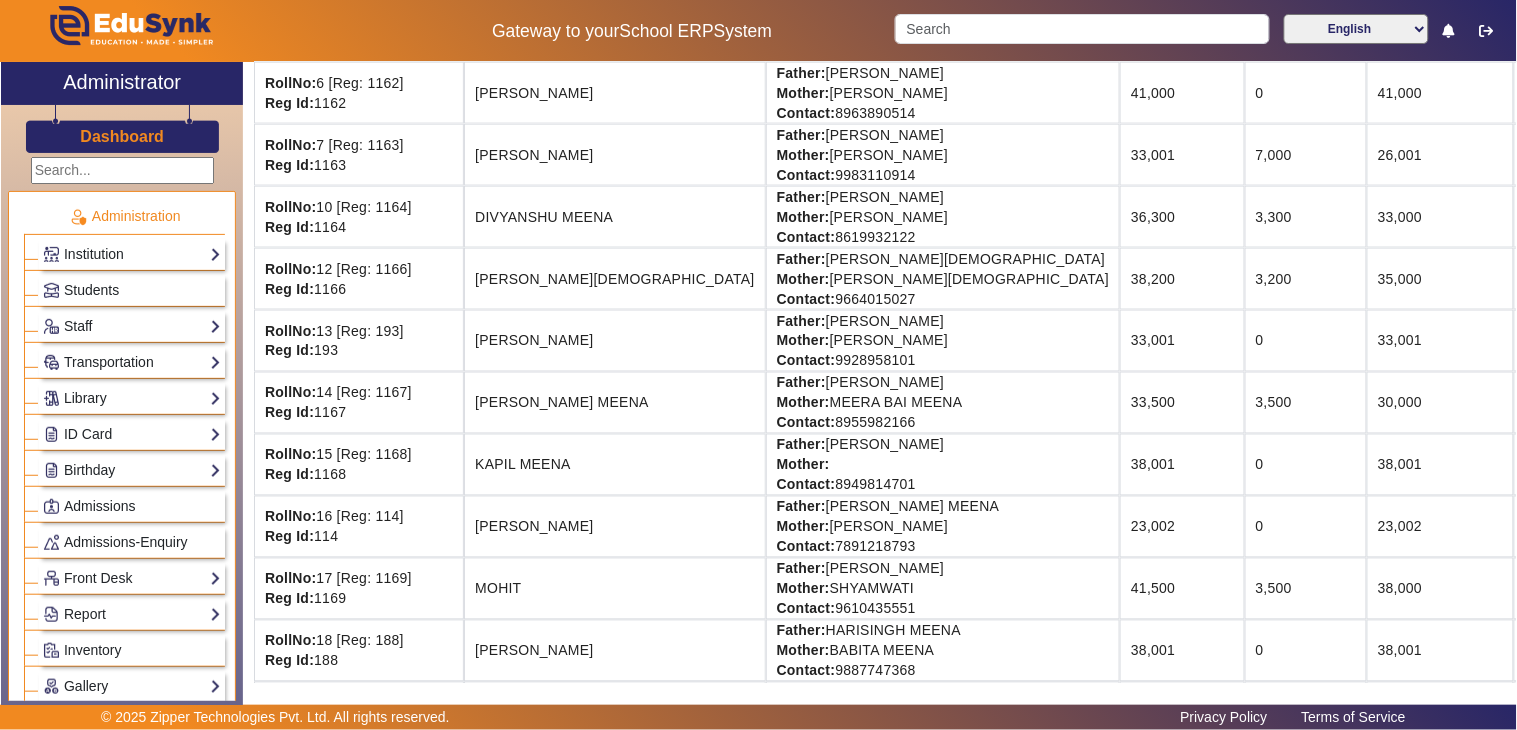 scroll, scrollTop: 46, scrollLeft: 0, axis: vertical 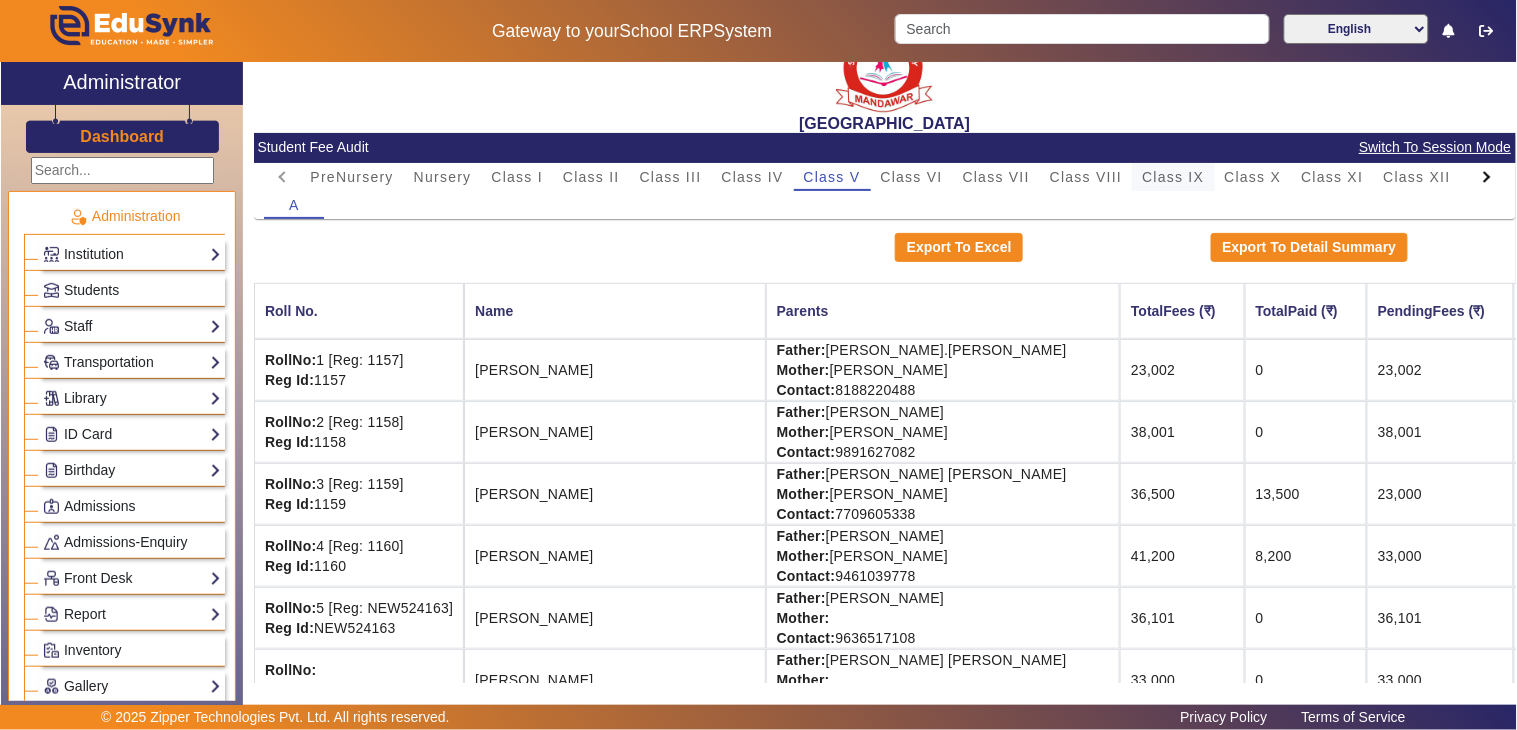 click on "Class IX" at bounding box center [1173, 177] 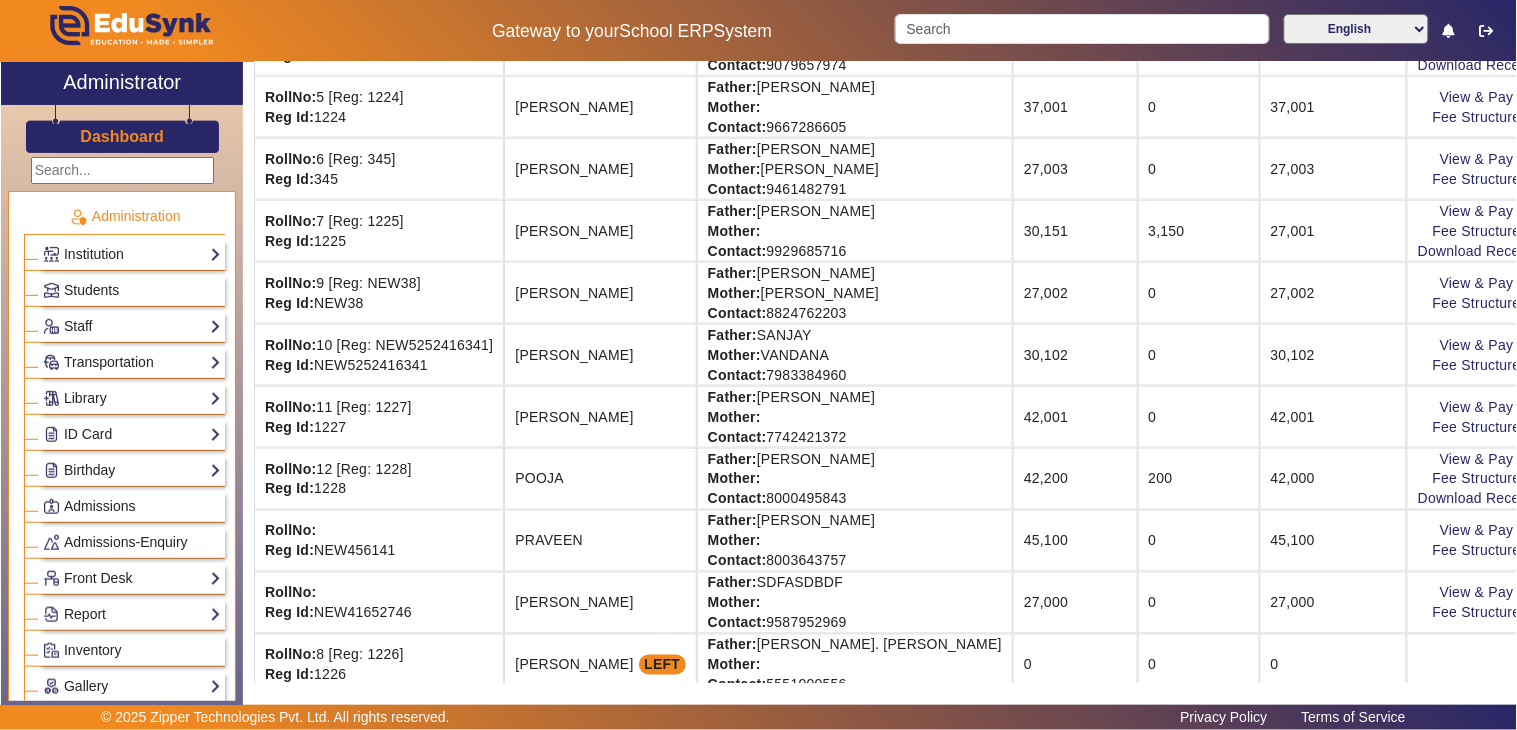 scroll, scrollTop: 446, scrollLeft: 0, axis: vertical 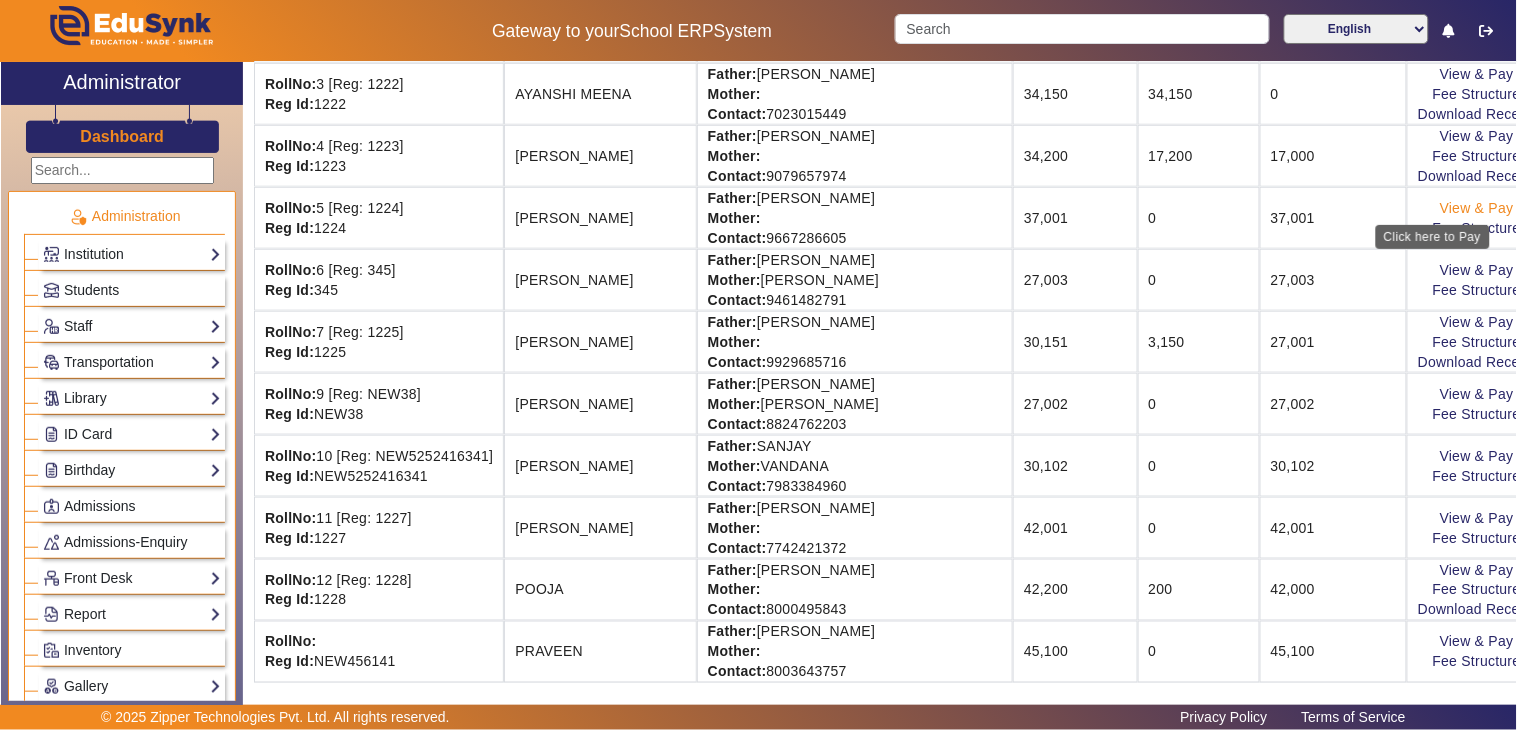 click on "View & Pay" 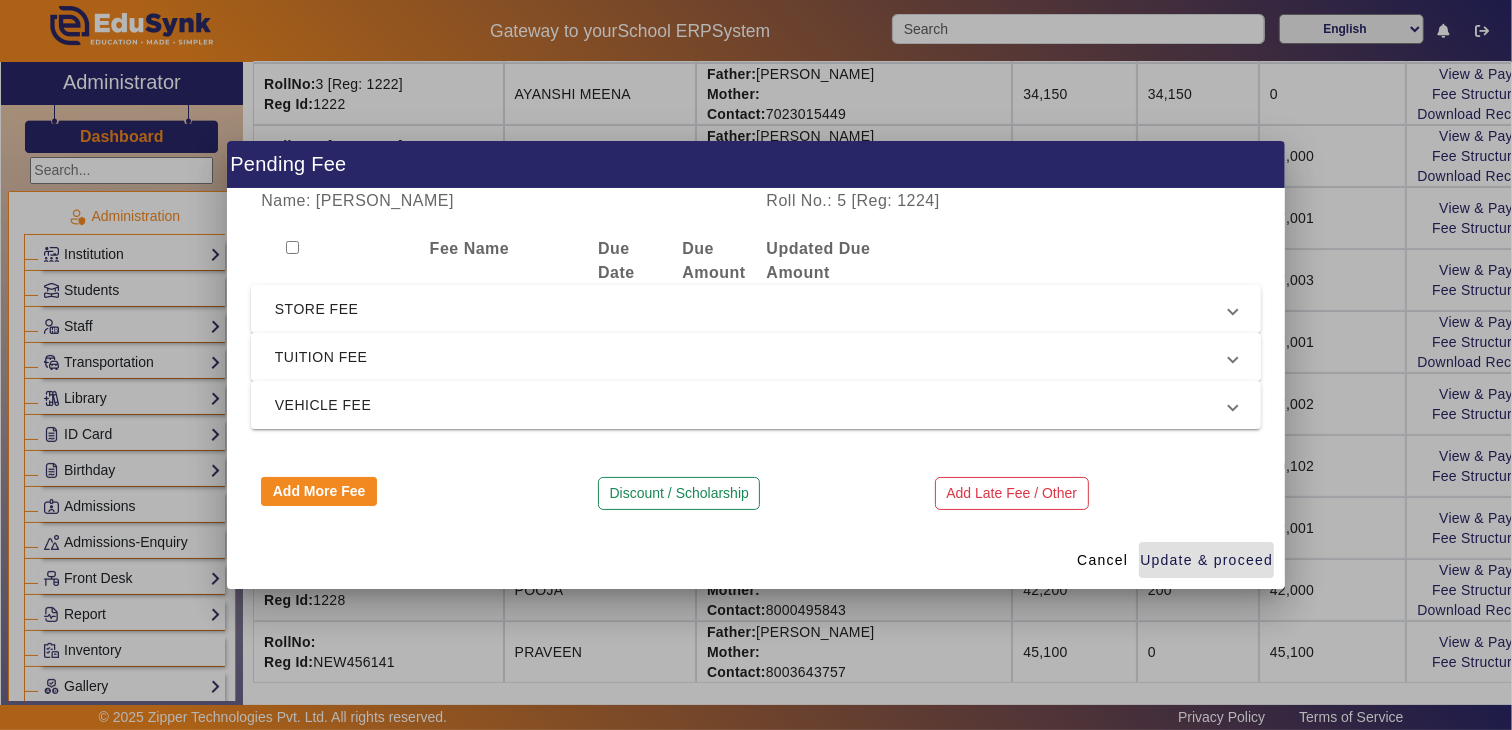 click on "TUITION FEE" at bounding box center (752, 357) 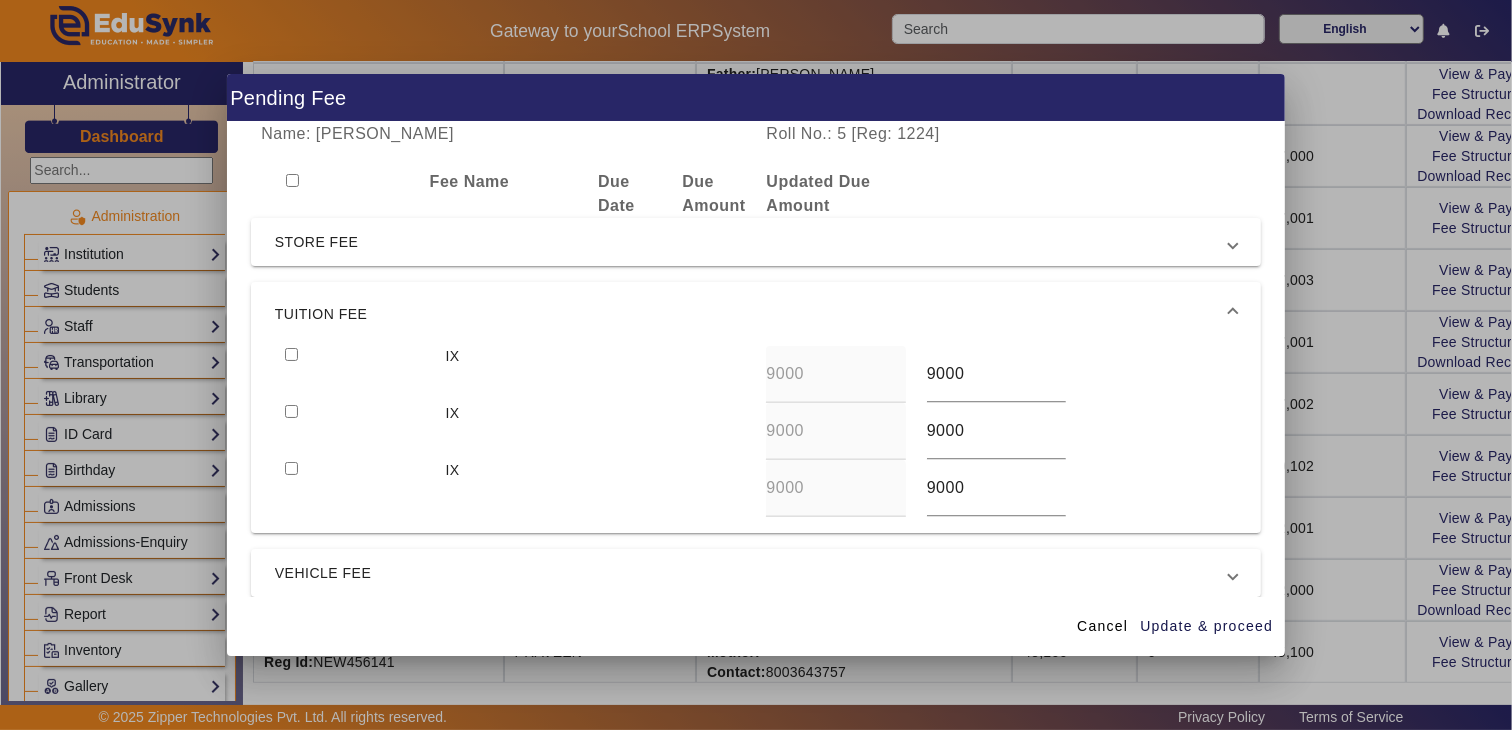 click at bounding box center (291, 354) 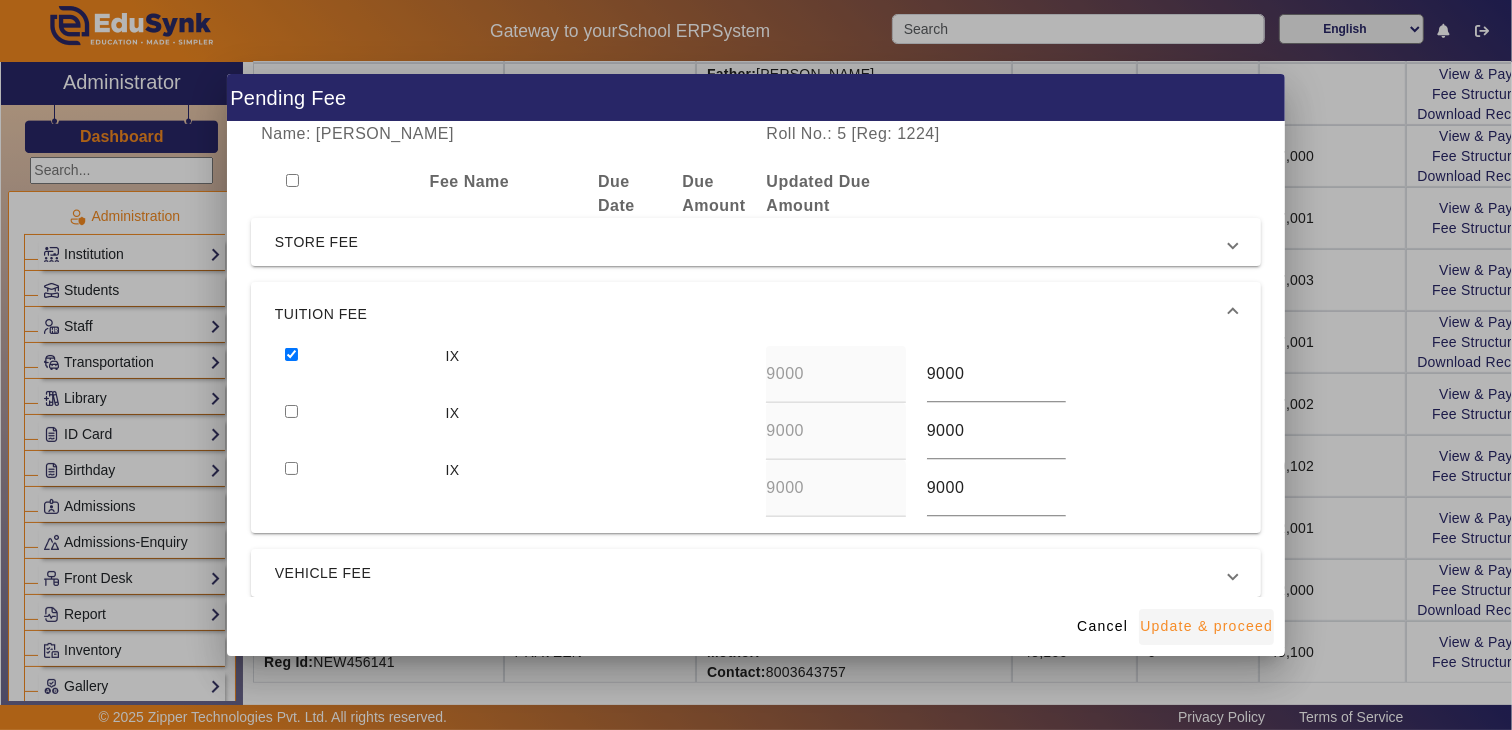 click on "Update & proceed" at bounding box center [1206, 626] 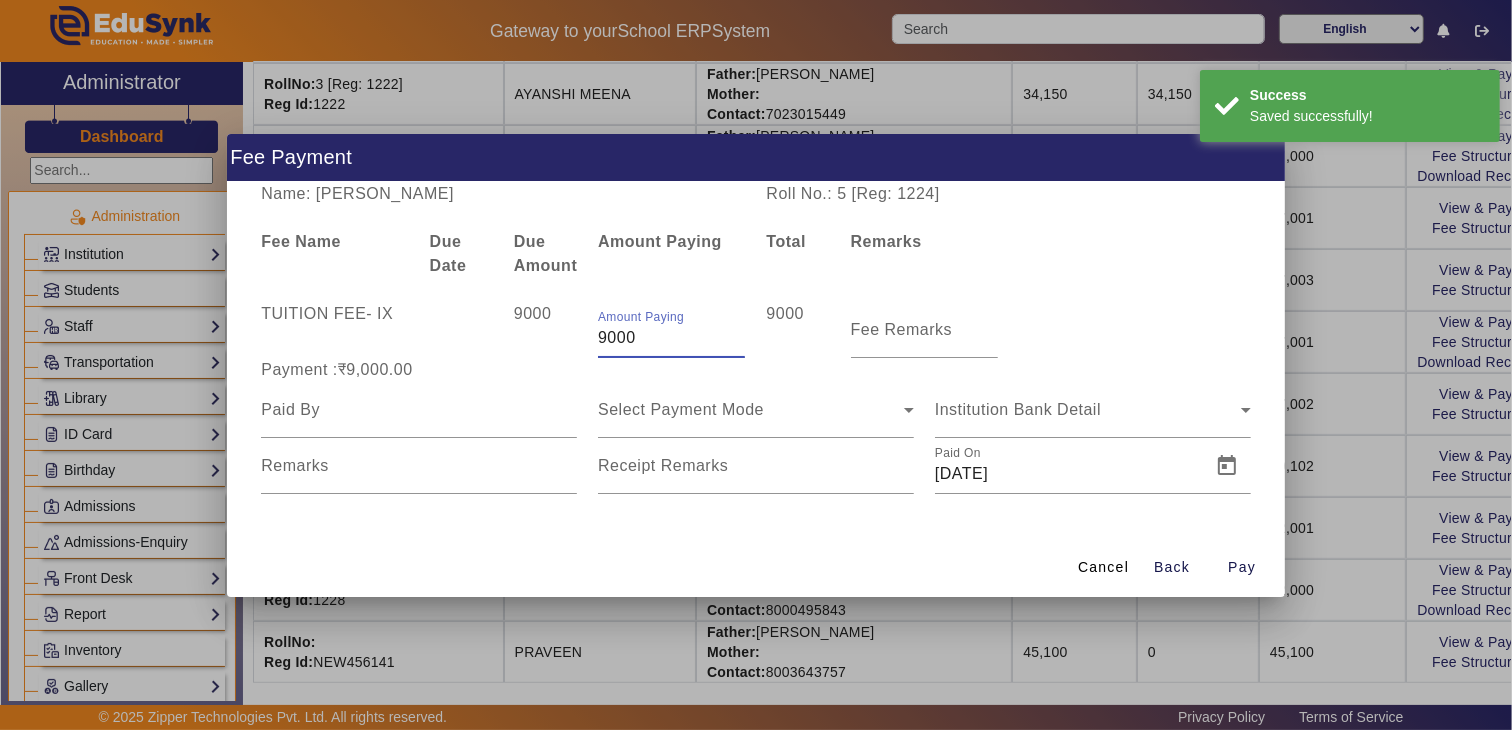 drag, startPoint x: 618, startPoint y: 340, endPoint x: 578, endPoint y: 341, distance: 40.012497 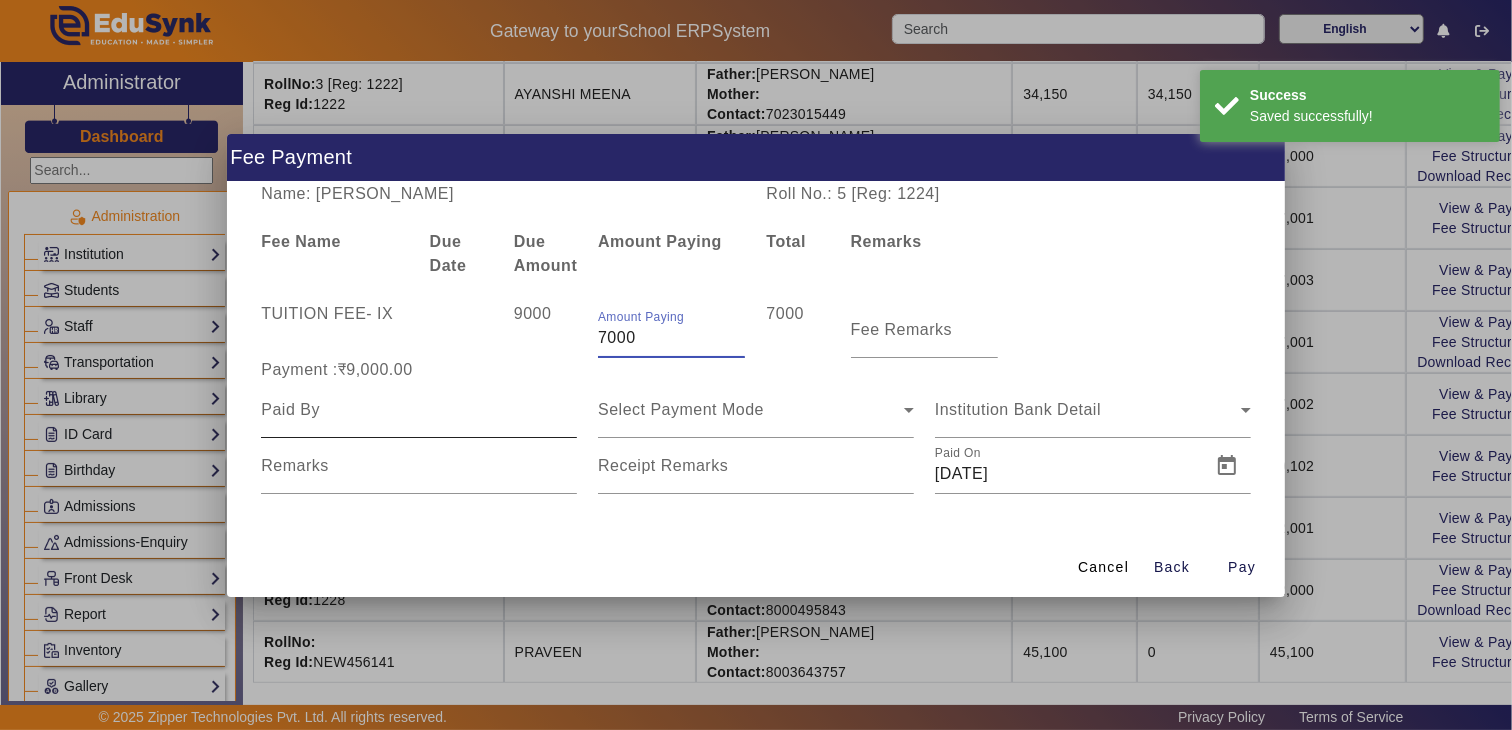 type on "7000" 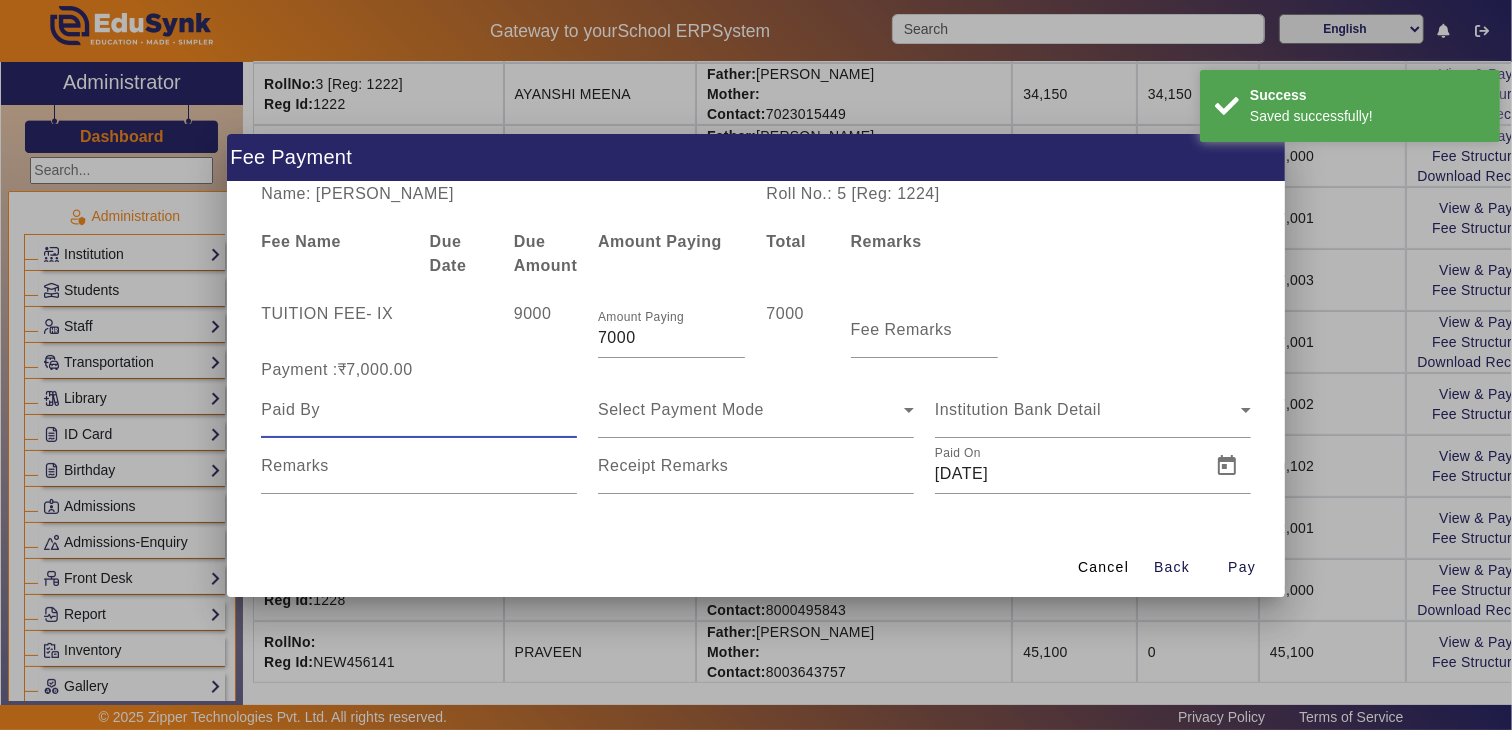 click at bounding box center [419, 410] 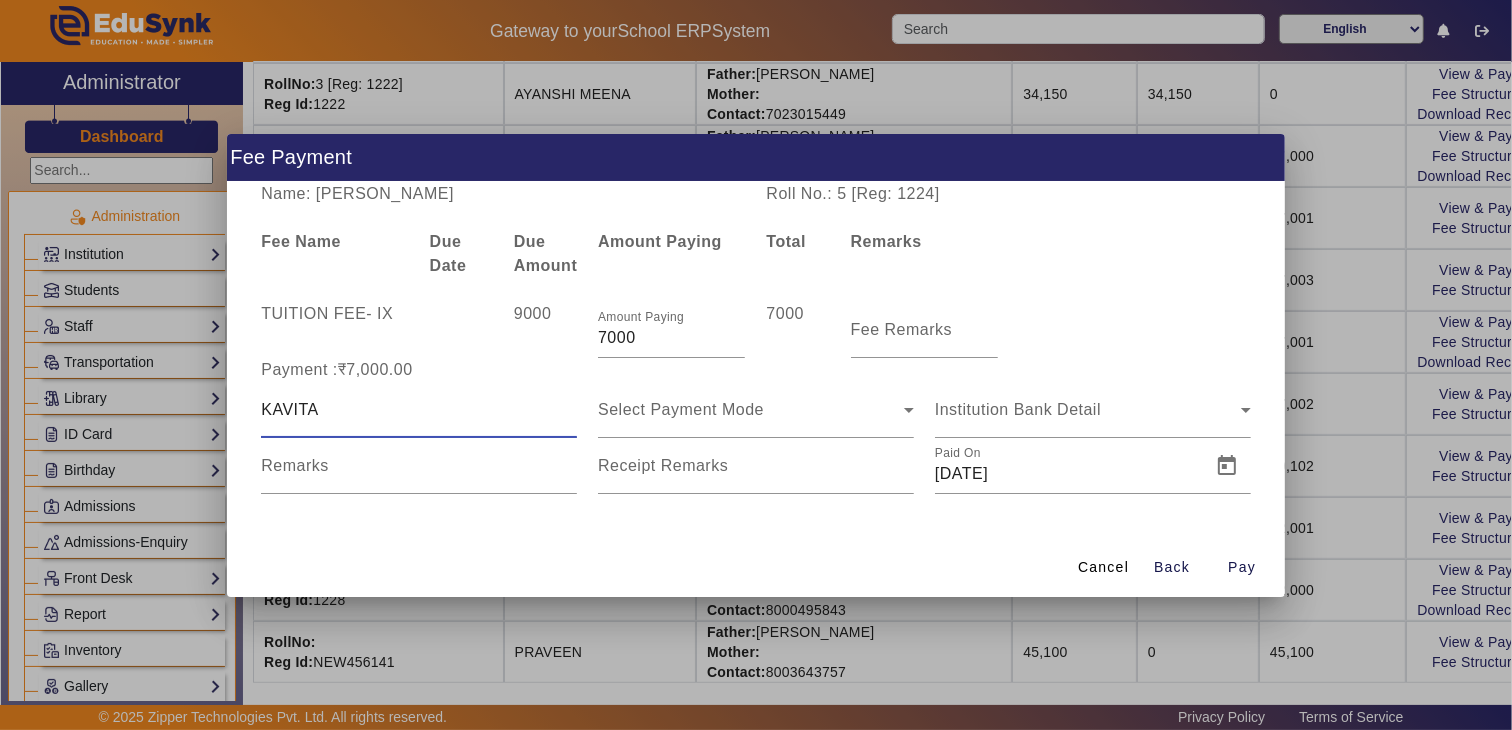 type on "KAVITA" 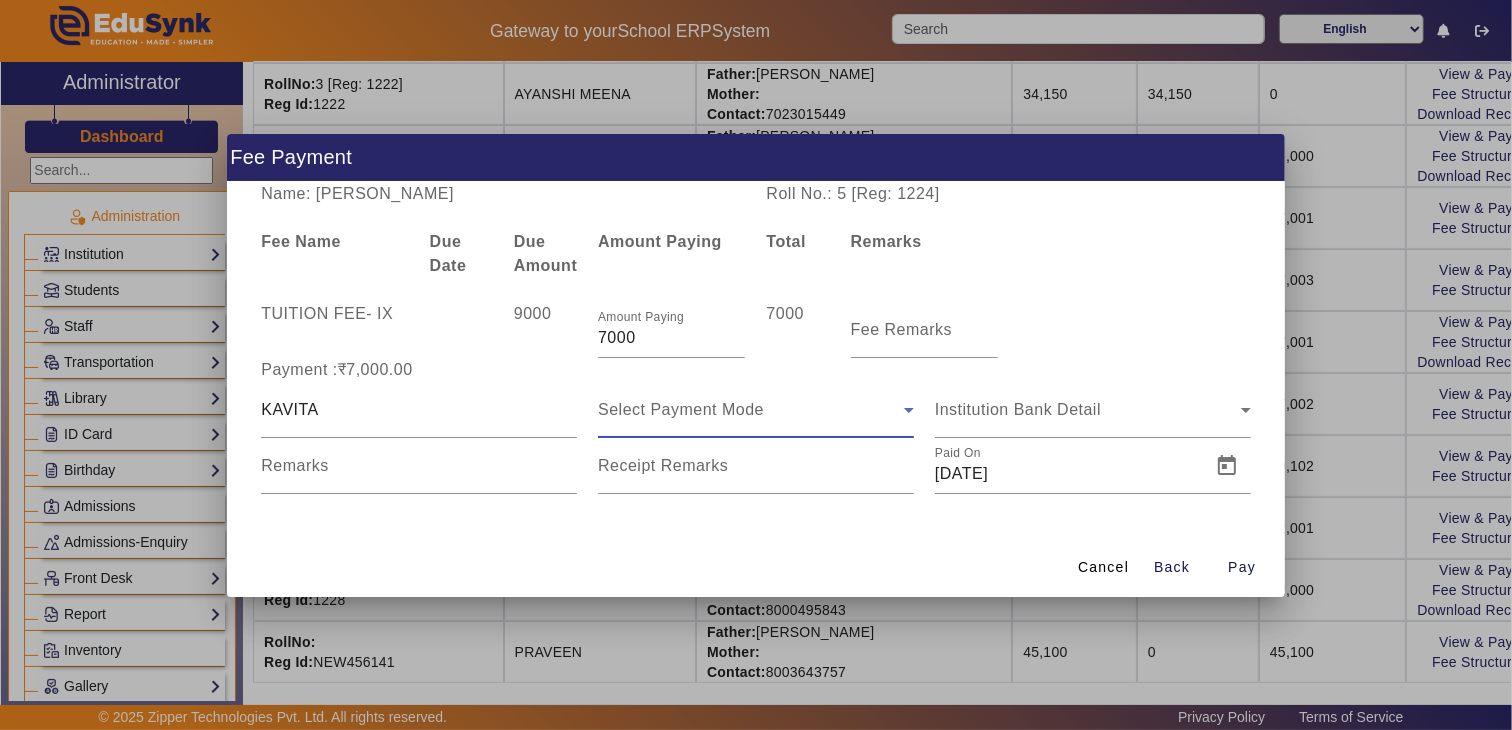 click on "Select Payment Mode" at bounding box center [681, 409] 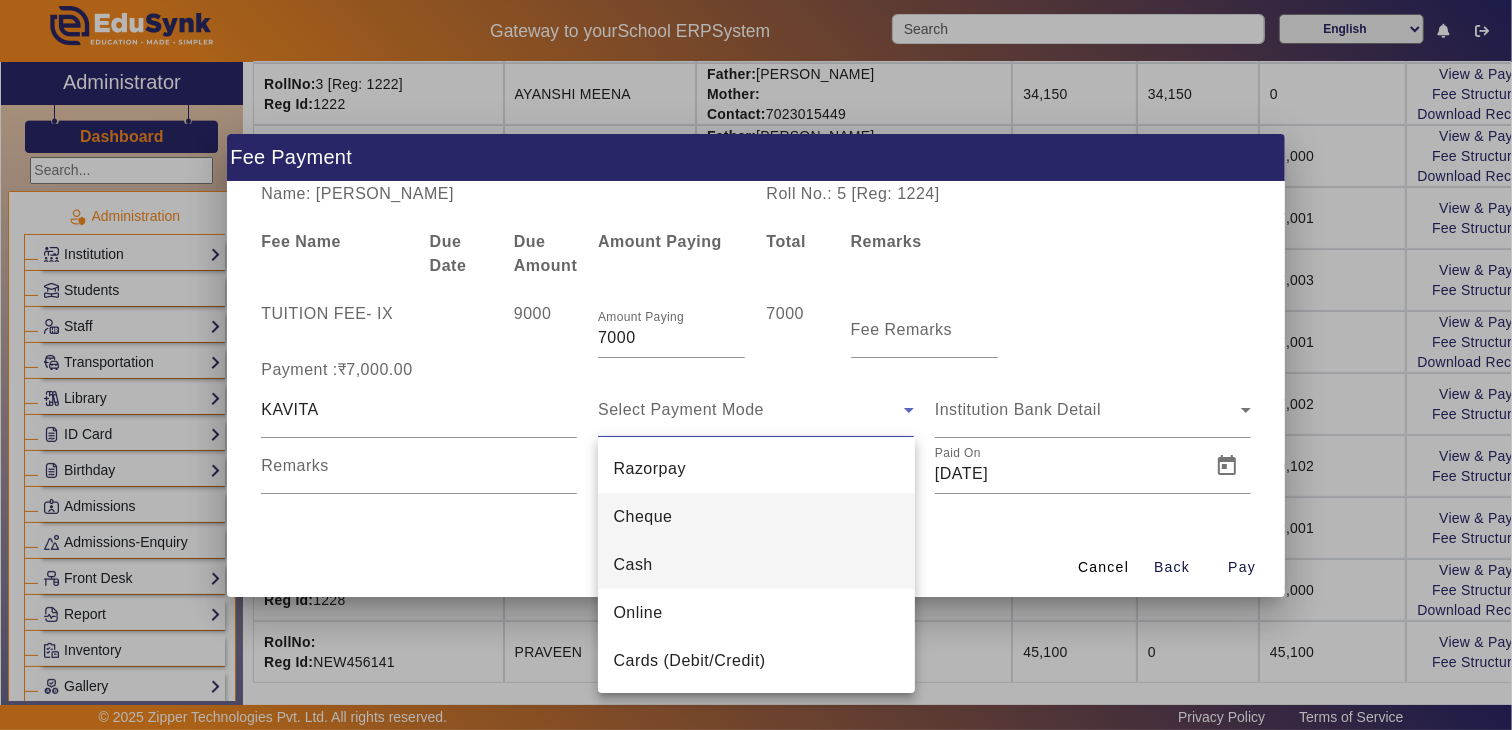 click on "Cash" at bounding box center [756, 565] 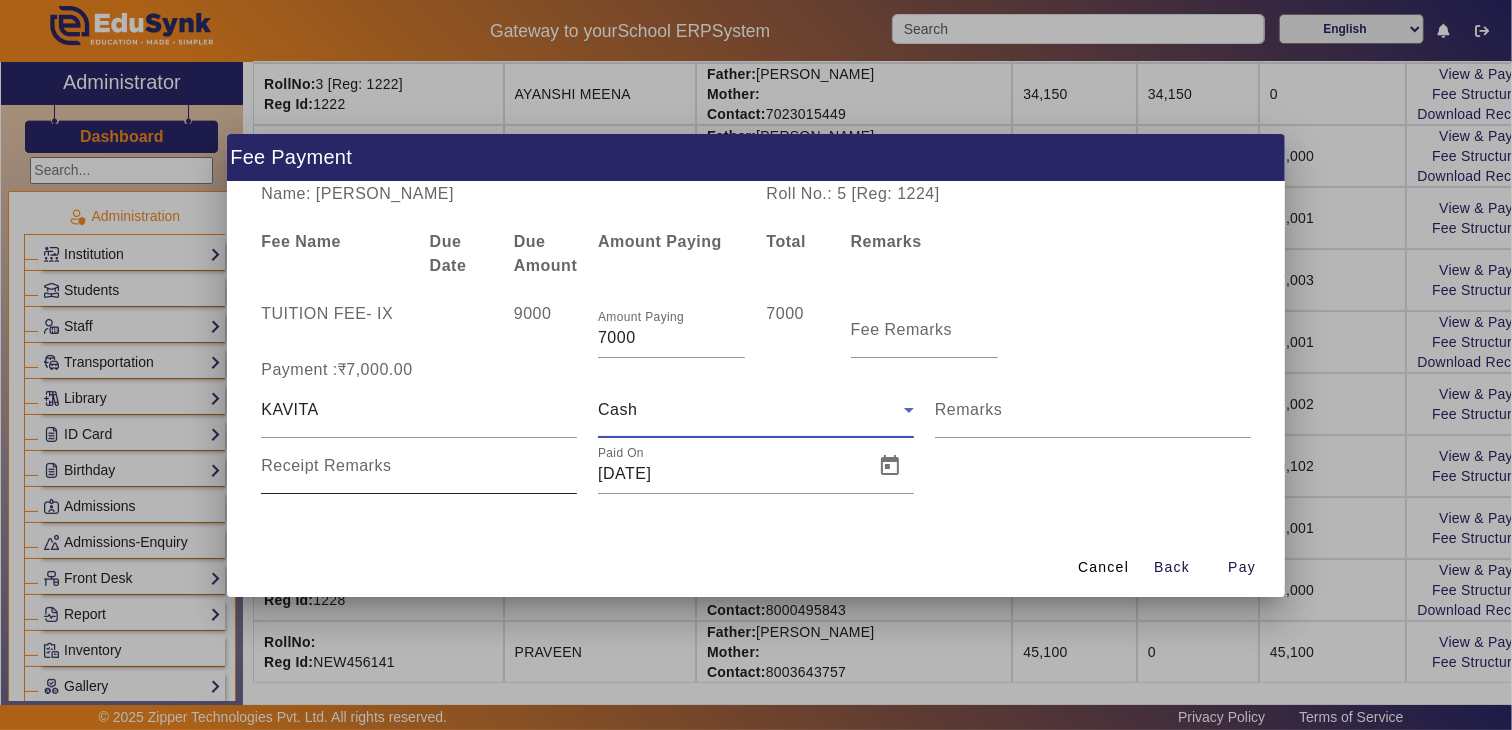 click on "Receipt Remarks" at bounding box center [326, 465] 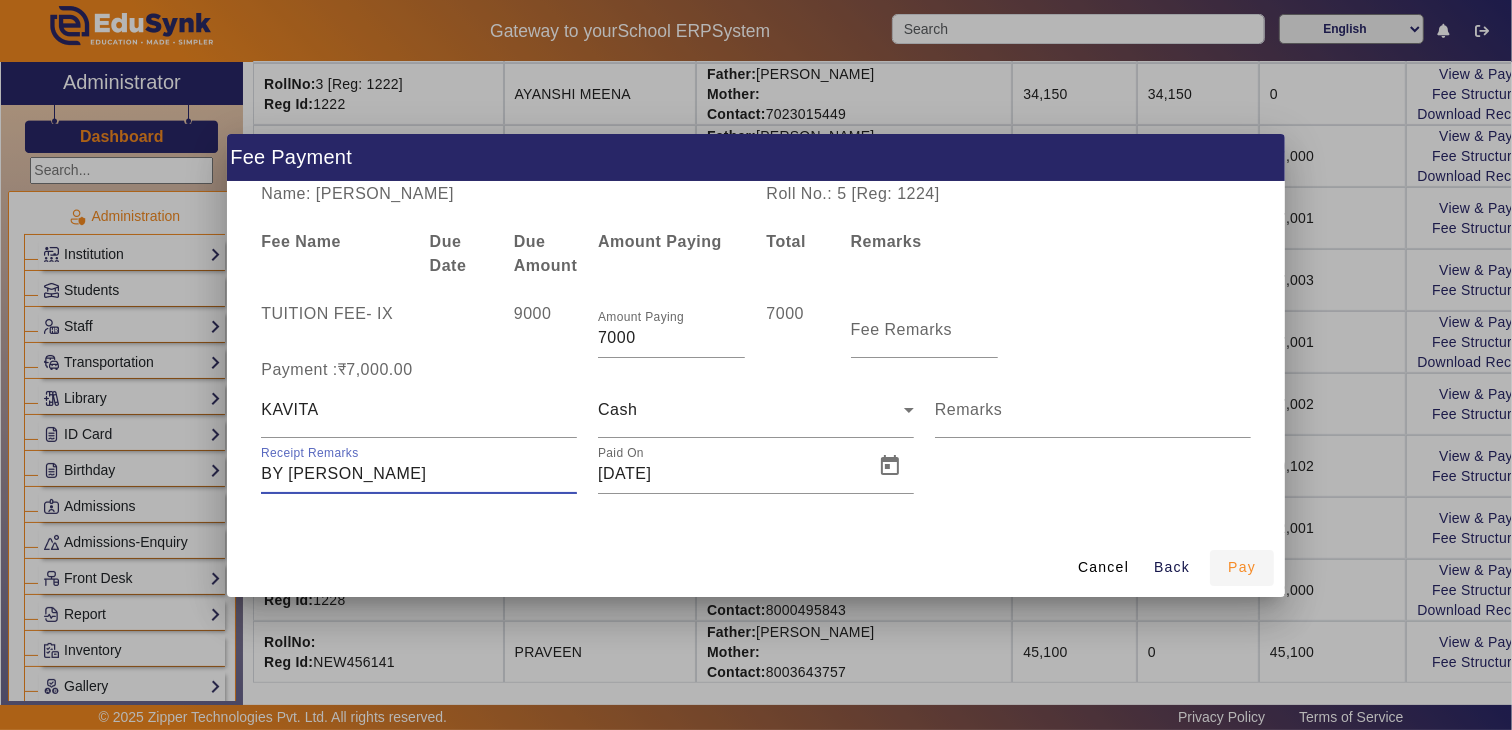 type on "BY [PERSON_NAME]" 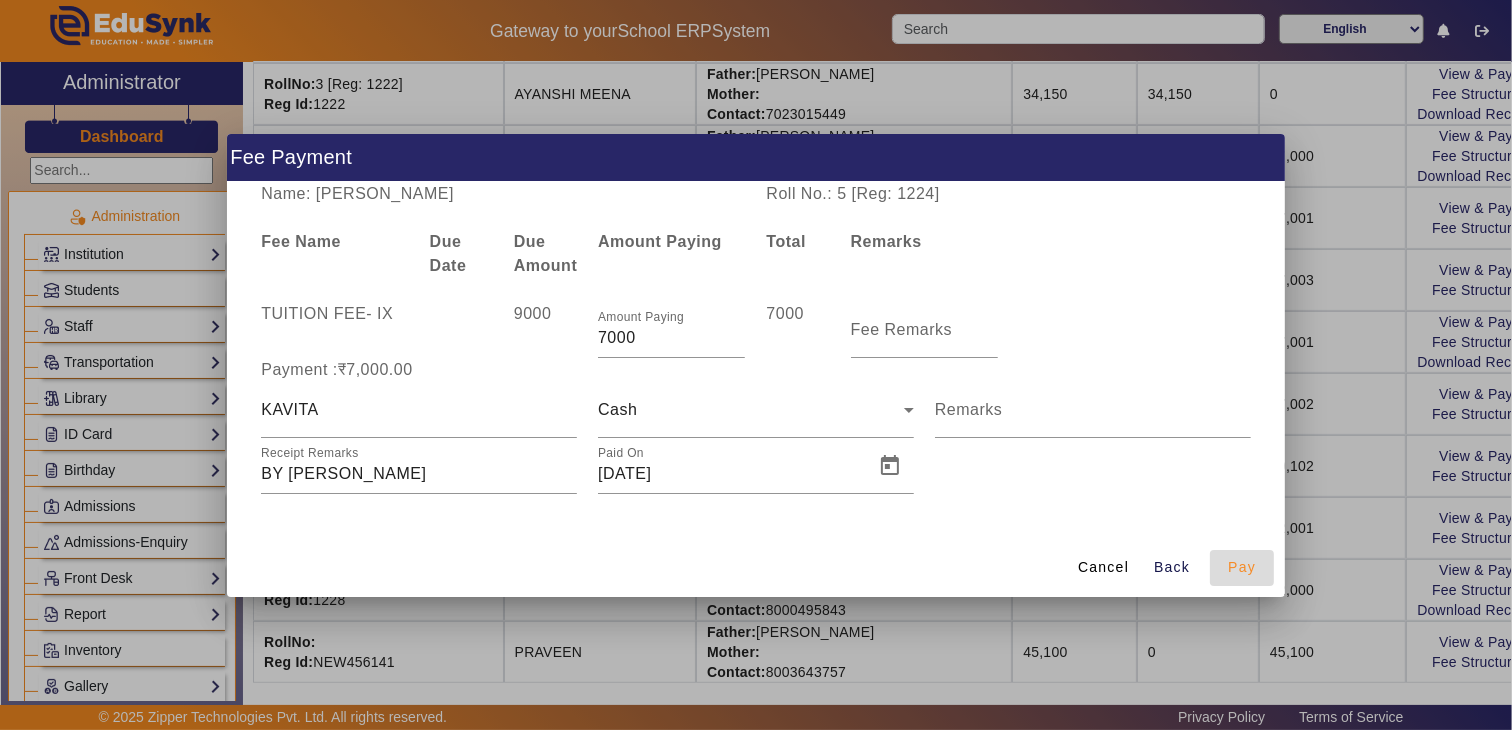click on "Pay" at bounding box center (1242, 567) 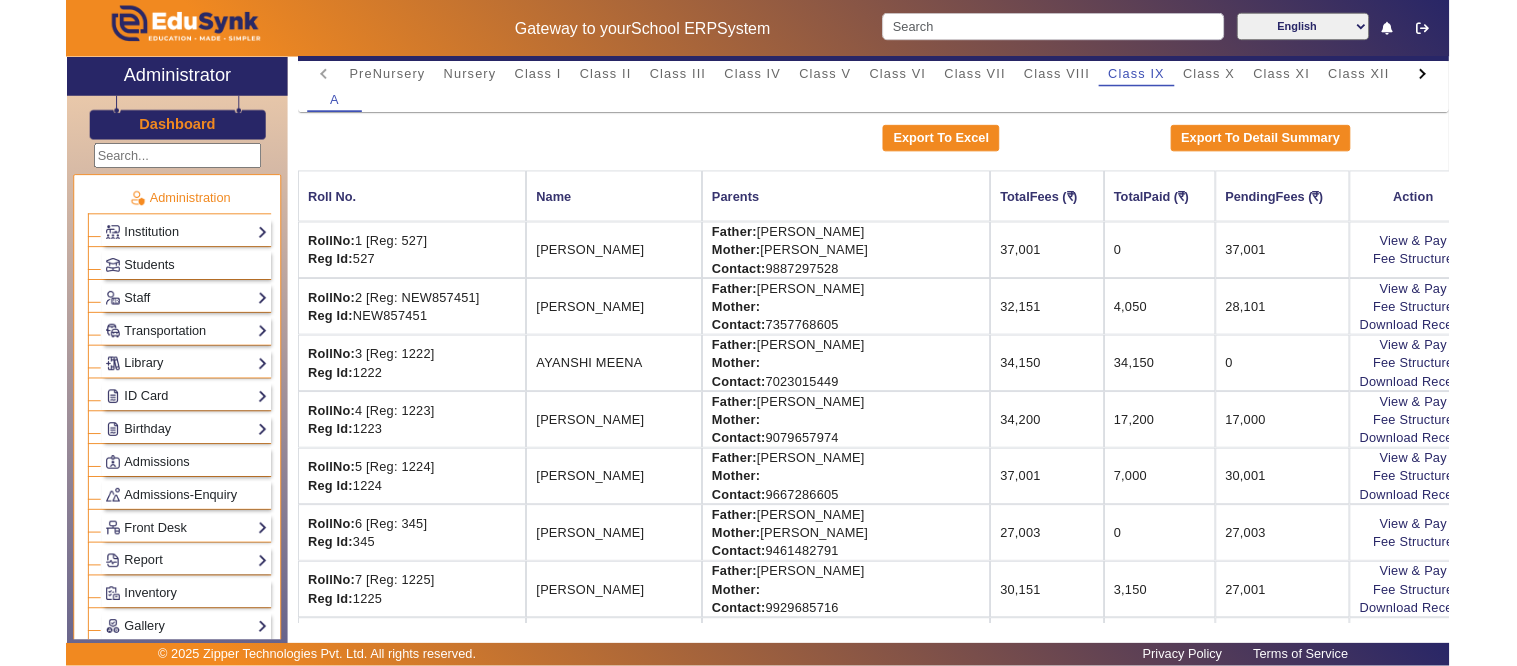 scroll, scrollTop: 0, scrollLeft: 0, axis: both 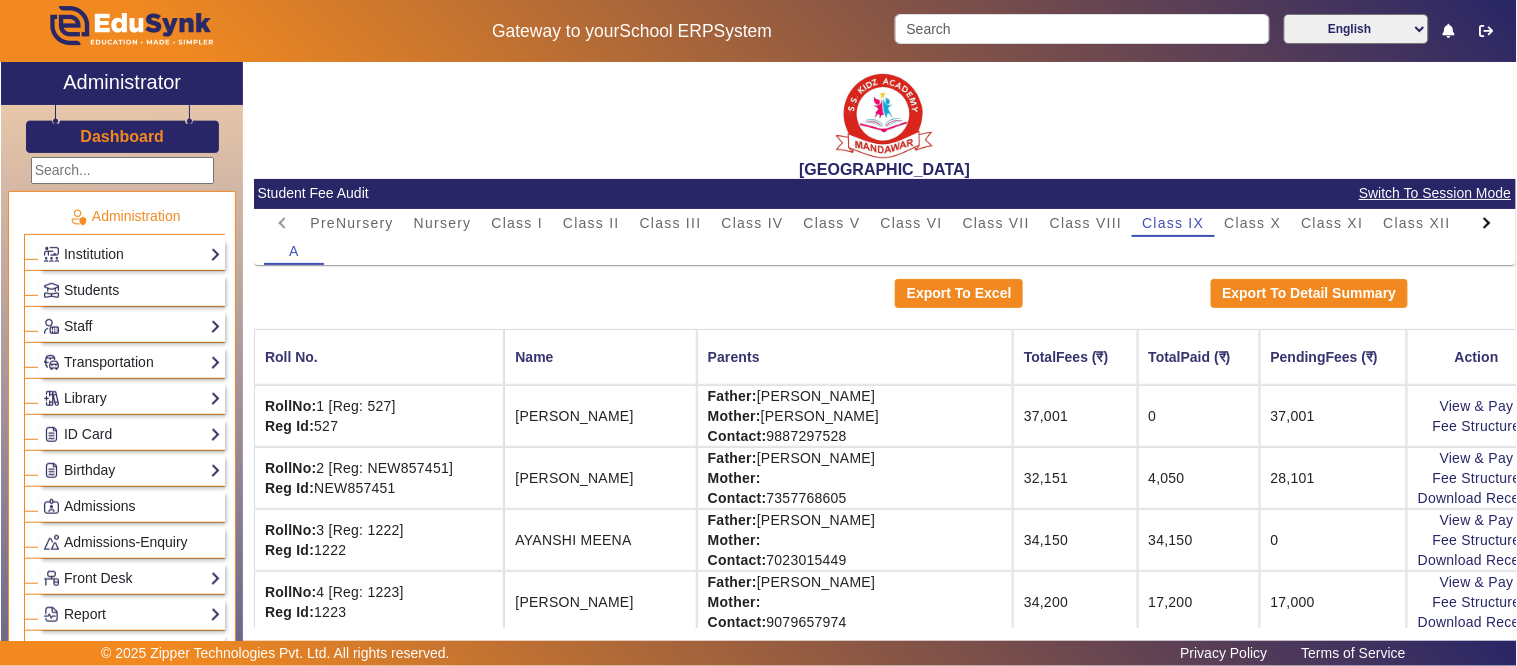 drag, startPoint x: 726, startPoint y: 154, endPoint x: 1020, endPoint y: 173, distance: 294.6133 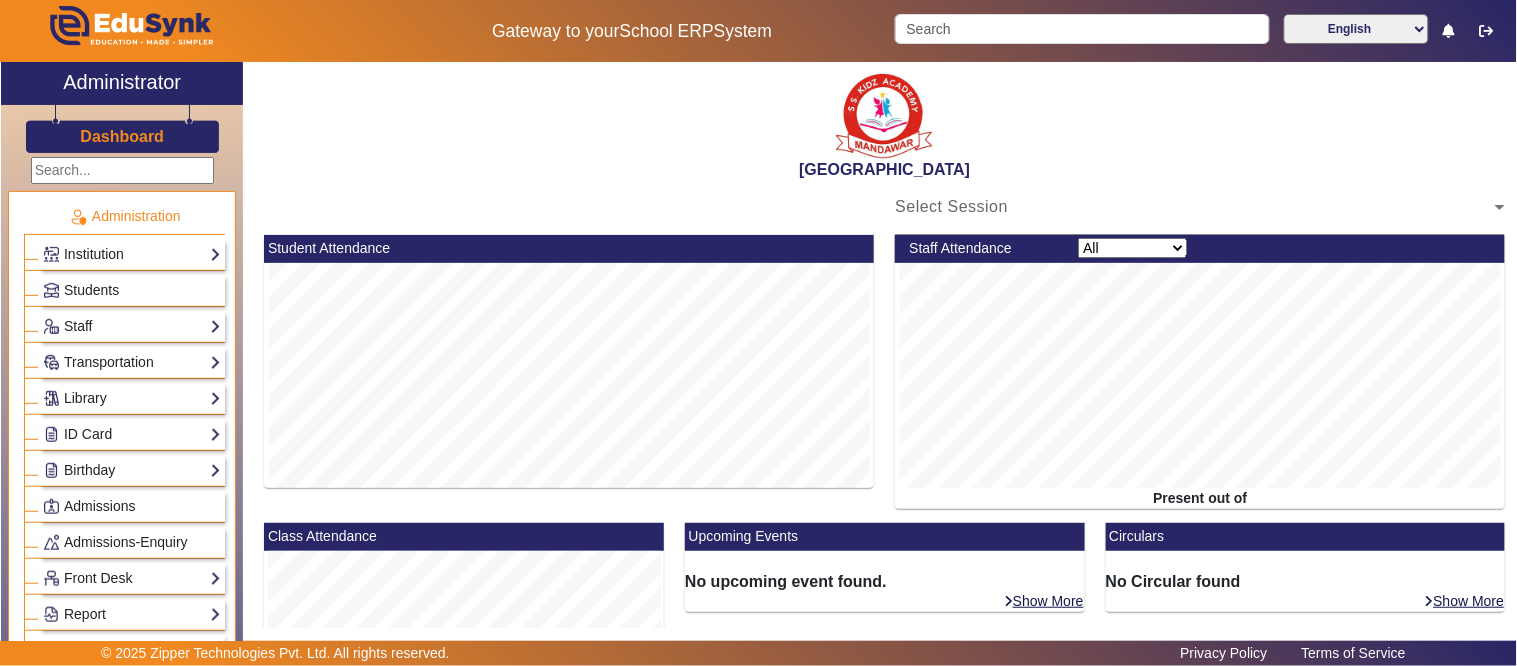 click 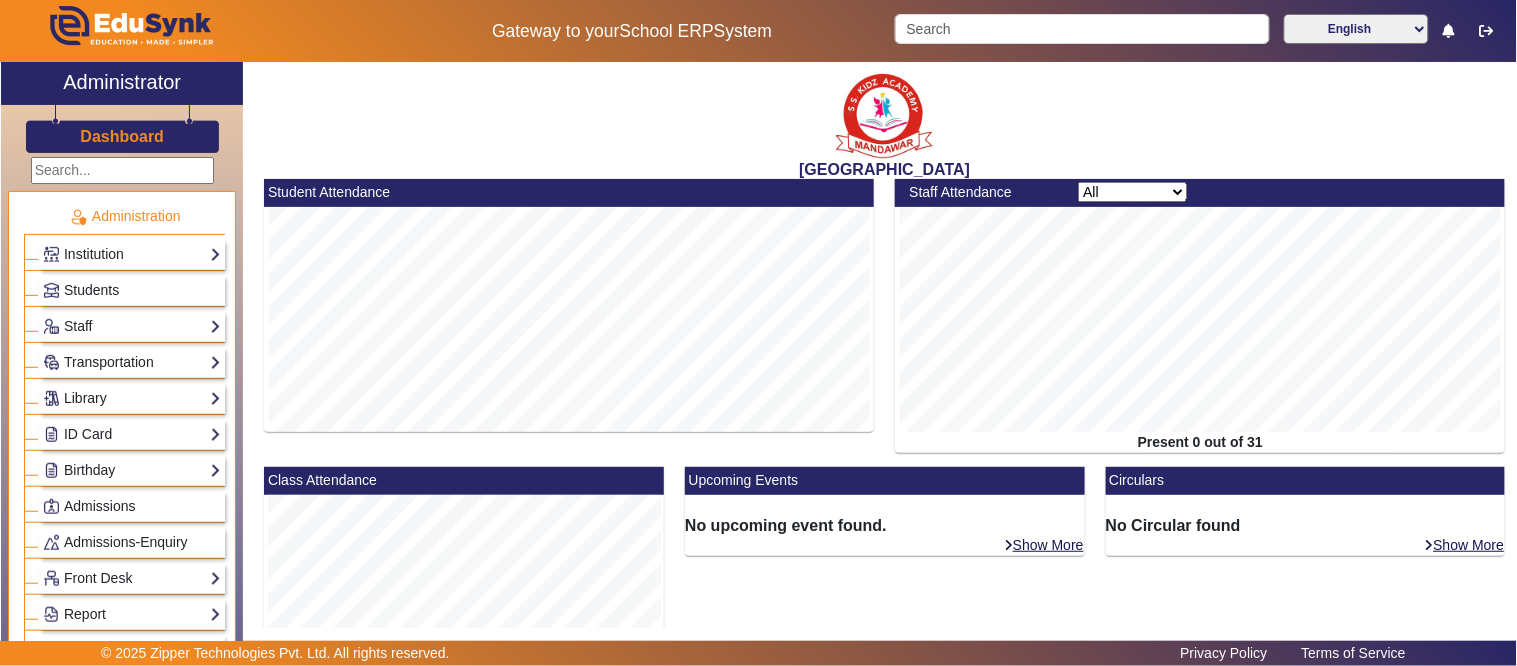click 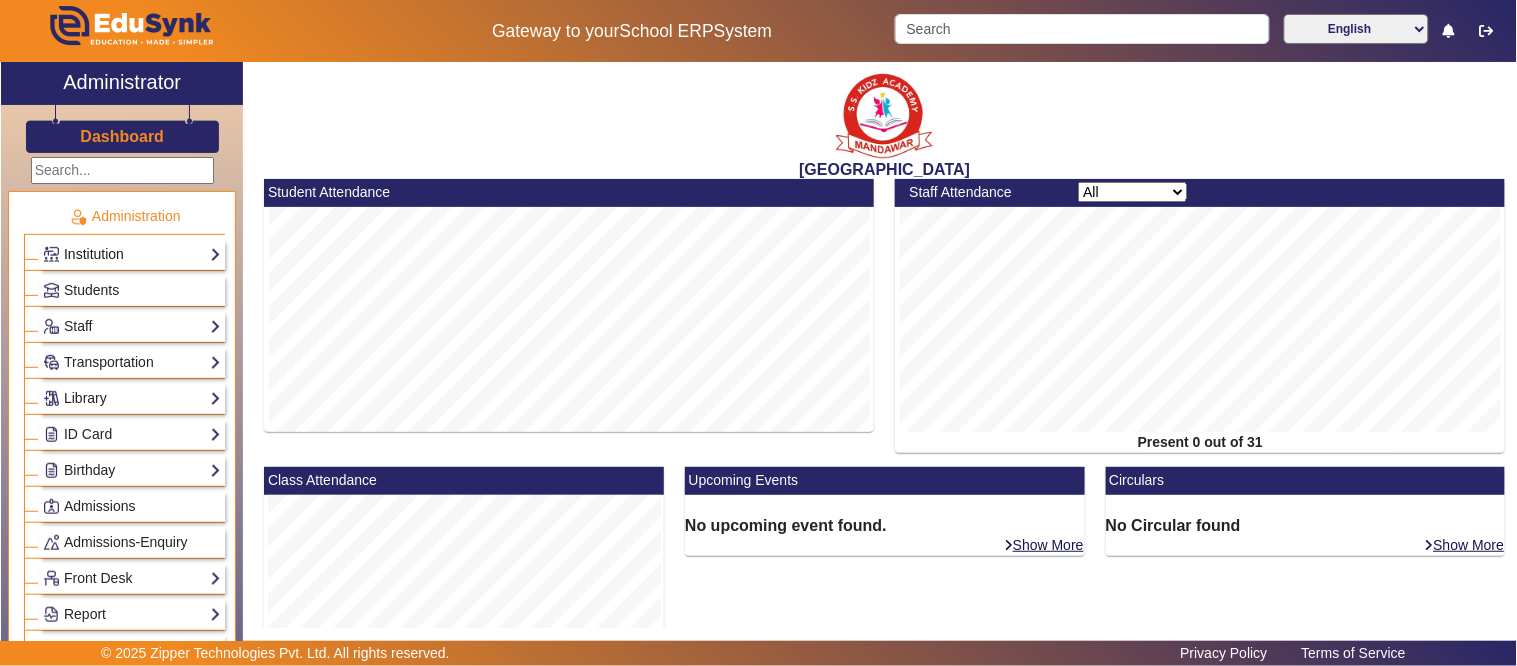 click on "Institution" 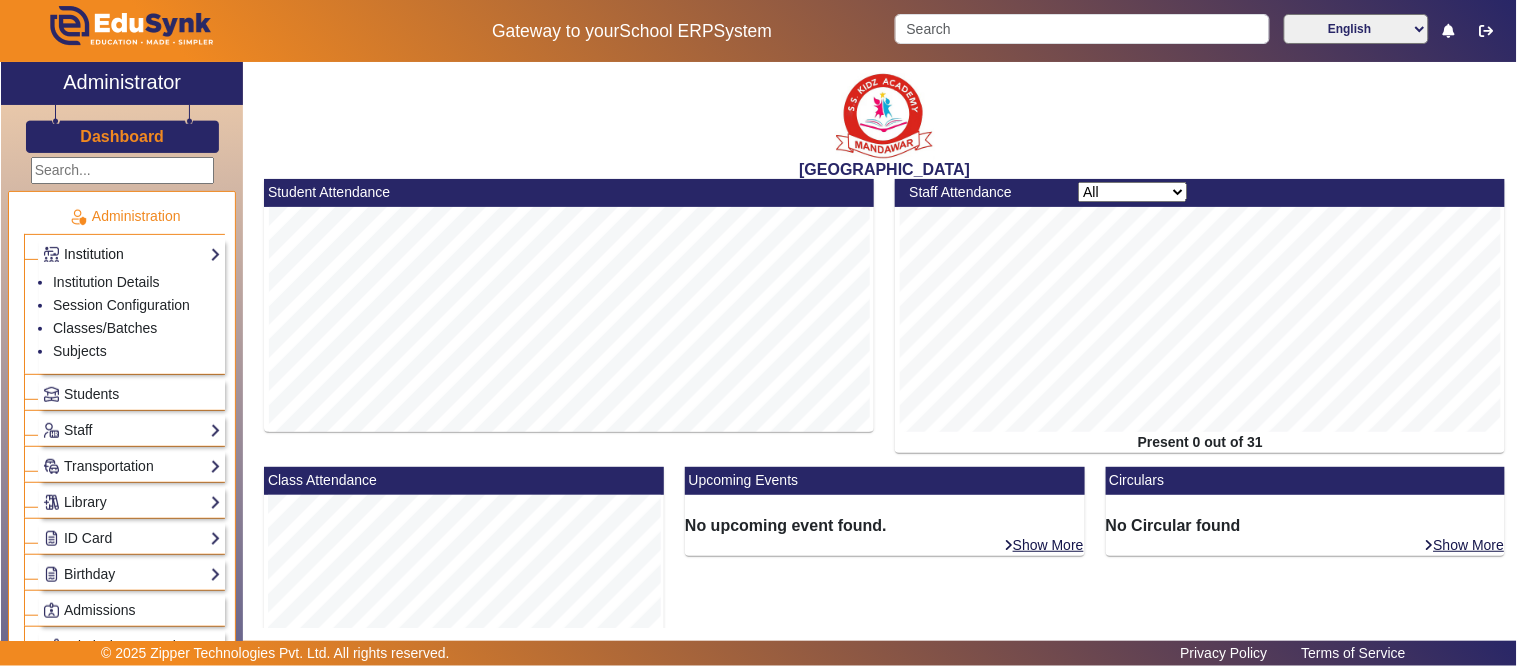 click on "Institution" 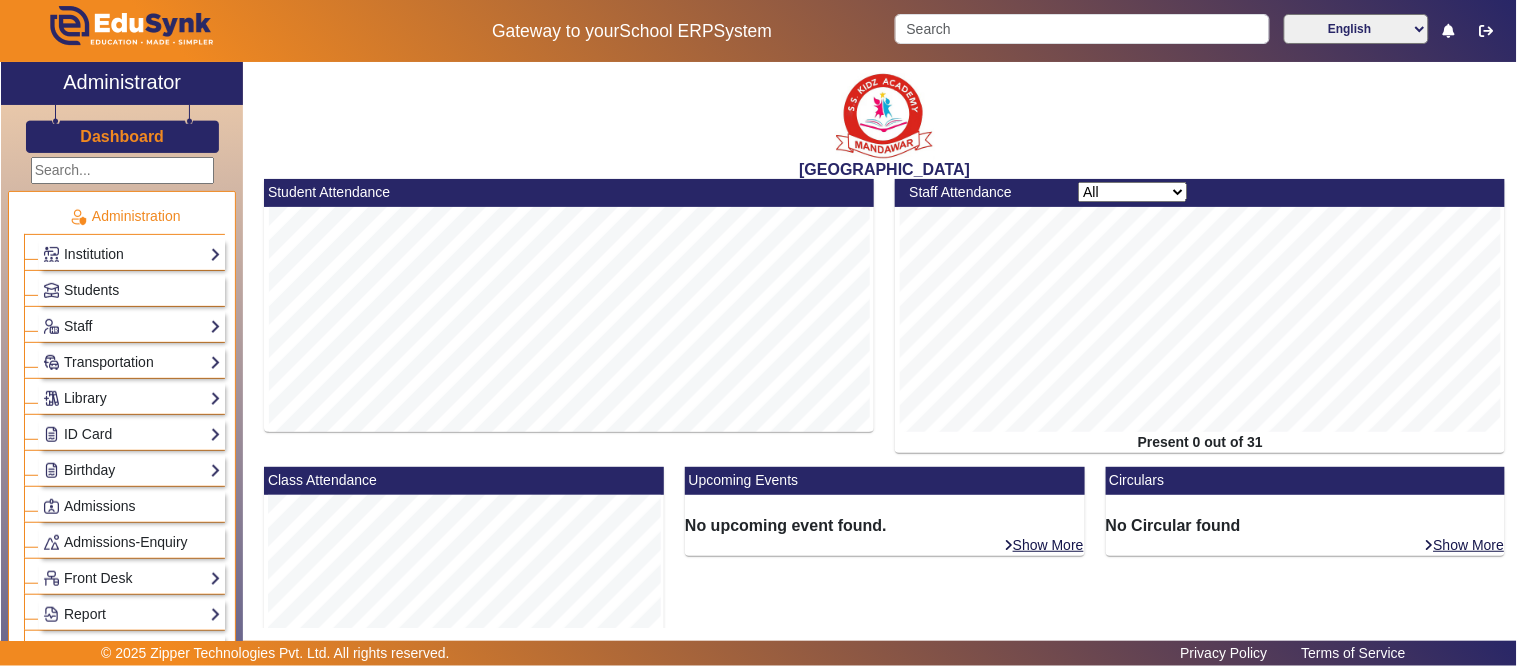 click on "All   Teacher   Non-Teaching" 